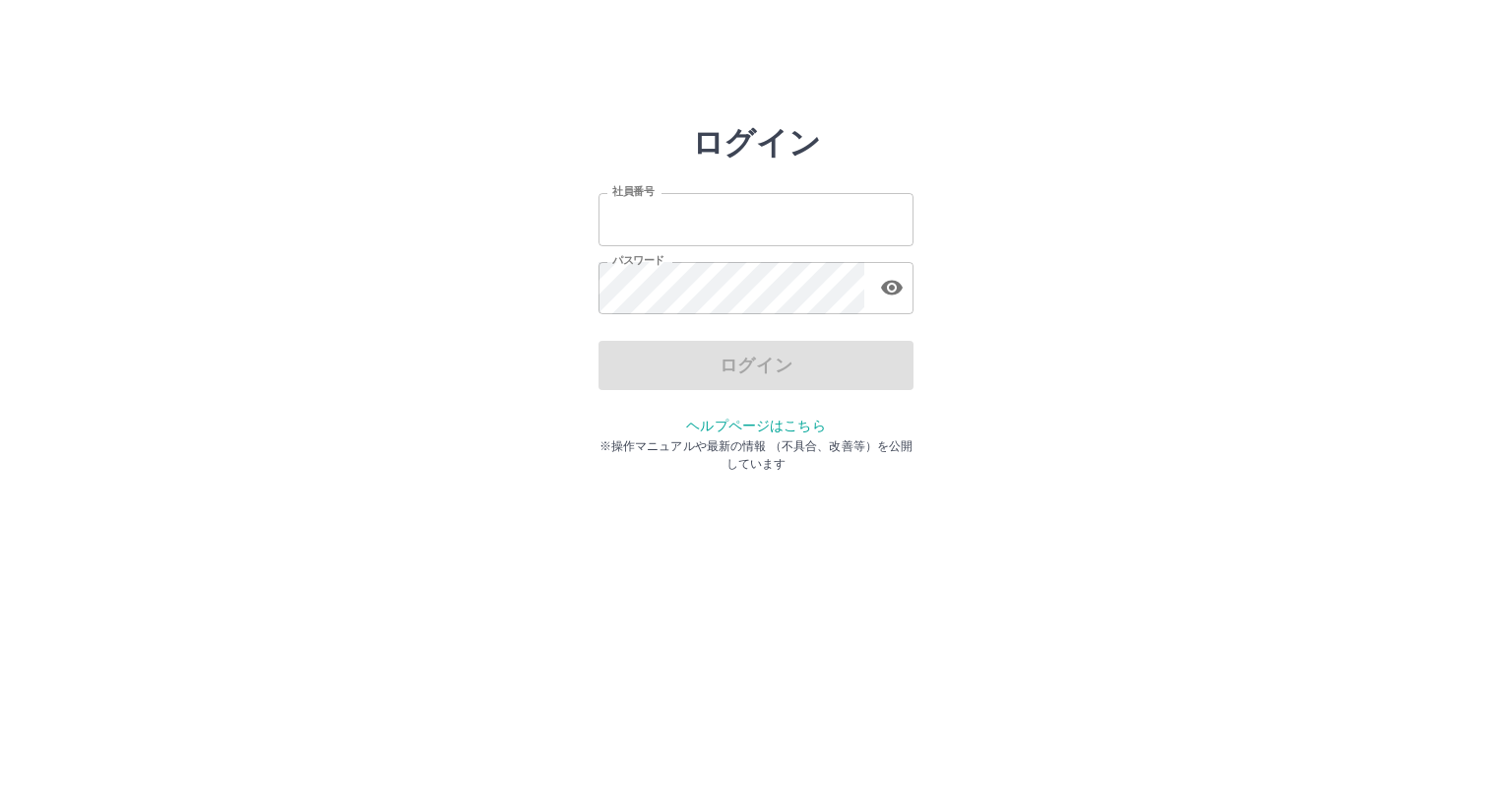 scroll, scrollTop: 0, scrollLeft: 0, axis: both 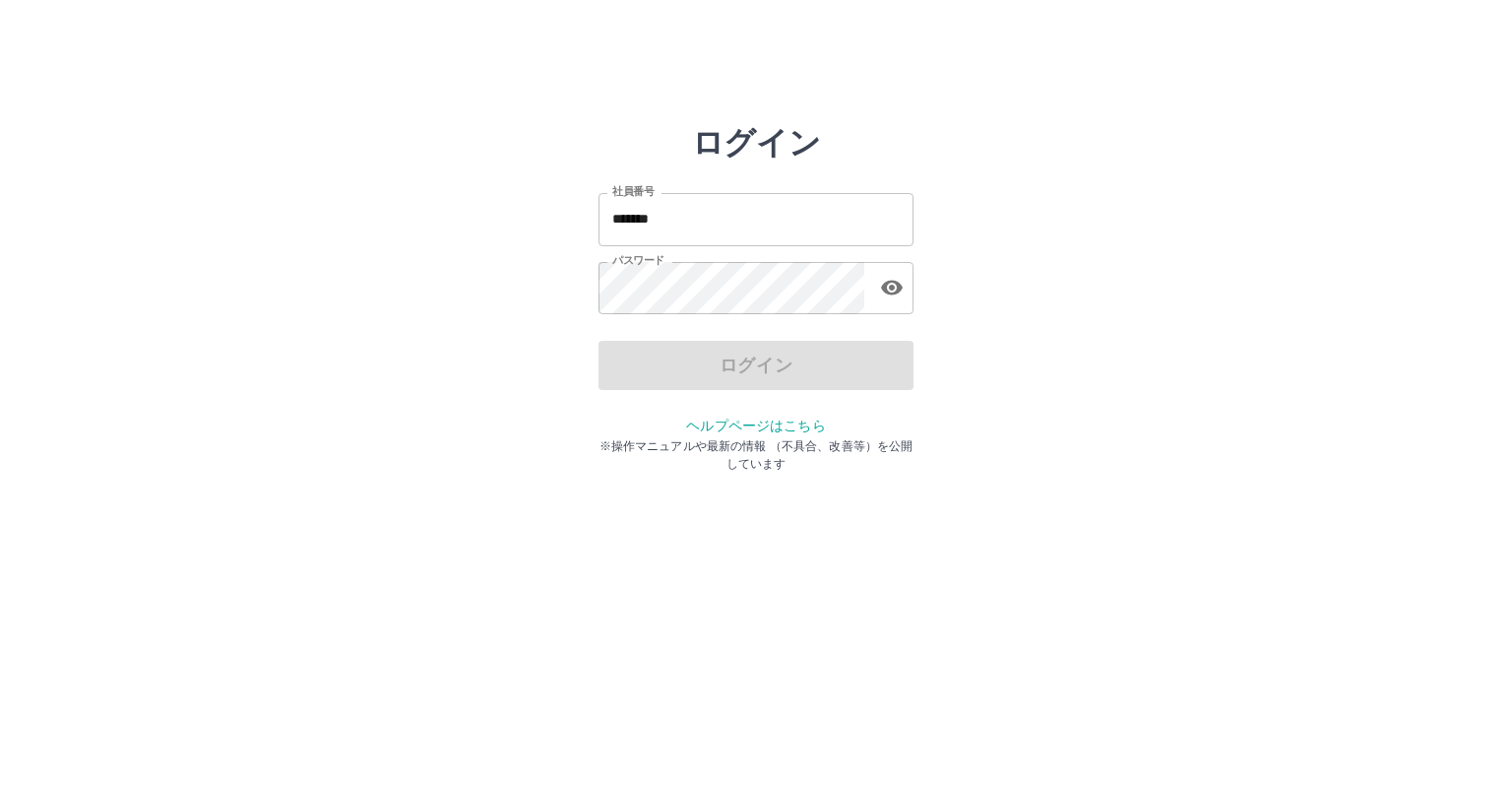 click on "ログイン" at bounding box center (756, 365) 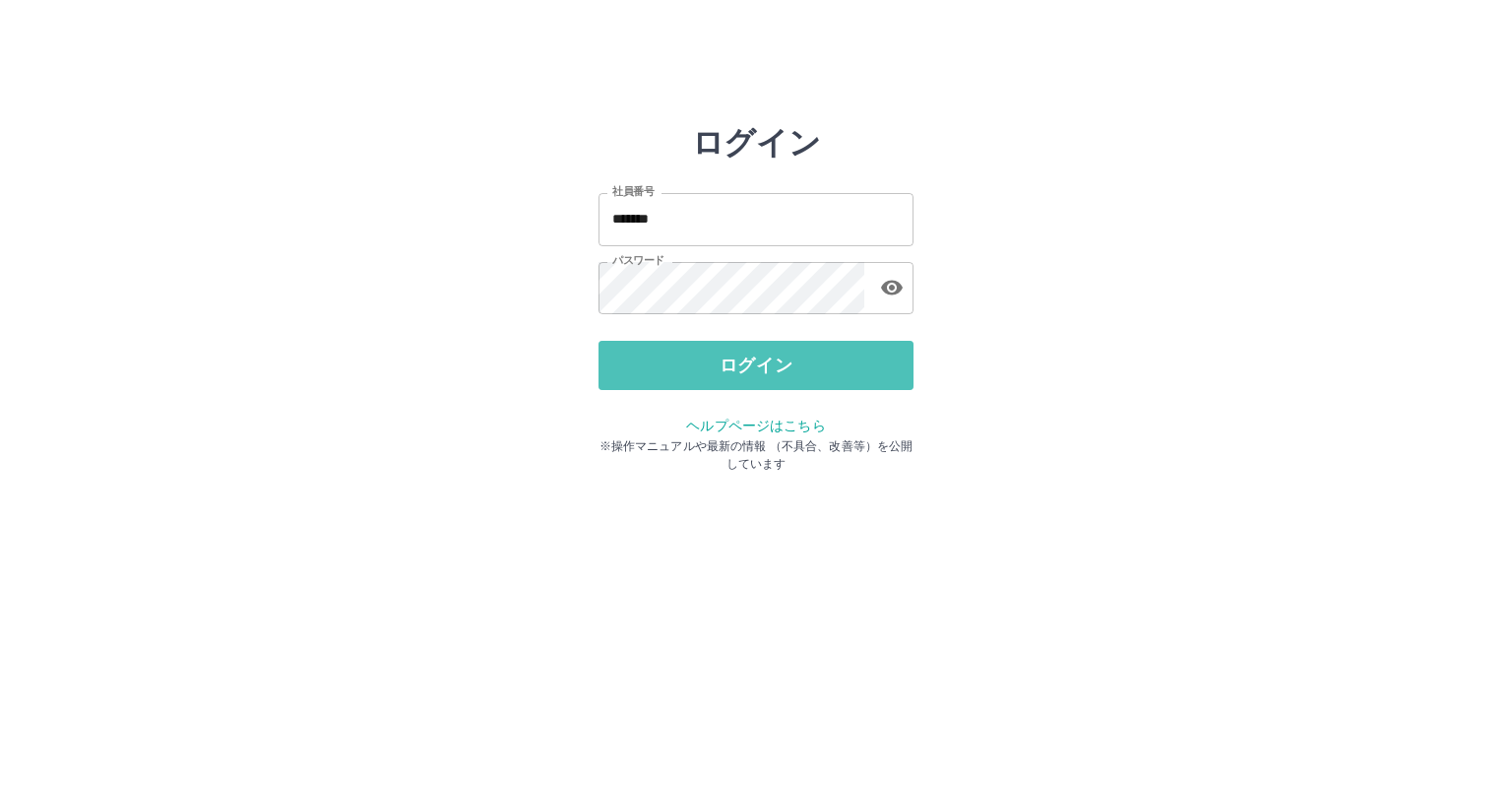 click on "ログイン" at bounding box center (756, 365) 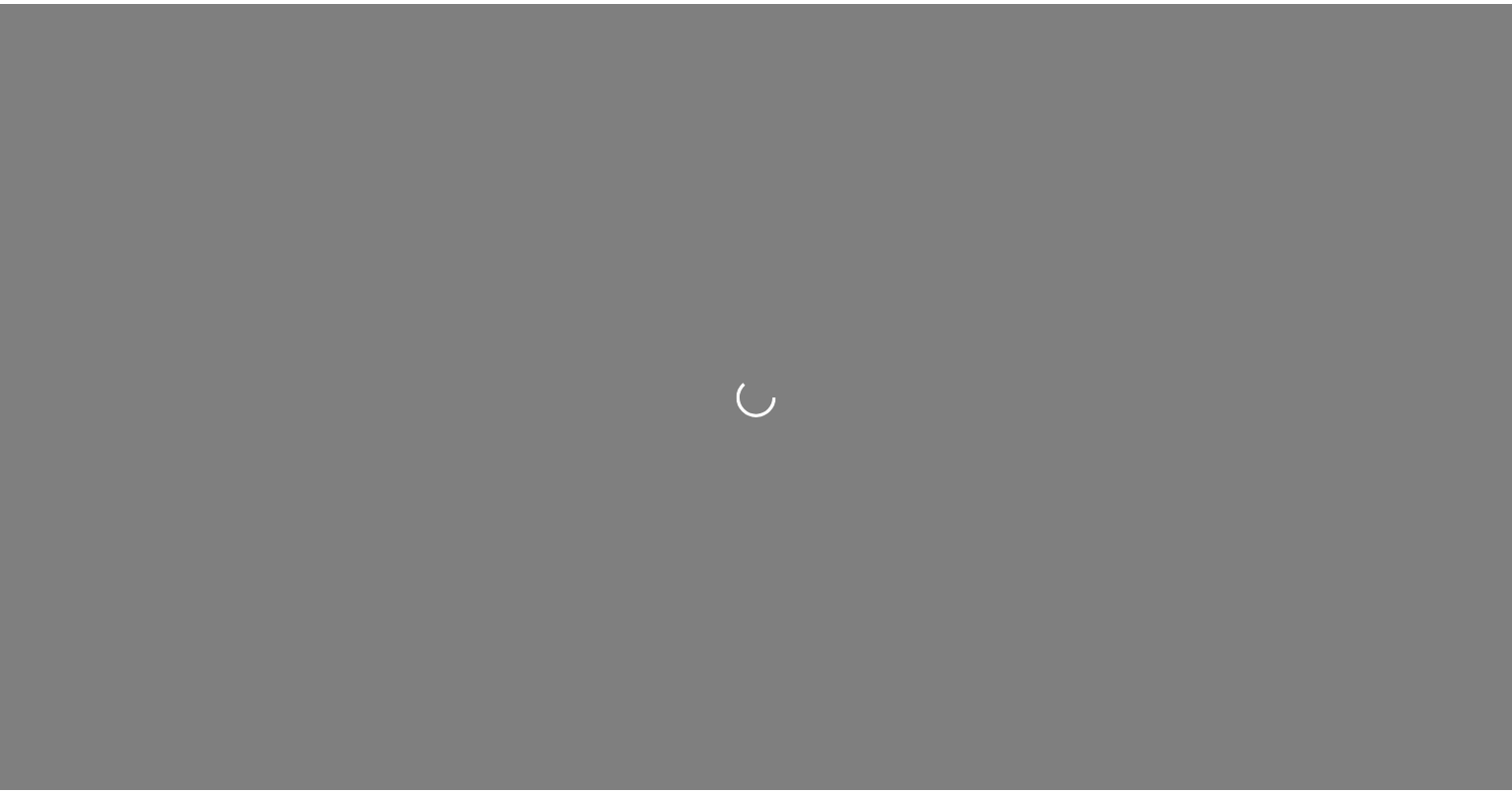 scroll, scrollTop: 0, scrollLeft: 0, axis: both 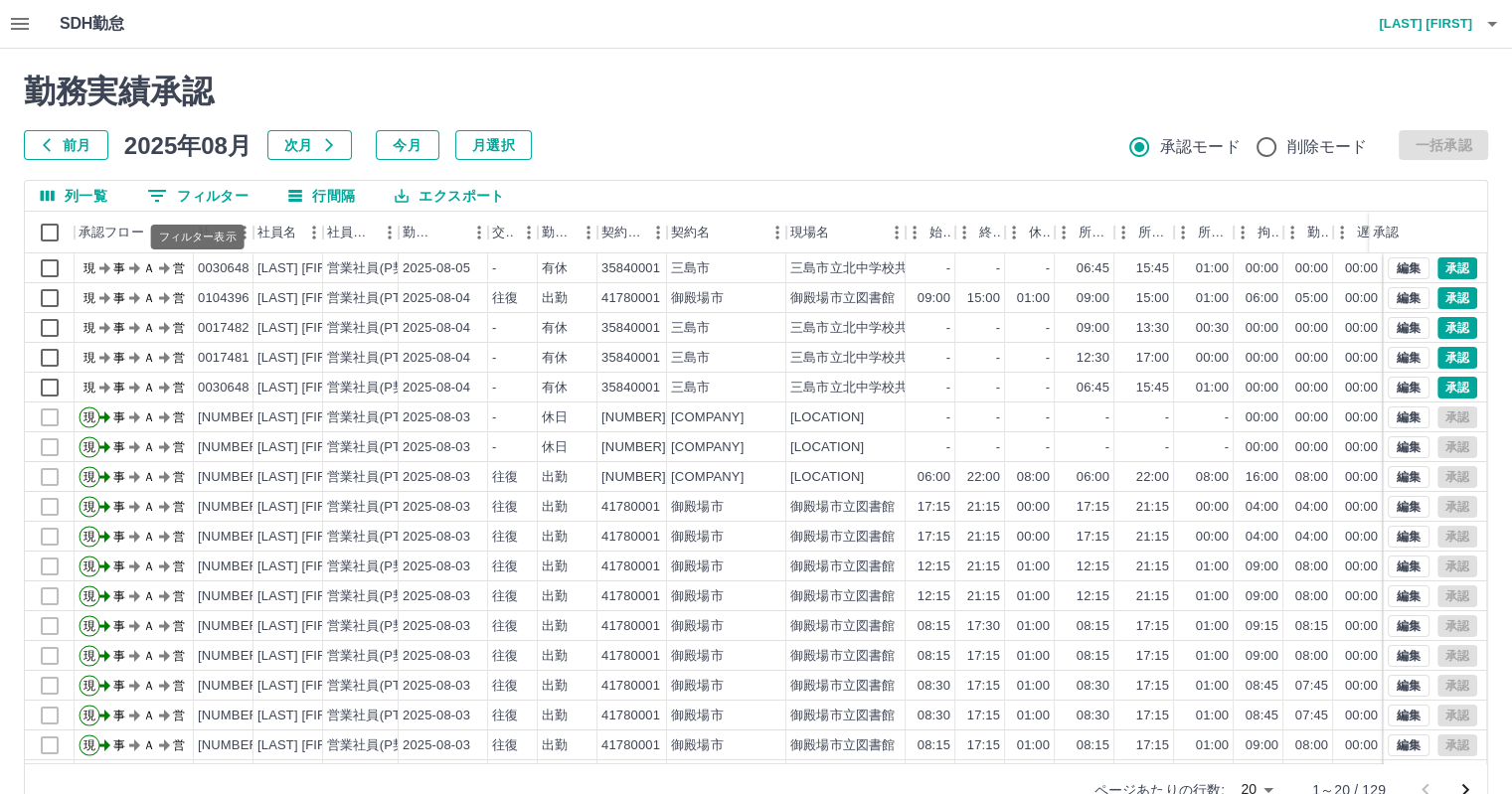 click on "0 フィルター" at bounding box center [198, 196] 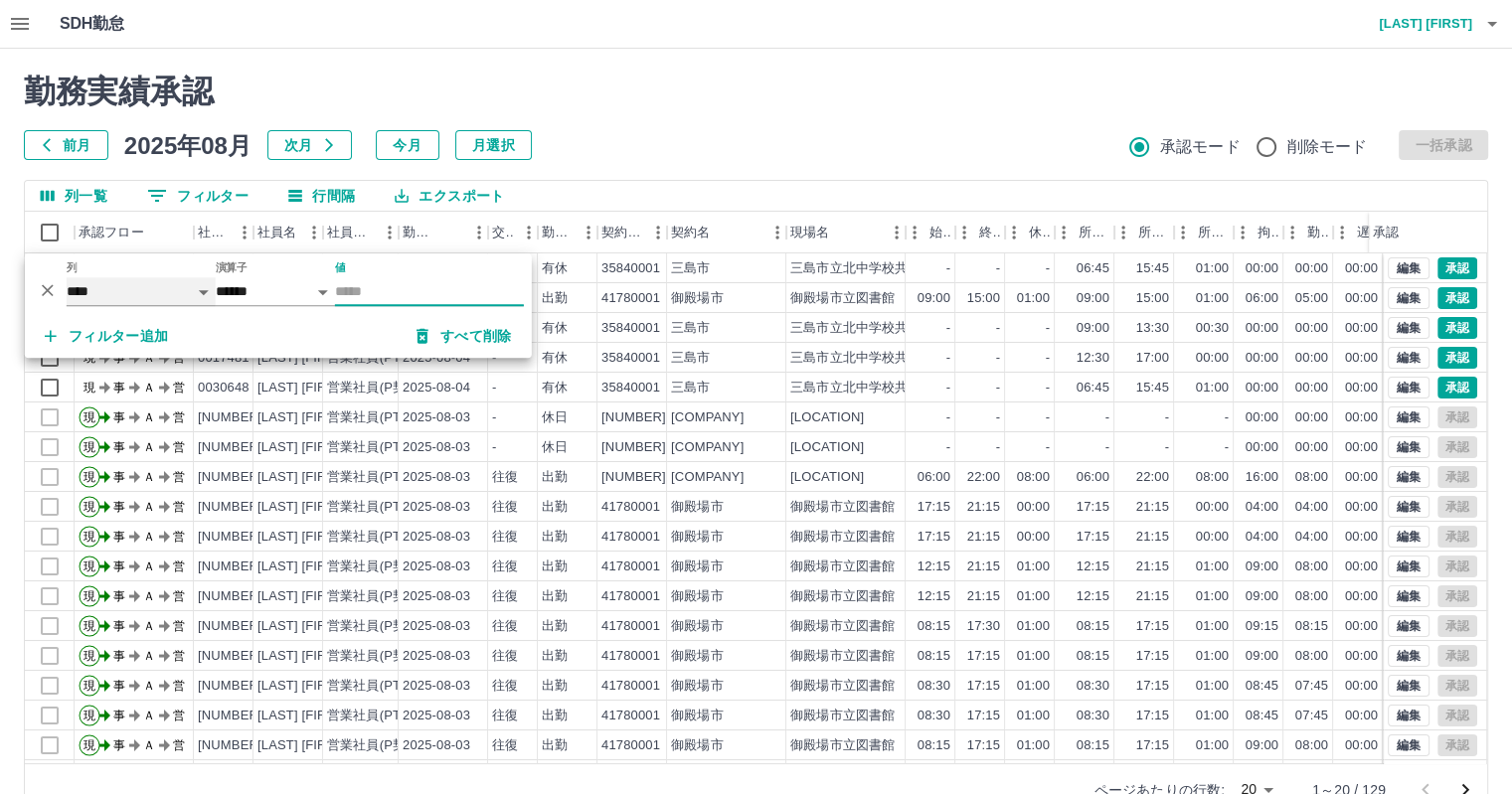 click on "**** *** **** *** *** **** ***** *** *** ** ** ** **** **** **** ** ** *** **** *****" at bounding box center (141, 291) 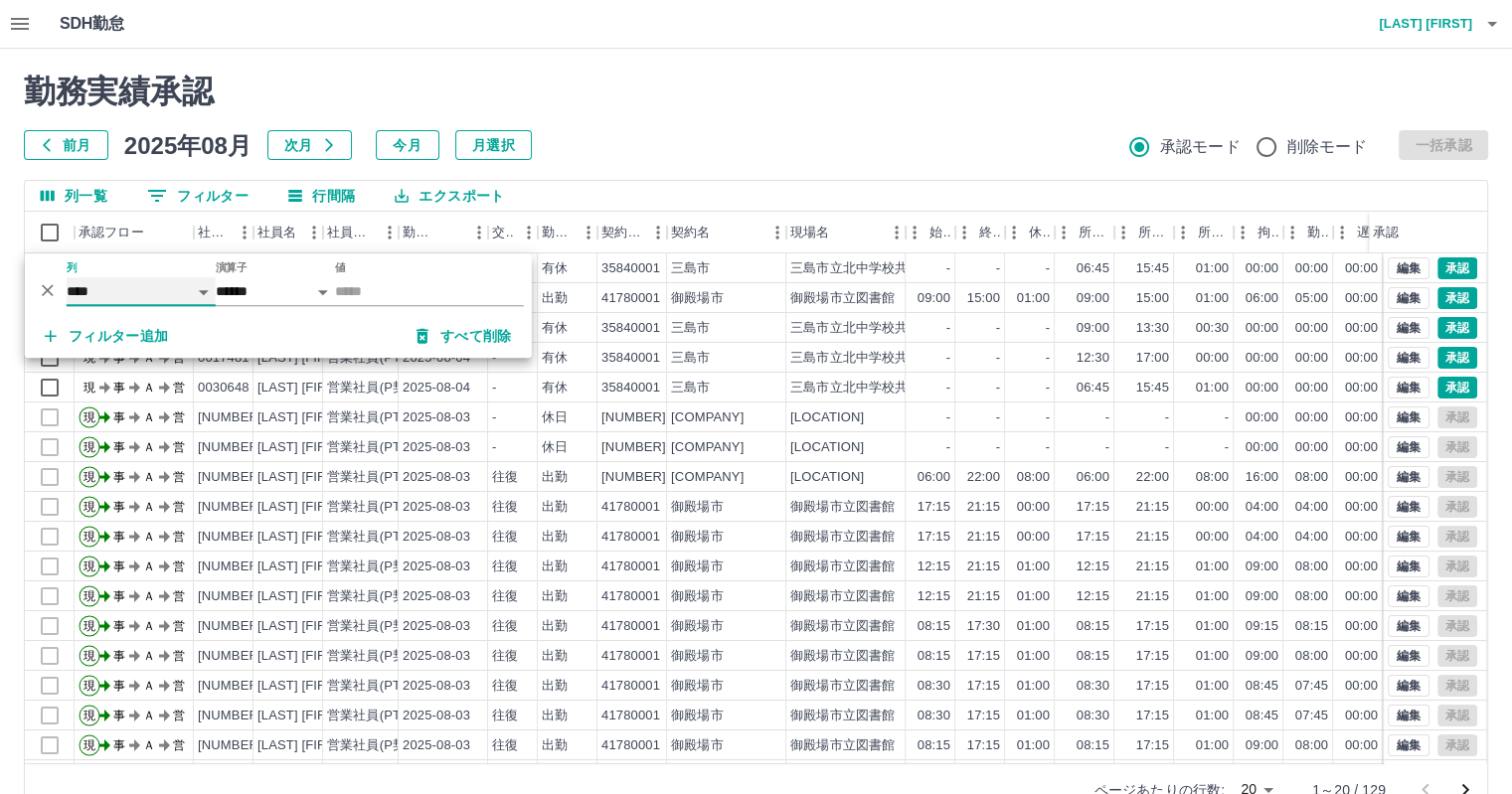 click on "**** *** **** *** *** **** ***** *** *** ** ** ** **** **** **** ** ** *** **** *****" at bounding box center [141, 291] 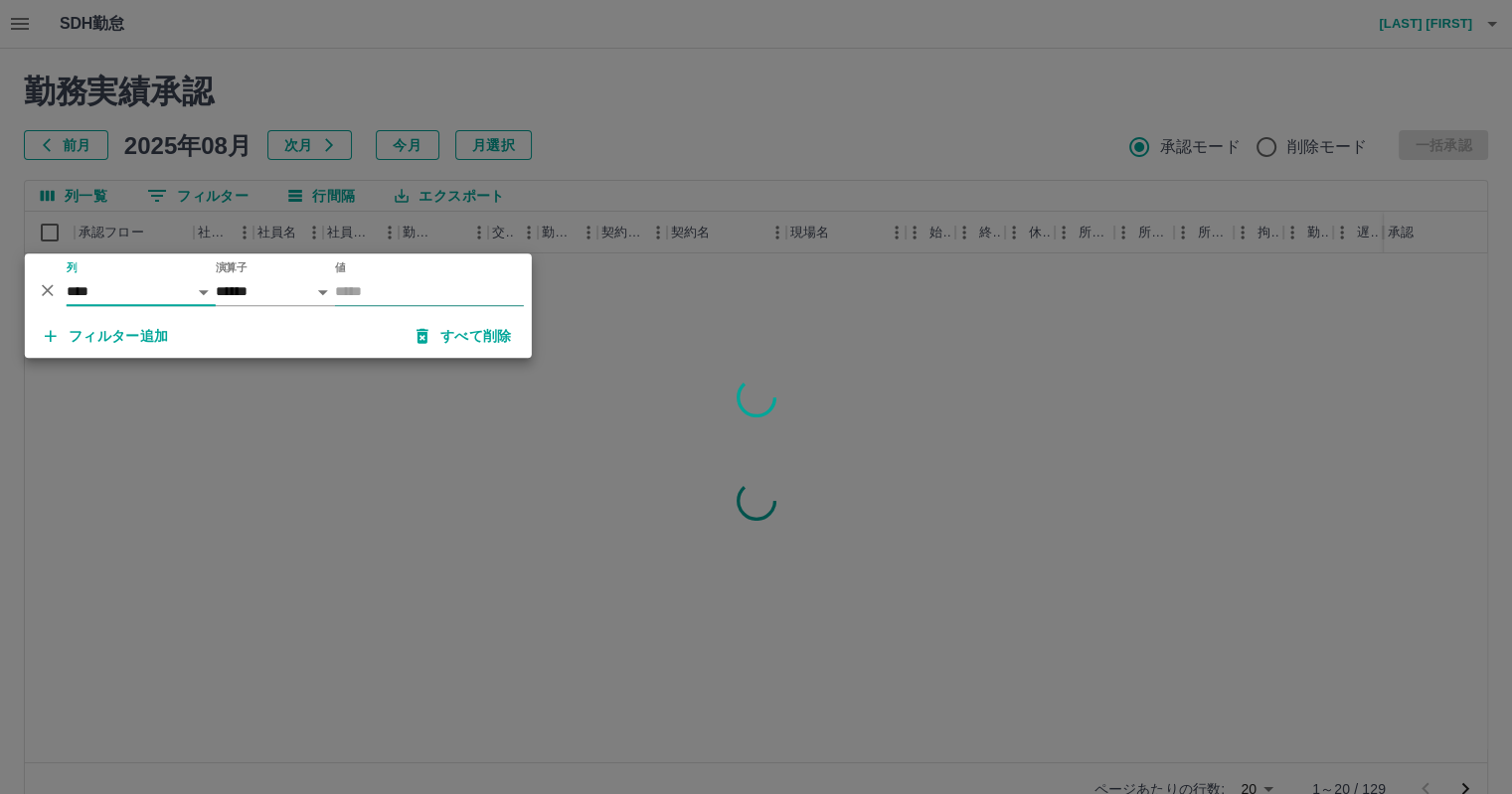 click on "値" at bounding box center [429, 291] 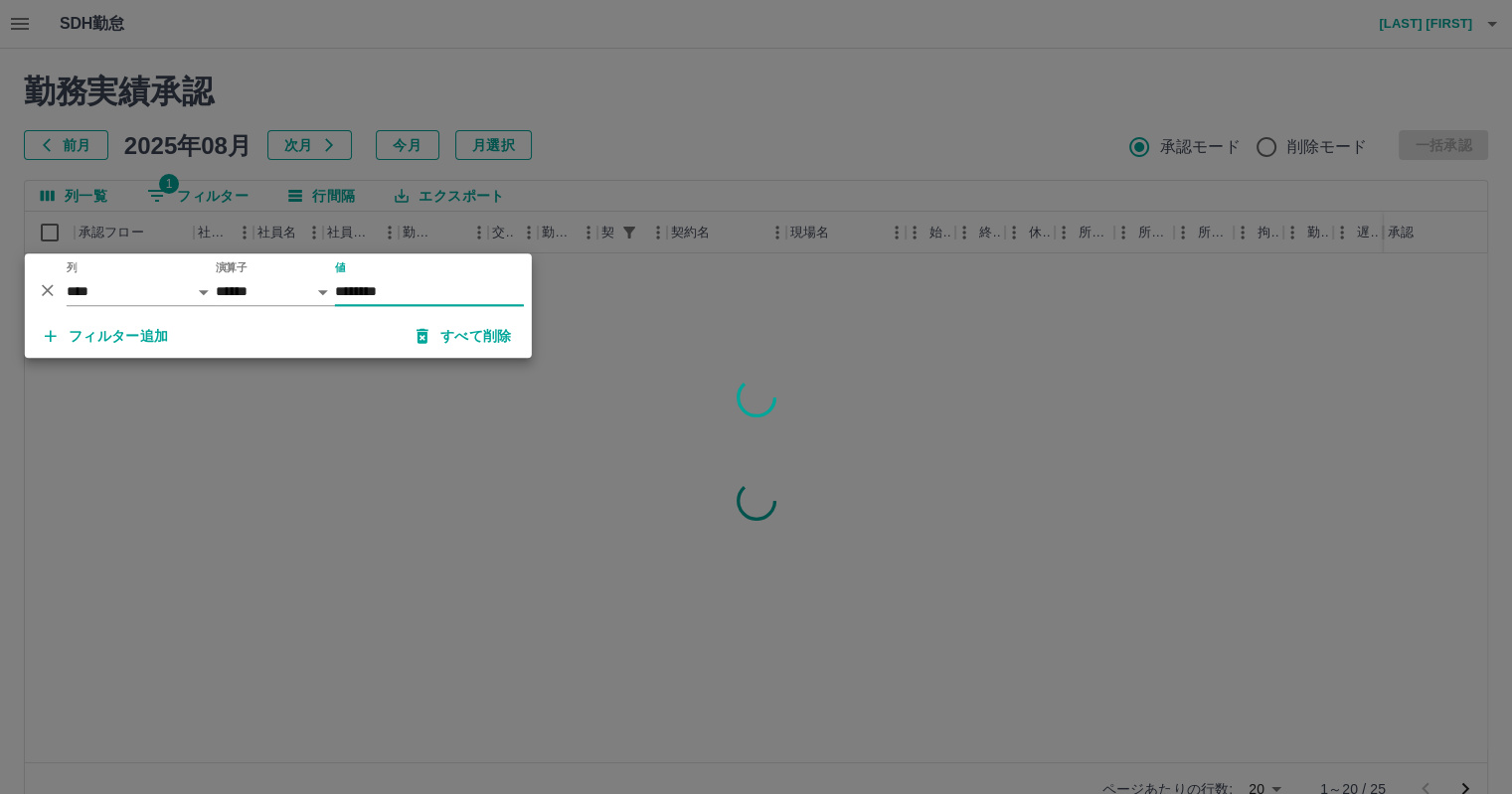 type on "********" 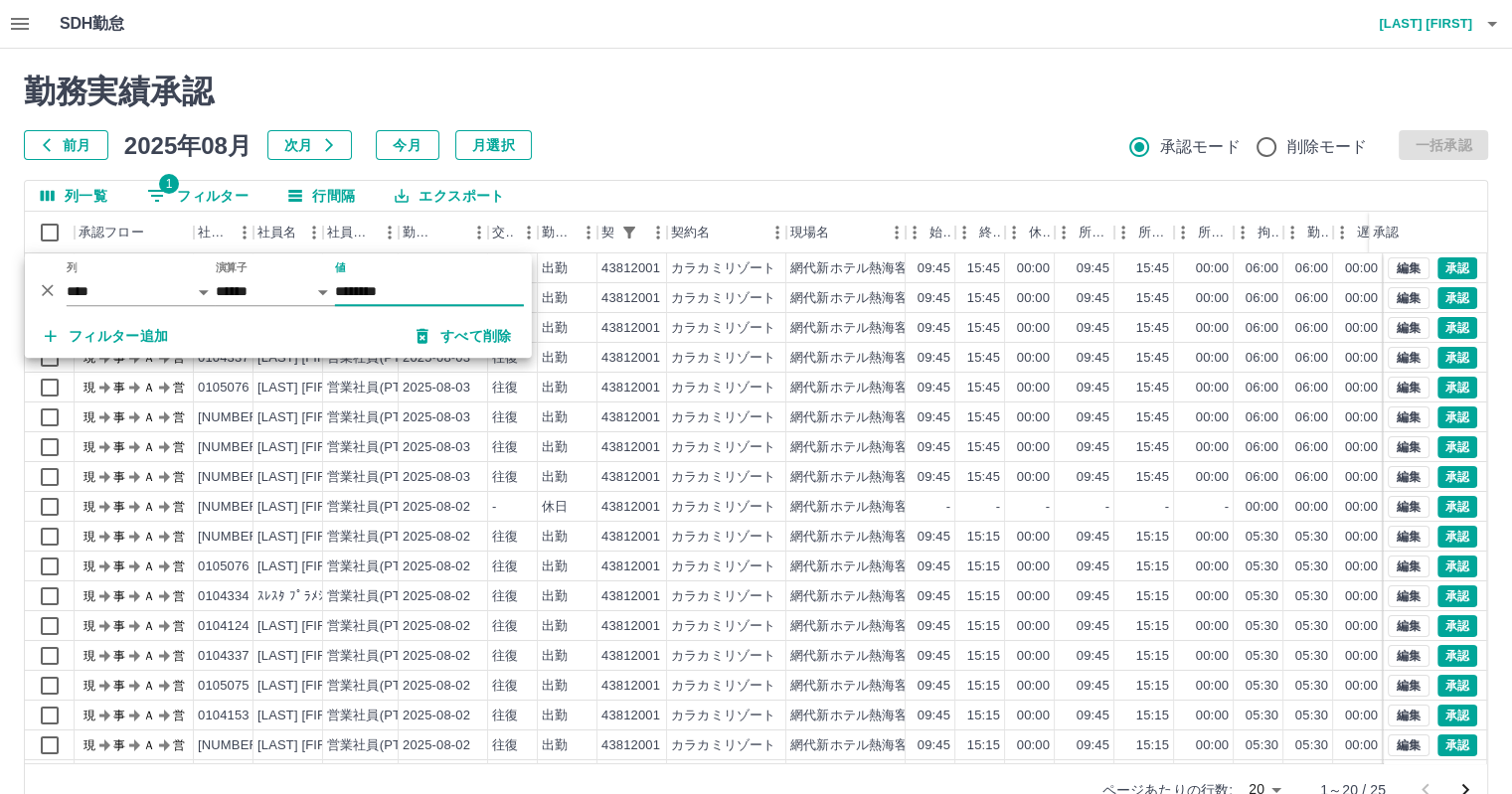 click on "勤務実績承認 前月 2025年08月 次月 今月 月選択 承認モード 削除モード 一括承認 列一覧 1 フィルター 行間隔 エクスポート 承認フロー 社員番号 社員名 社員区分 勤務日 交通費 勤務区分 契約コード 契約名 現場名 始業 終業 休憩 所定開始 所定終業 所定休憩 拘束 勤務 遅刻等 コメント ステータス 承認 現 事 Ａ 営 [NUMBER] [LAST] [FIRST] 営業社員(PT契約) 2025-08-03 往復 出勤 [NUMBER] カラカミリゾート 網代新ホテル熱海客室清掃・館内清掃業務 09:45 15:45 00:00 09:45 15:45 00:00 06:00 06:00 00:00 現場責任者承認待 現 事 Ａ 営 [NUMBER] [LAST] [FIRST] 営業社員(PT契約) 2025-08-03 往復 出勤 [NUMBER] カラカミリゾート 網代新ホテル熱海客室清掃・館内清掃業務 09:45 15:45 00:00 09:45 15:45 00:00 06:00 06:00 00:00 現場責任者承認待 現 事 Ａ 営 [NUMBER] [LAST] [FIRST] 営業社員(PT契約) 09:45" at bounding box center (756, 444) 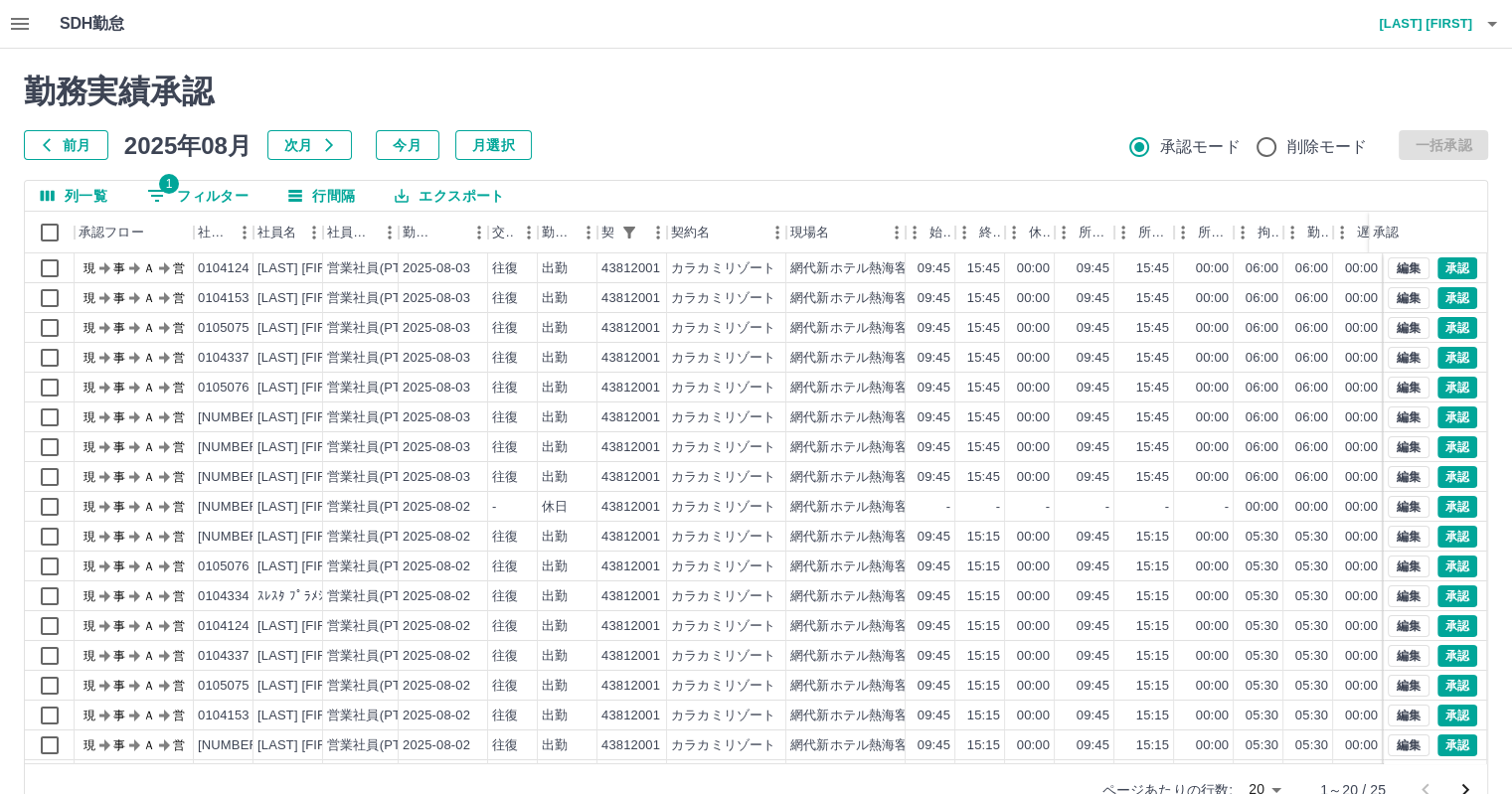 click on "SDH勤怠 [LAST] [FIRST] 勤務実績承認 前月 2025年08月 次月 今月 月選択 承認モード 削除モード 一括承認 列一覧 1 フィルター 行間隔 エクスポート 承認フロー 社員番号 社員名 社員区分 勤務日 交通費 勤務区分 契約コード 契約名 現場名 始業 終業 休憩 所定開始 所定終業 所定休憩 拘束 勤務 遅刻等 コメント ステータス 承認 現 事 Ａ 営 [NUMBER] [LAST] [FIRST] 営業社員(PT契約) 2025-08-03 往復 出勤 [NUMBER] カラカミリゾート 網代新ホテル熱海客室清掃・館内清掃業務 09:45 15:45 00:00 09:45 15:45 00:00 06:00 06:00 00:00 現場責任者承認待 現 事 Ａ 営 [NUMBER] [LAST] [FIRST] 営業社員(PT契約) 2025-08-03 往復 出勤 [NUMBER] カラカミリゾート 網代新ホテル熱海客室清掃・館内清掃業務 09:45 15:45 00:00 09:45 15:45 00:00 06:00 06:00 00:00 現場責任者承認待 現 事 Ａ 営 [NUMBER] [LAST] [FIRST] 営業社員(PT契約) 09:45" at bounding box center (756, 419) 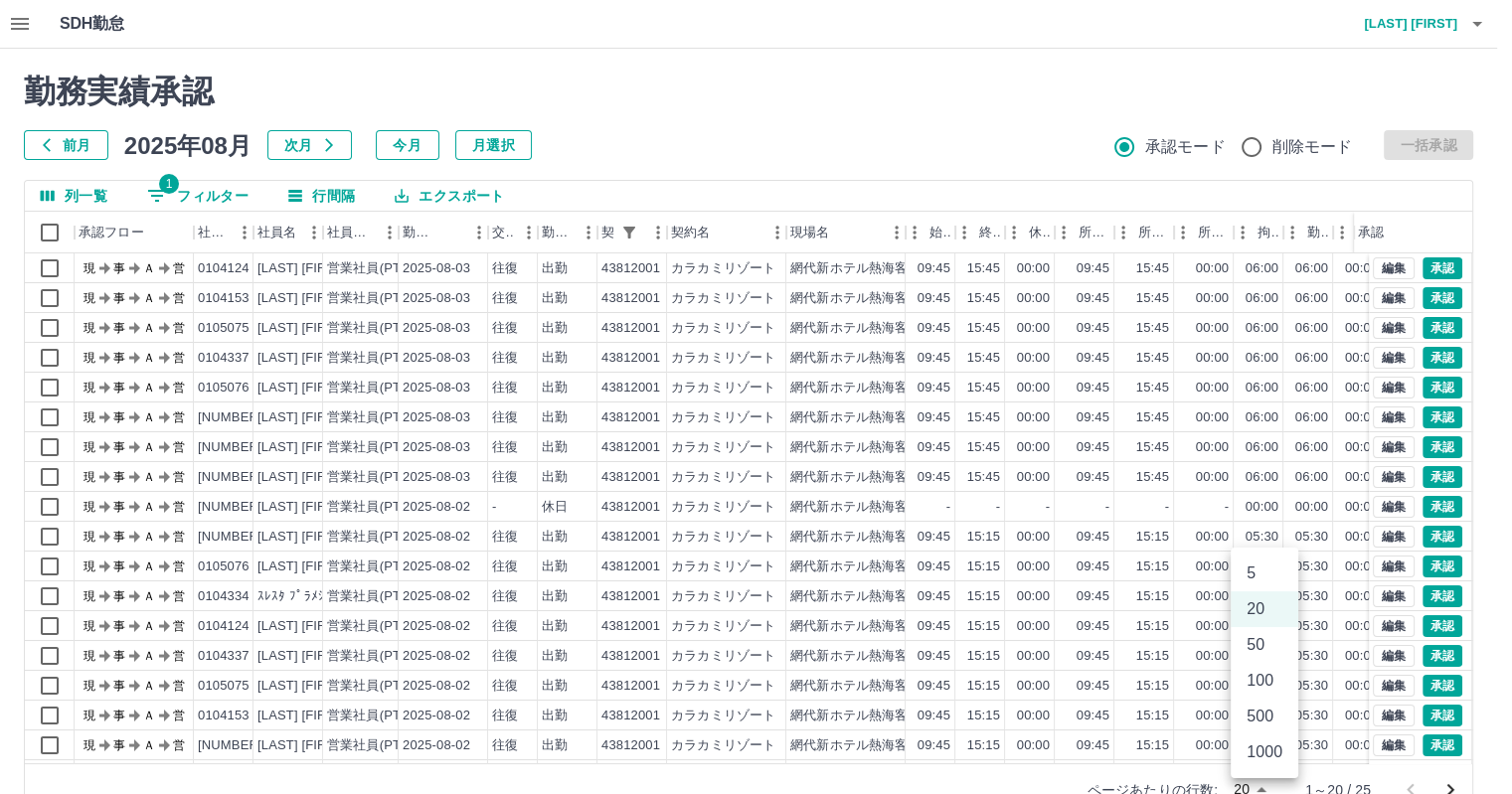 scroll, scrollTop: 9, scrollLeft: 0, axis: vertical 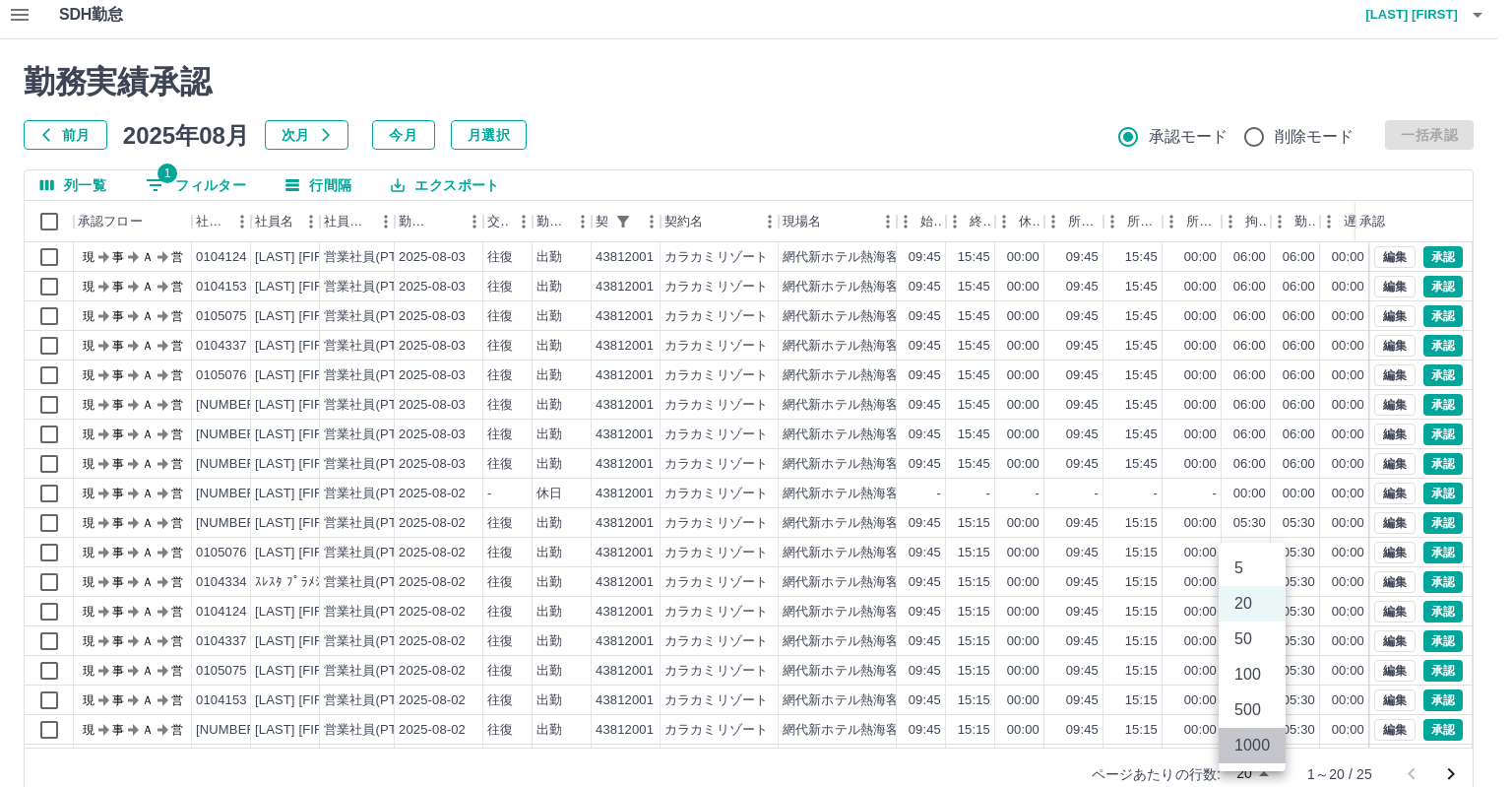 click on "1000" at bounding box center (1252, 746) 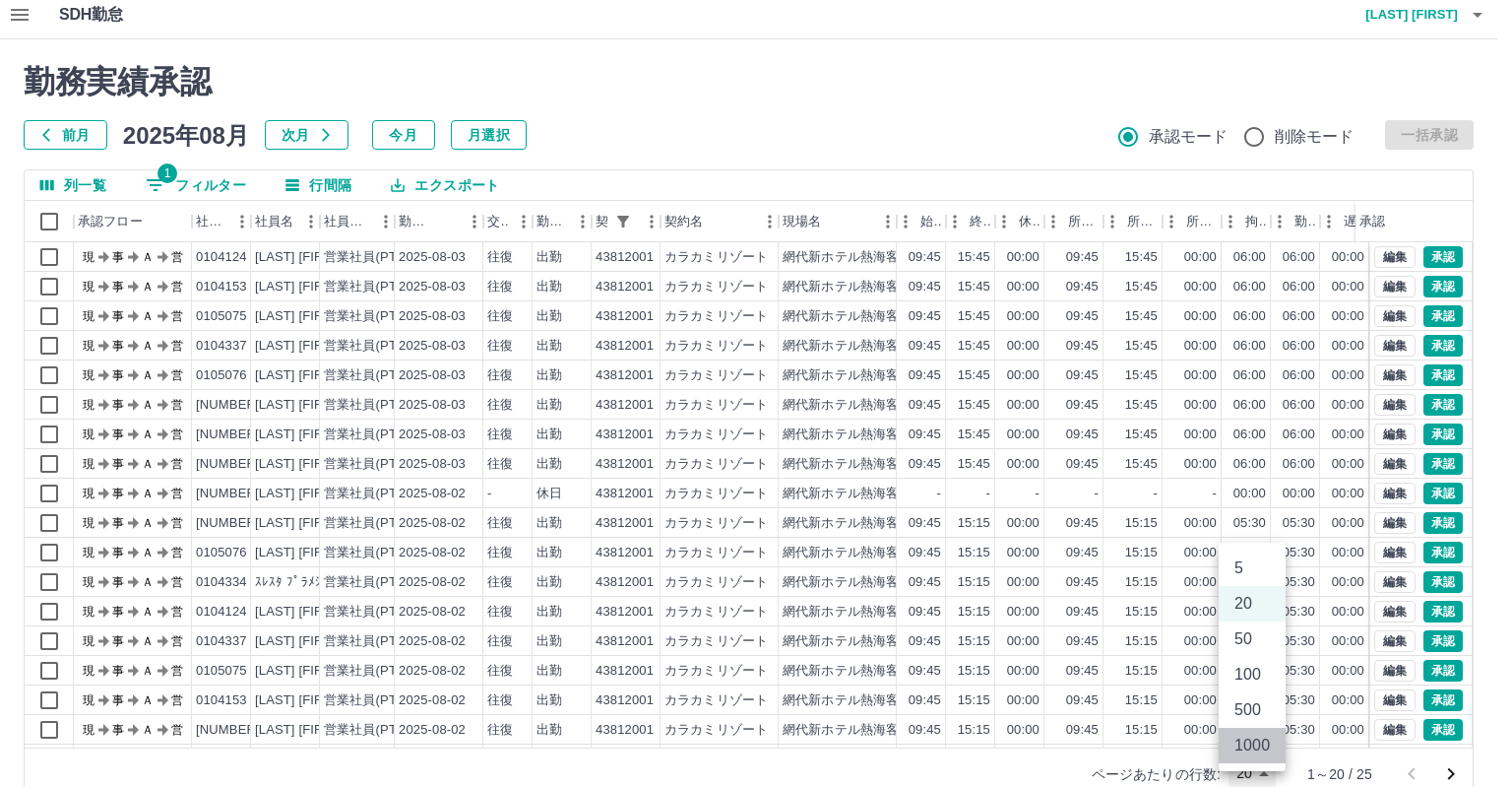 type on "****" 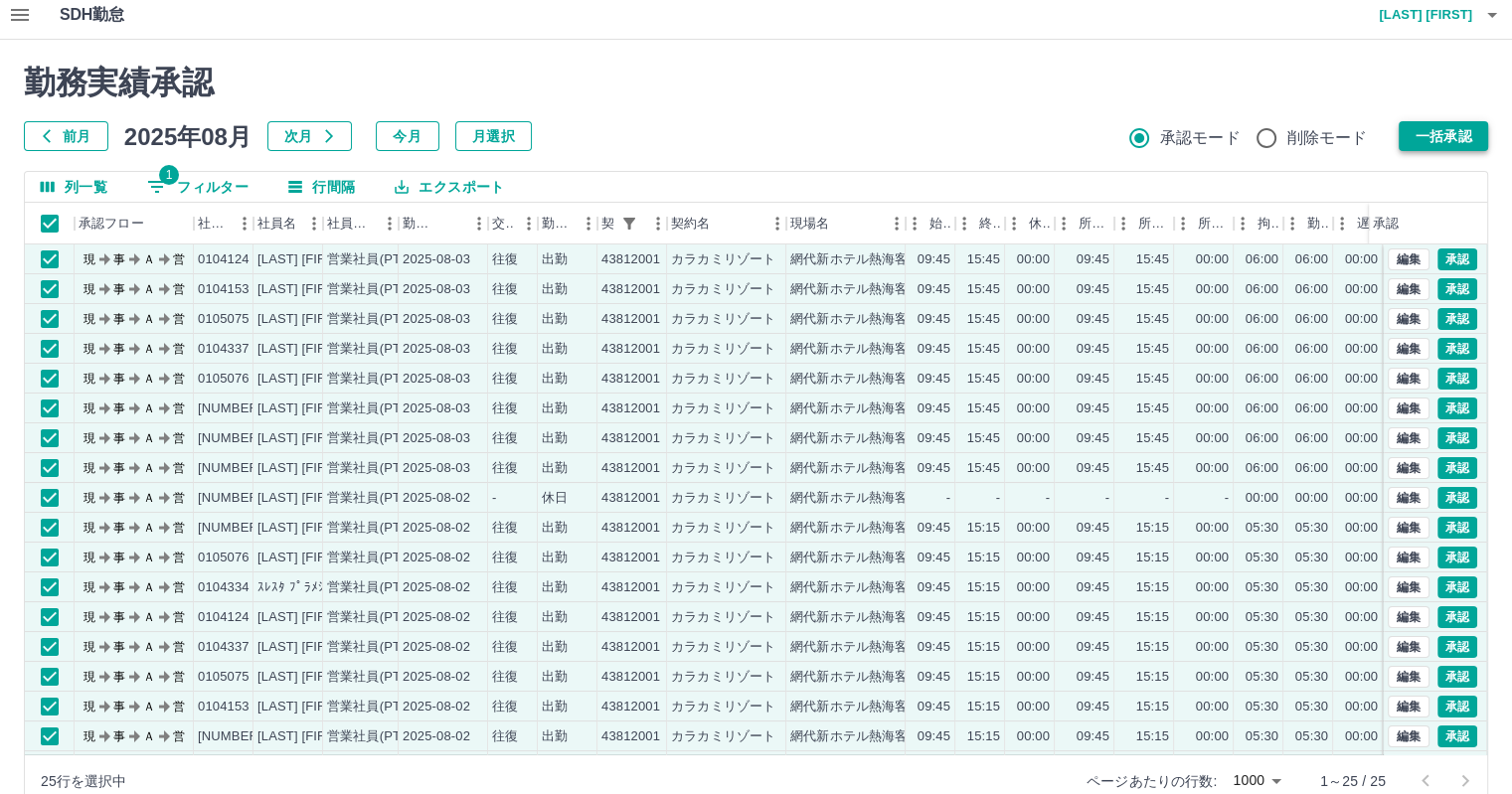 click on "一括承認" at bounding box center (1443, 136) 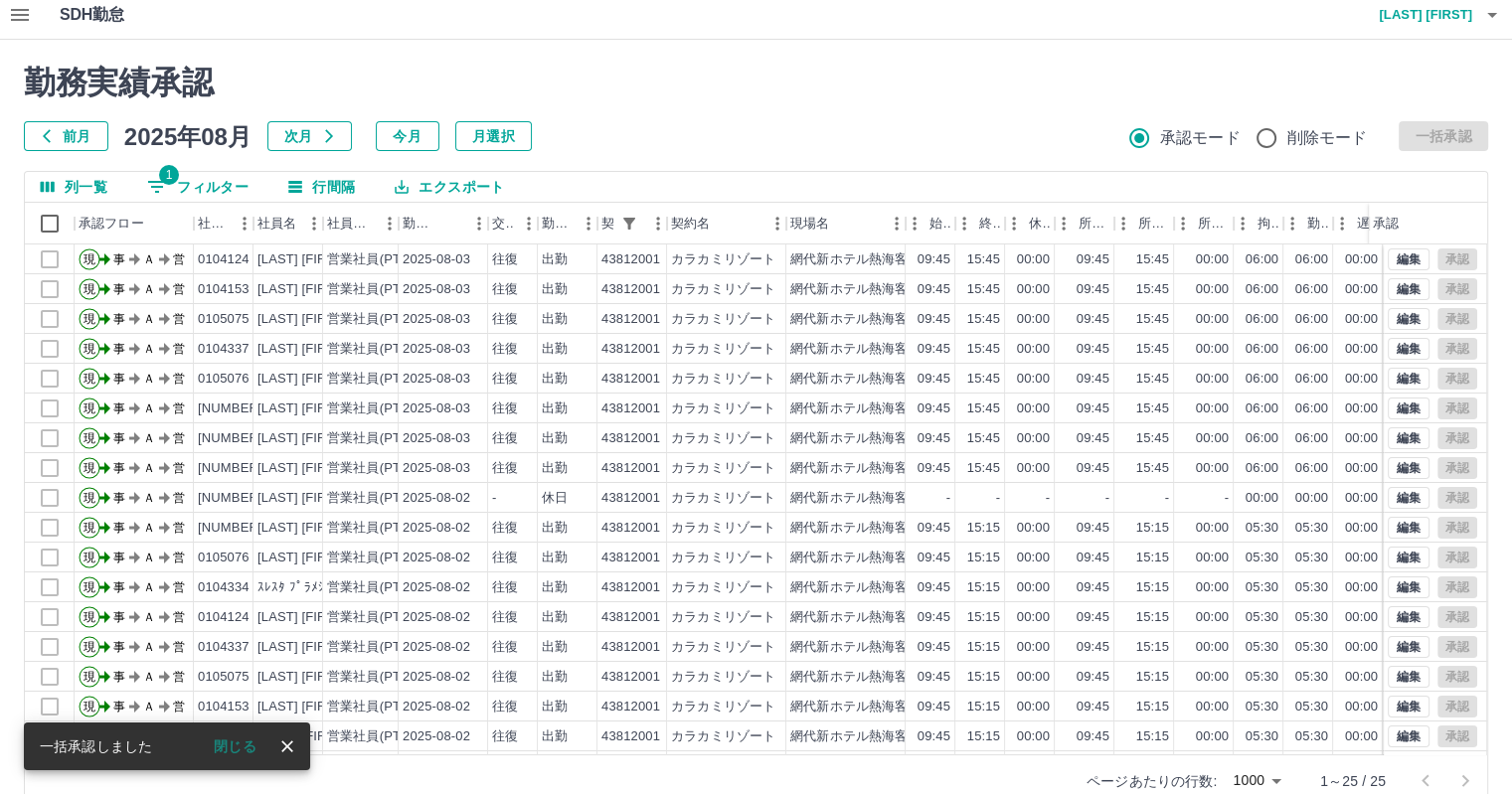 click on "前月" at bounding box center (66, 136) 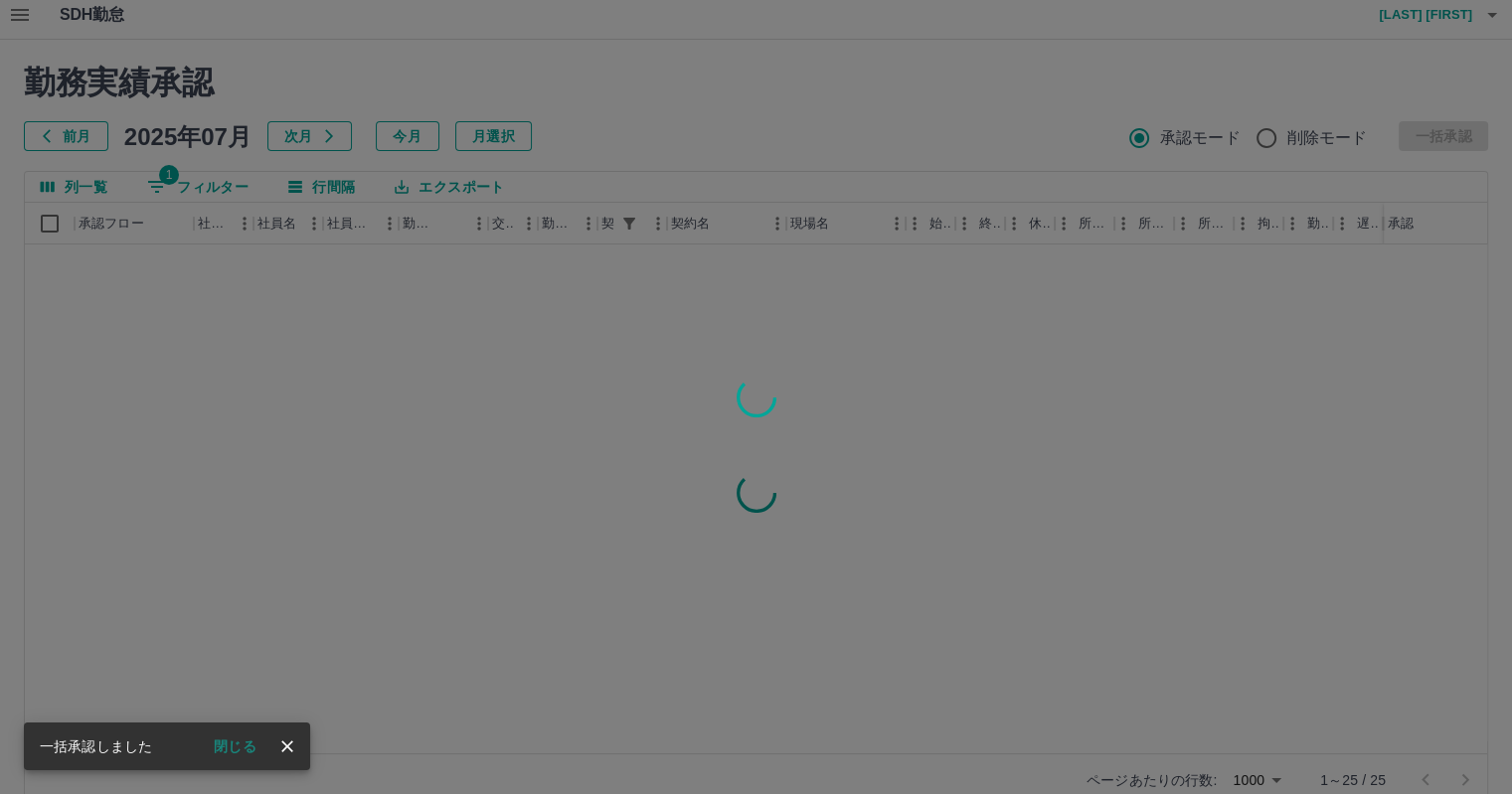 scroll, scrollTop: 0, scrollLeft: 0, axis: both 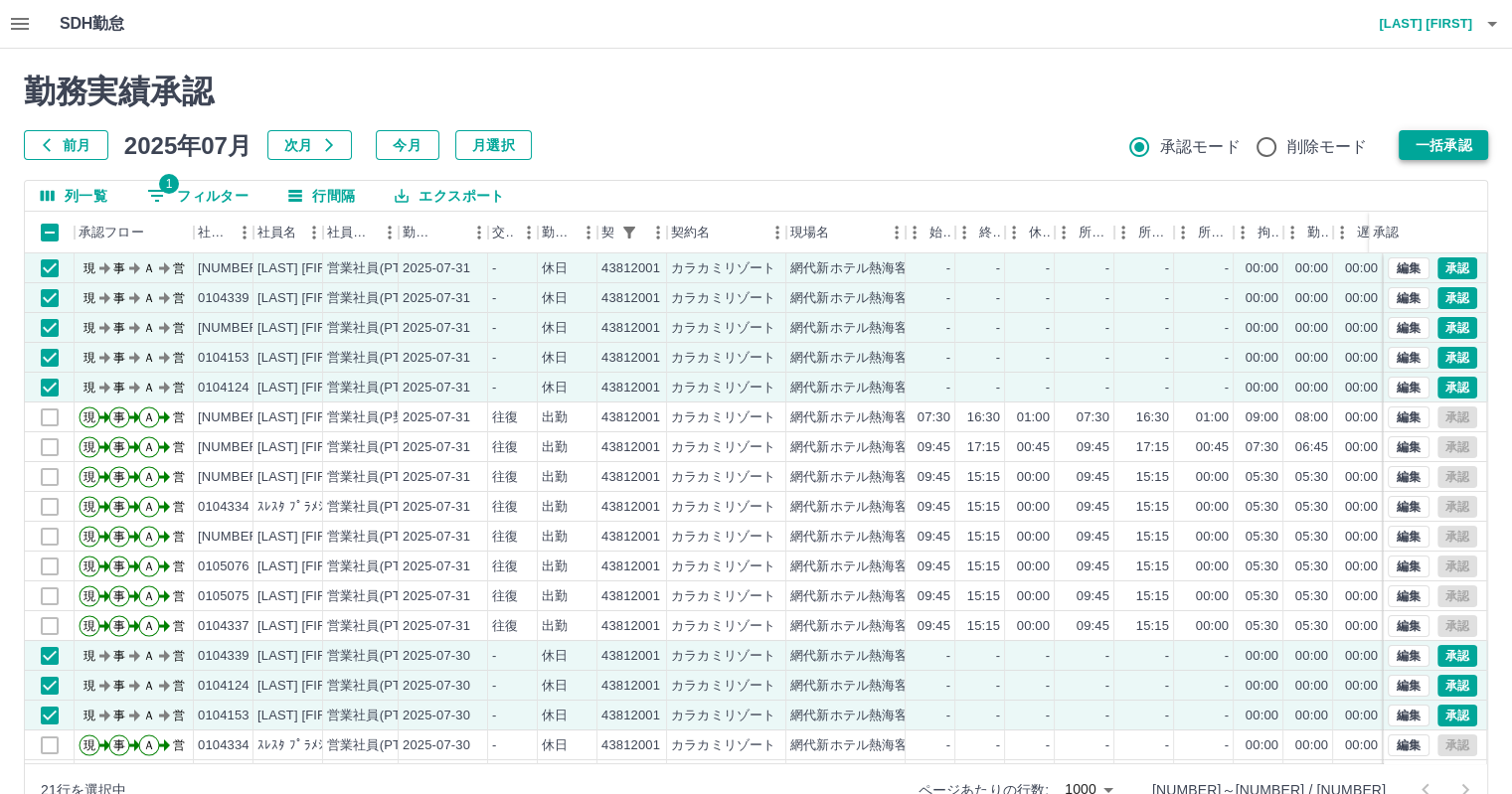 click on "一括承認" at bounding box center [1443, 145] 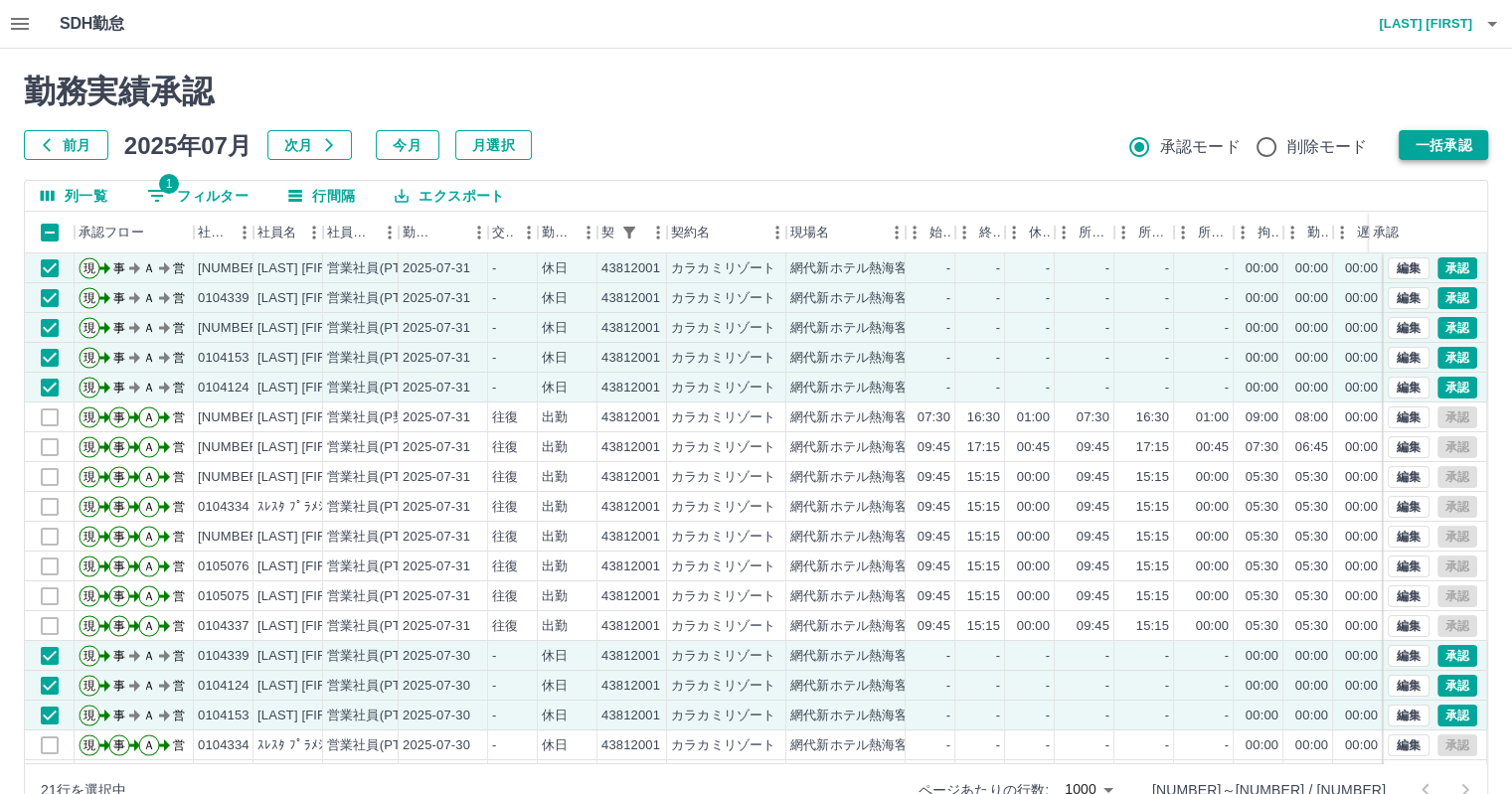 click on "一括承認" at bounding box center [1443, 145] 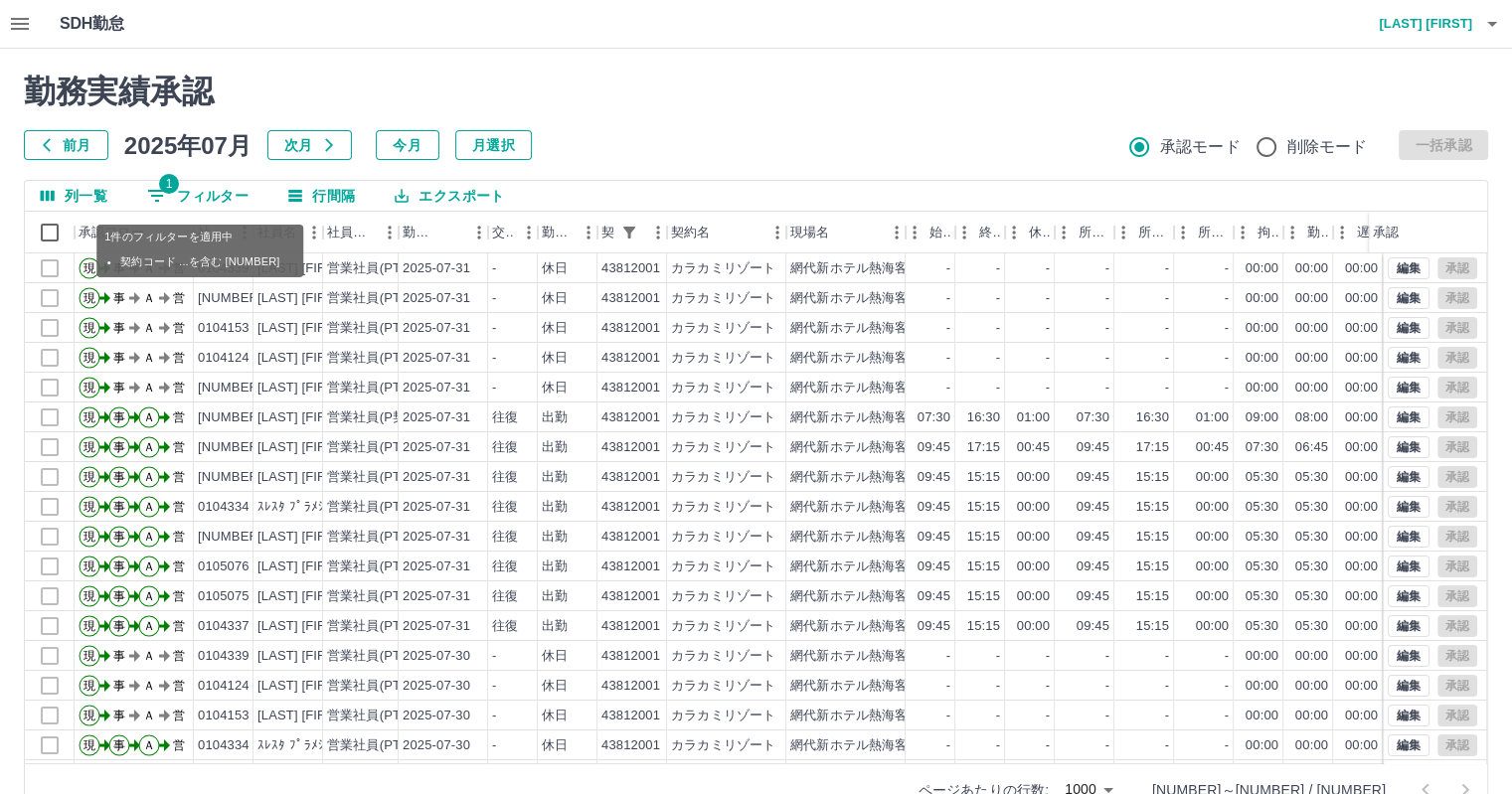 click on "1 フィルター" at bounding box center (198, 196) 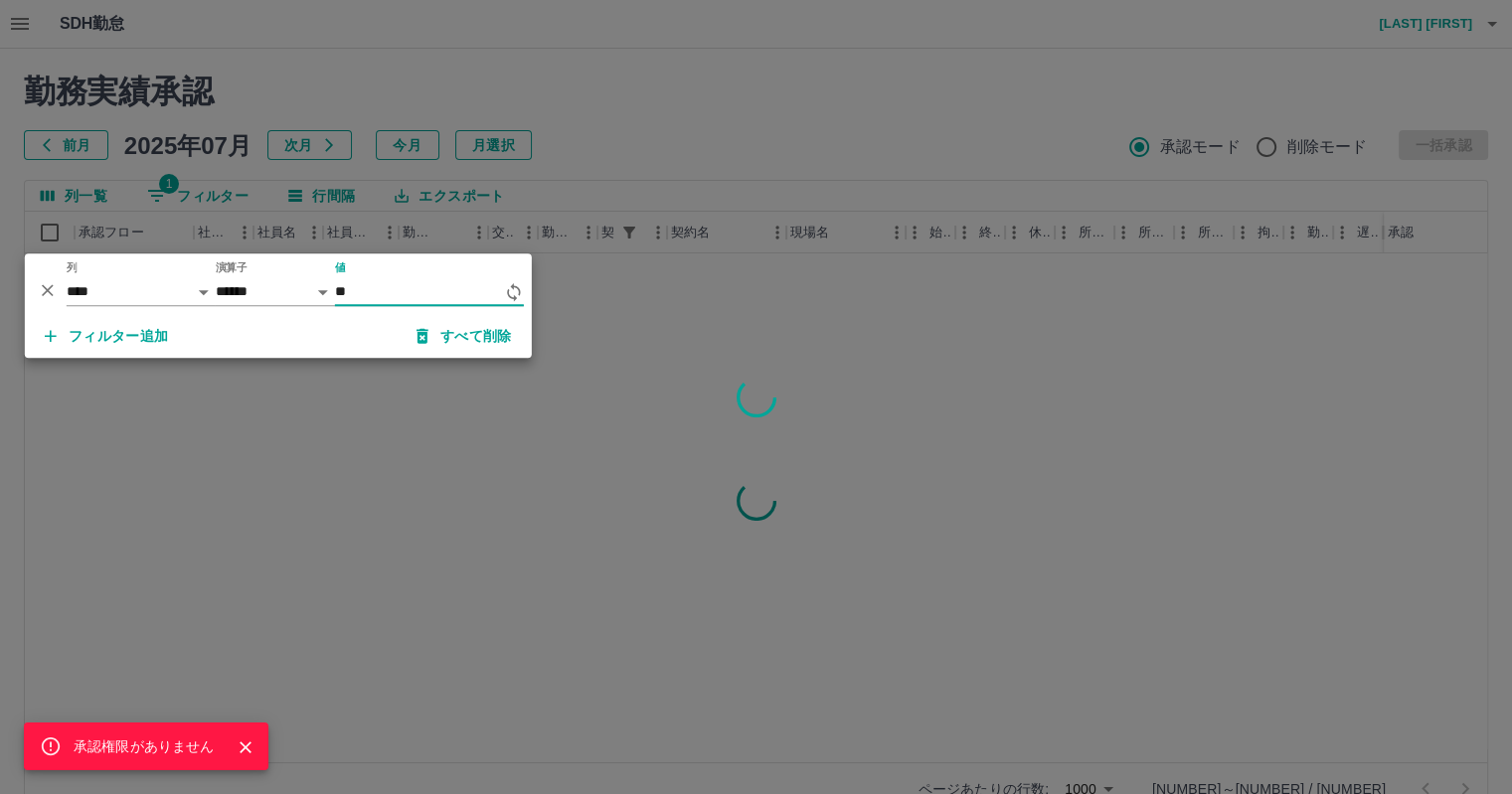 type on "*" 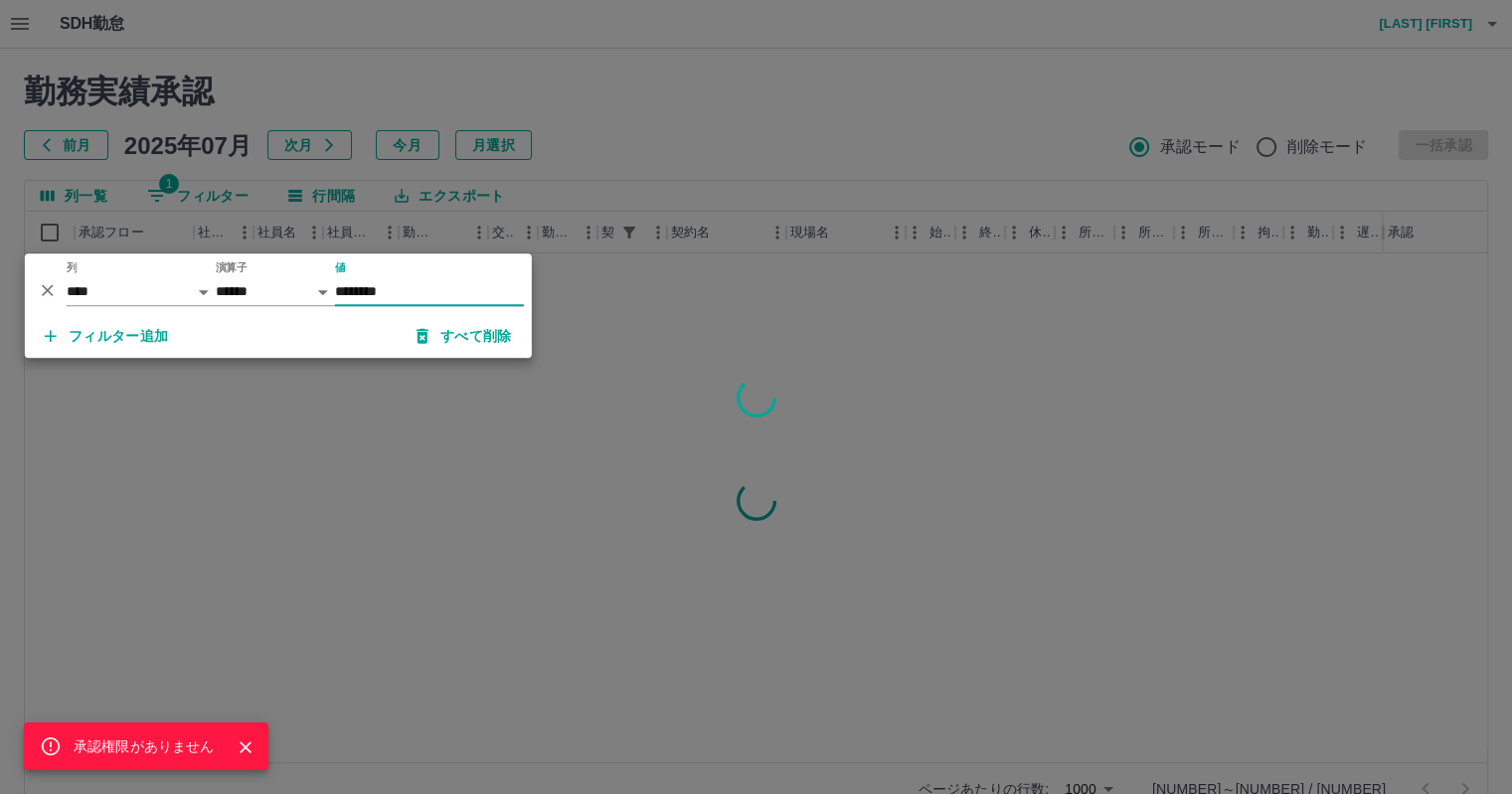 type on "********" 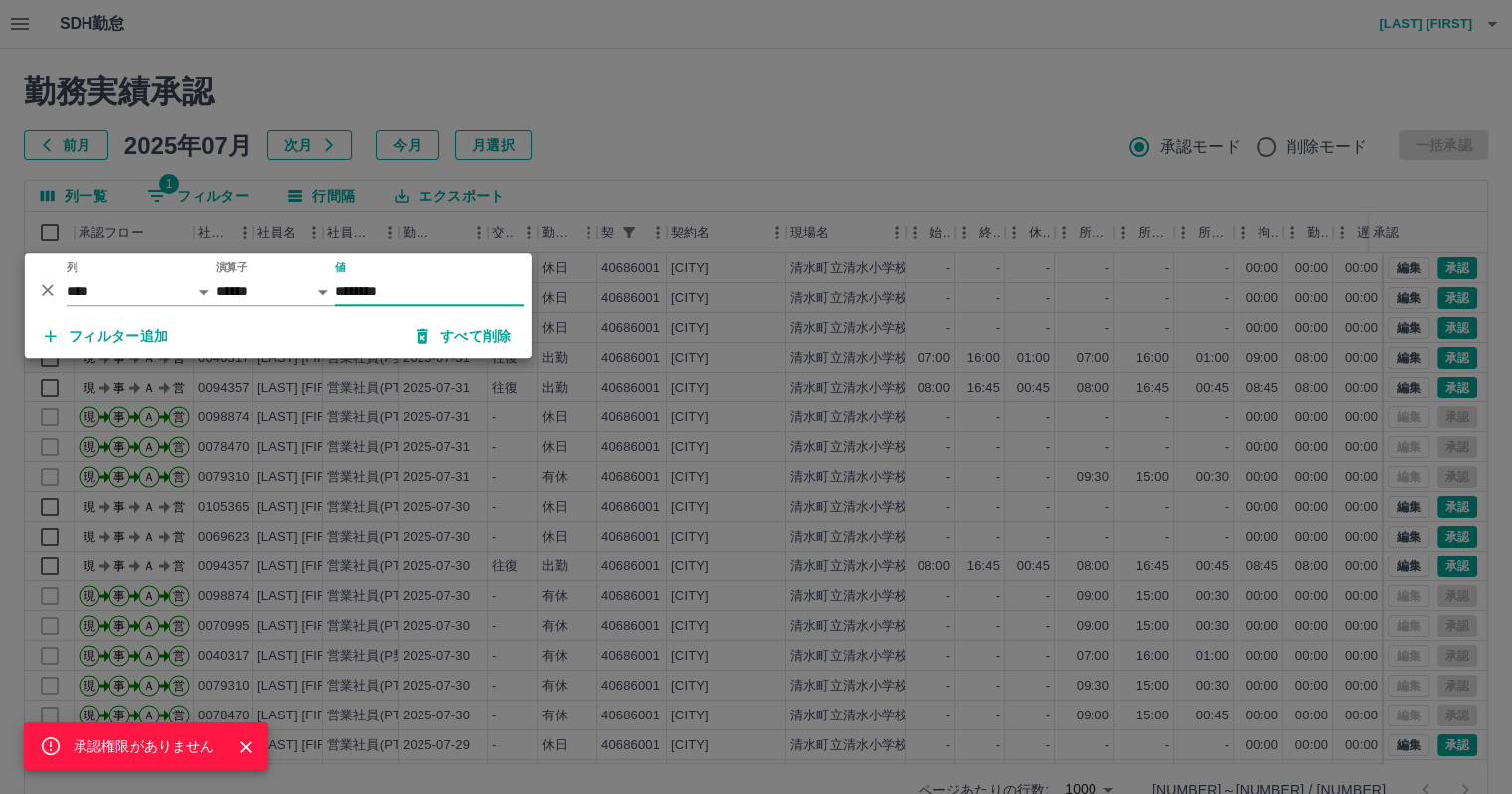 click on "承認権限がありません" at bounding box center [756, 397] 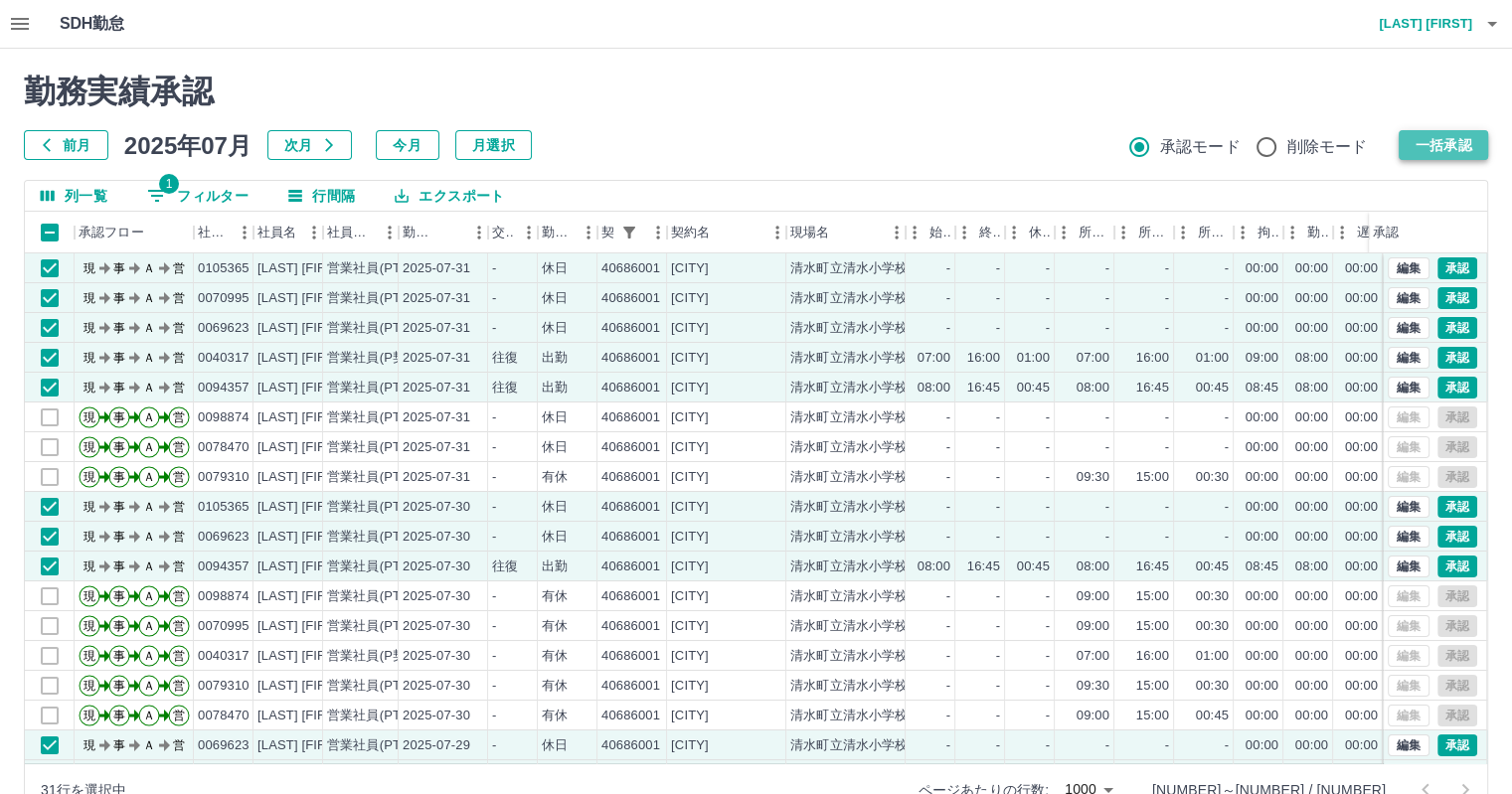 click on "一括承認" at bounding box center (1443, 145) 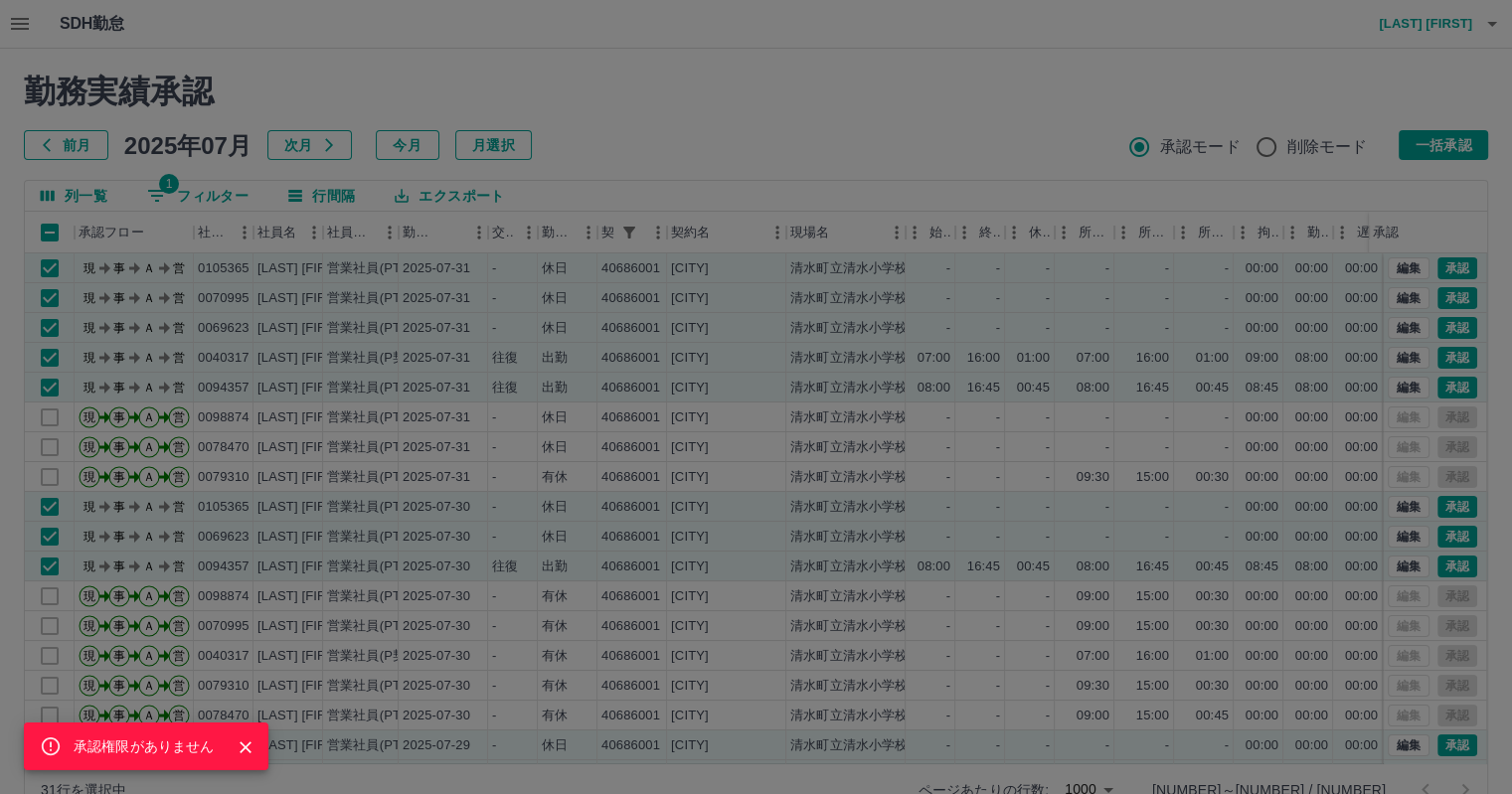 click on "承認権限がありません" at bounding box center (756, 397) 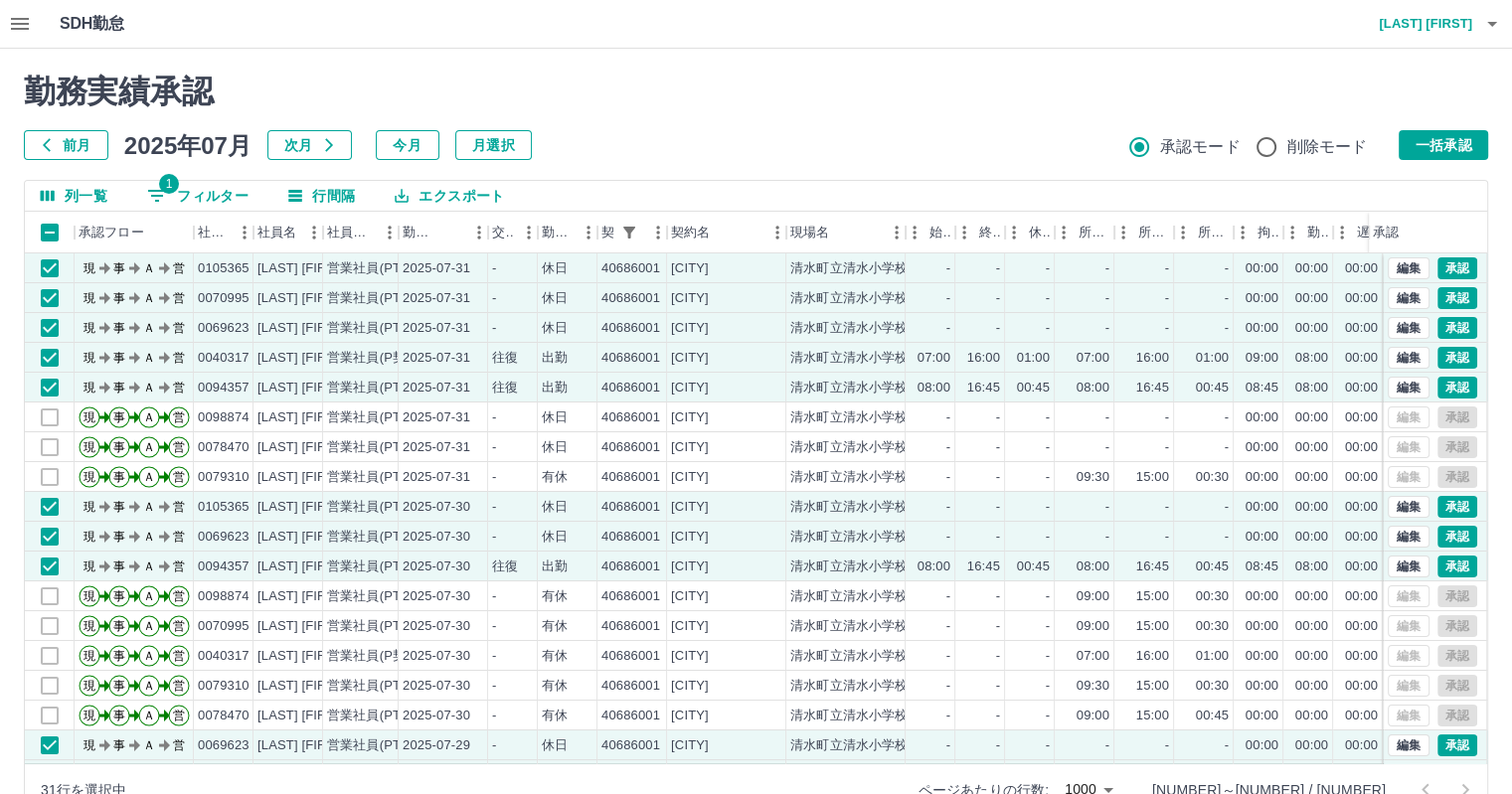 click on "1 フィルター" at bounding box center [198, 196] 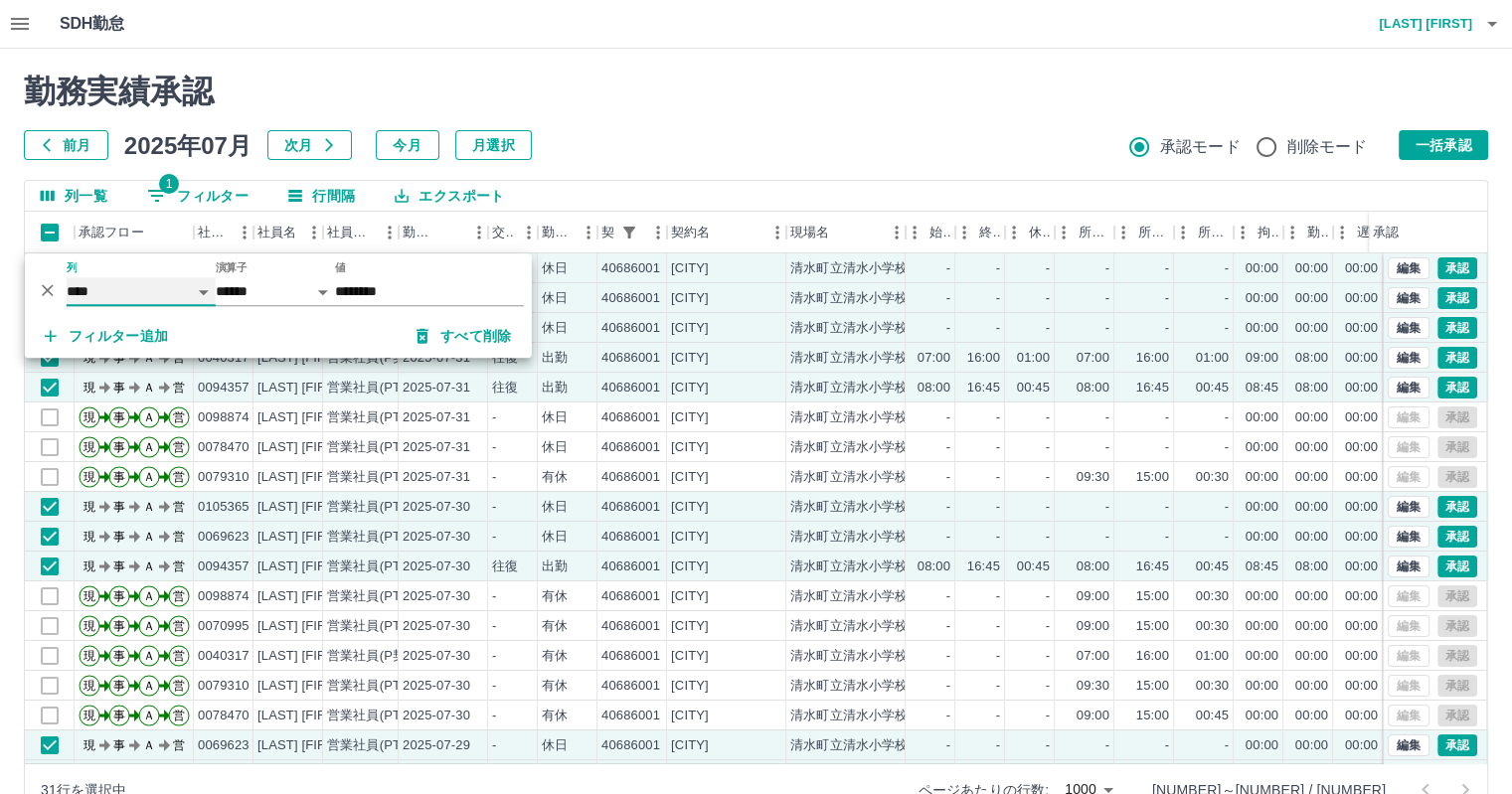 click on "**** *** **** *** *** **** ***** *** *** ** ** ** **** **** **** ** ** *** **** *****" at bounding box center [141, 291] 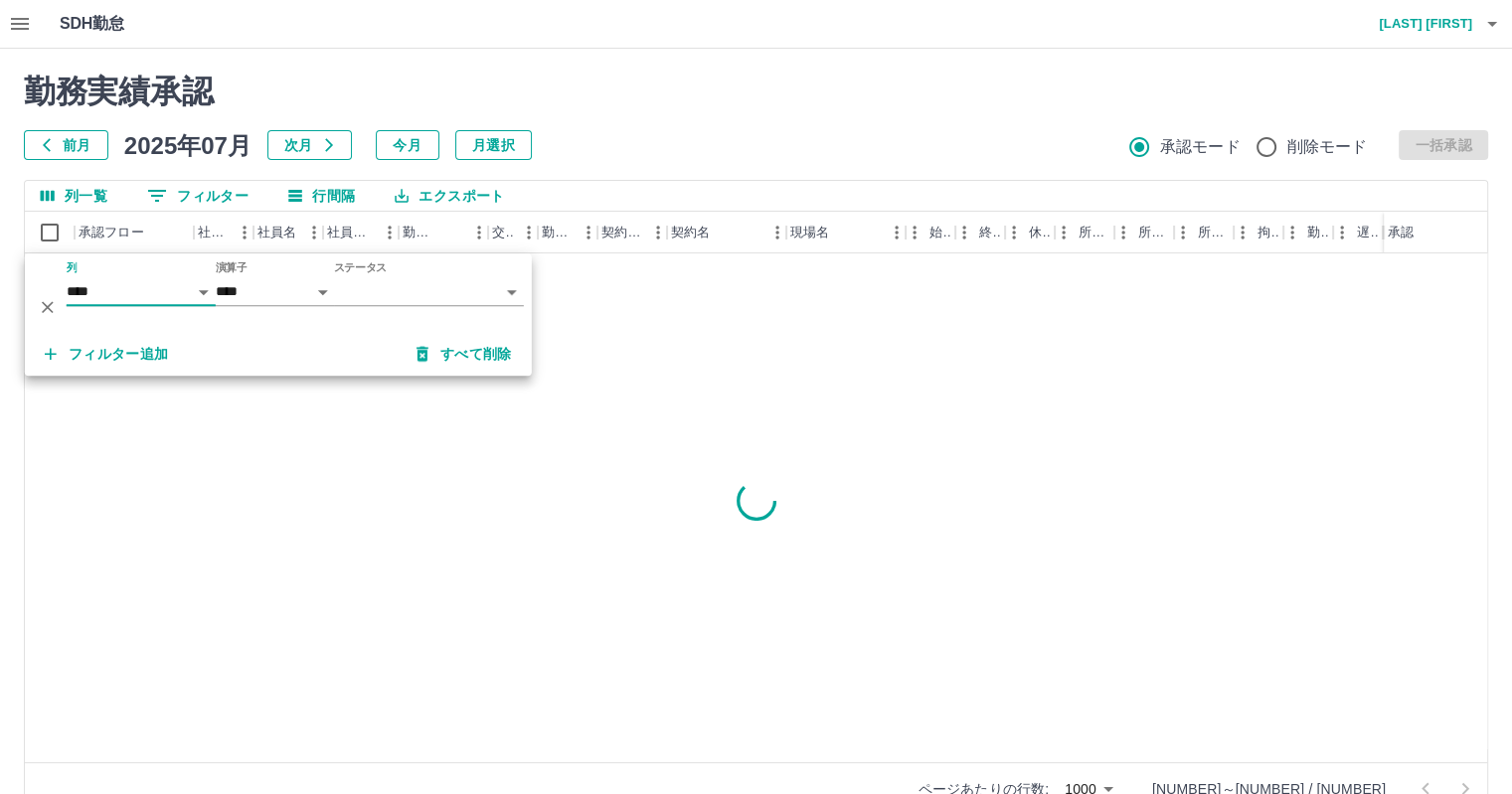 click on "SDH勤怠 [LAST] [FIRST] 承認権限がありません 勤務実績承認 前月 2025年07月 次月 今月 月選択 承認モード 削除モード 一括承認 列一覧 0 フィルター 行間隔 エクスポート 承認フロー 社員番号 社員名 社員区分 勤務日 交通費 勤務区分 契約コード 契約名 現場名 始業 終業 休憩 所定開始 所定終業 所定休憩 拘束 勤務 遅刻等 コメント ステータス 承認 ページあたりの行数: 1000 **** 1～258 / 258 SDH勤怠 *** ** 列 **** *** **** *** *** **** ***** *** *** ** ** ** **** **** **** ** ** *** **** ***** 演算子 **** ****** ステータス ​ ********* フィルター追加 すべて削除" at bounding box center (756, 419) 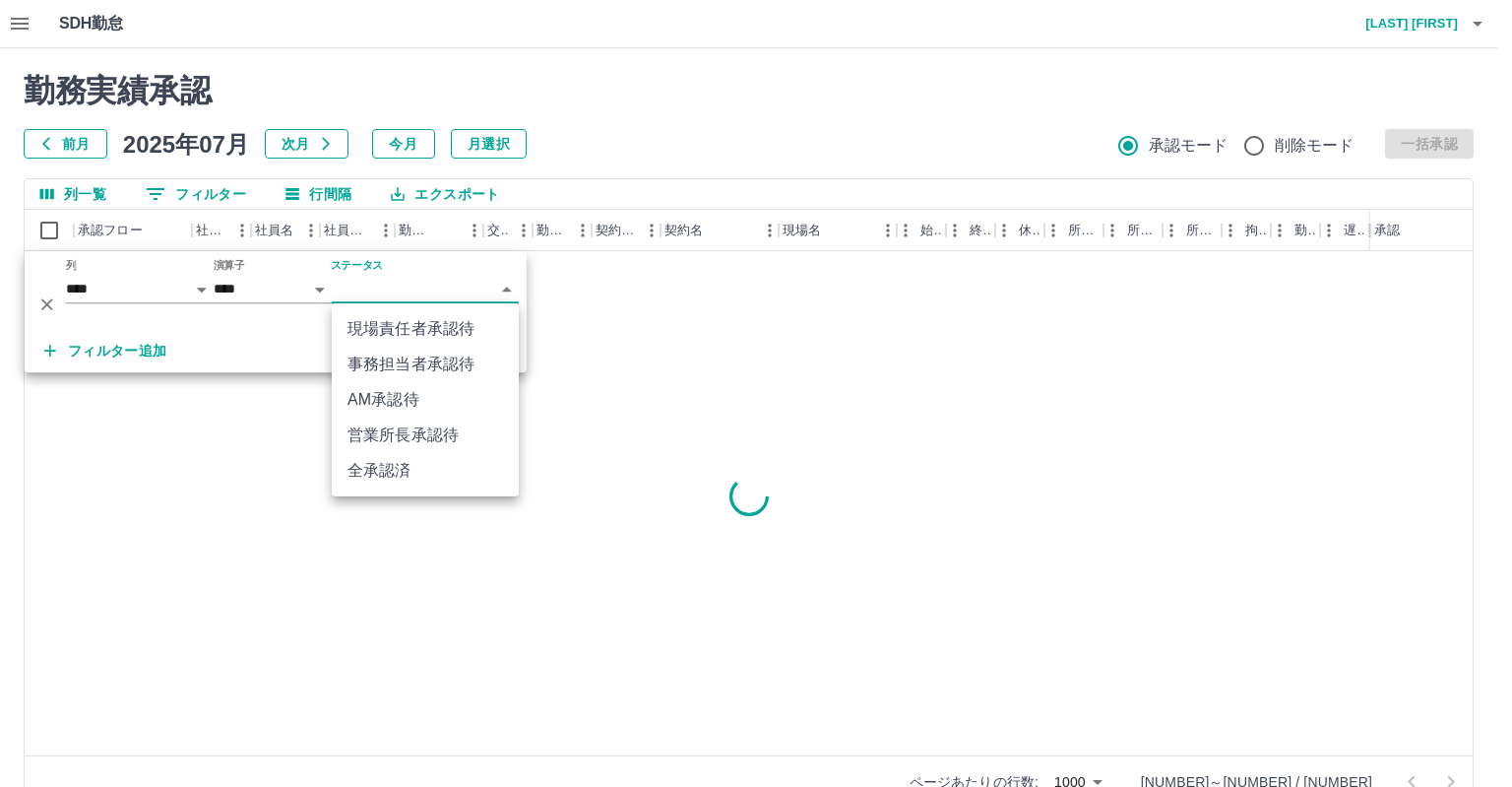 click on "AM承認待" at bounding box center [425, 400] 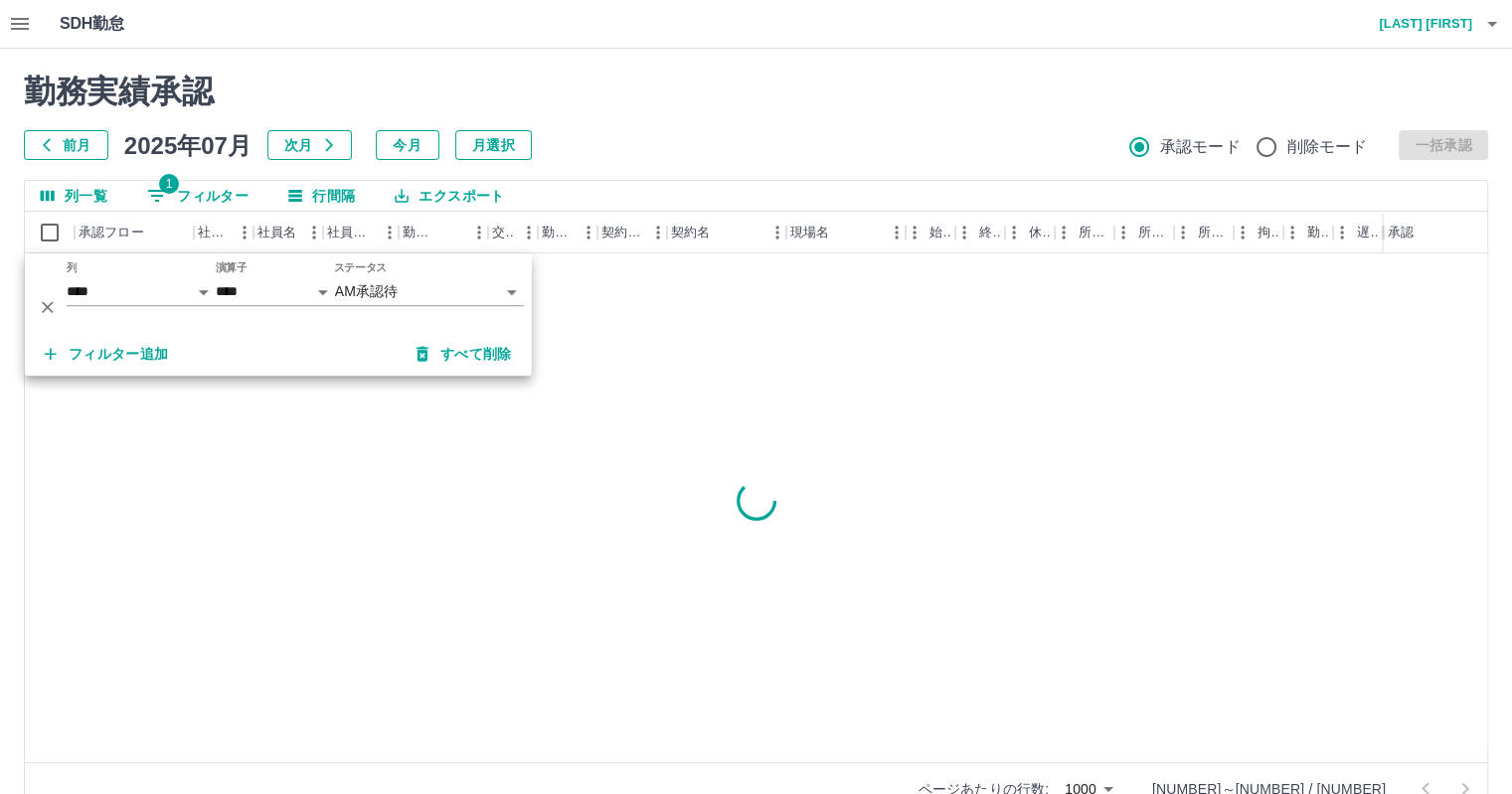 click on "前月 2025年07月 次月 今月 月選択 承認モード 削除モード 一括承認" at bounding box center [756, 145] 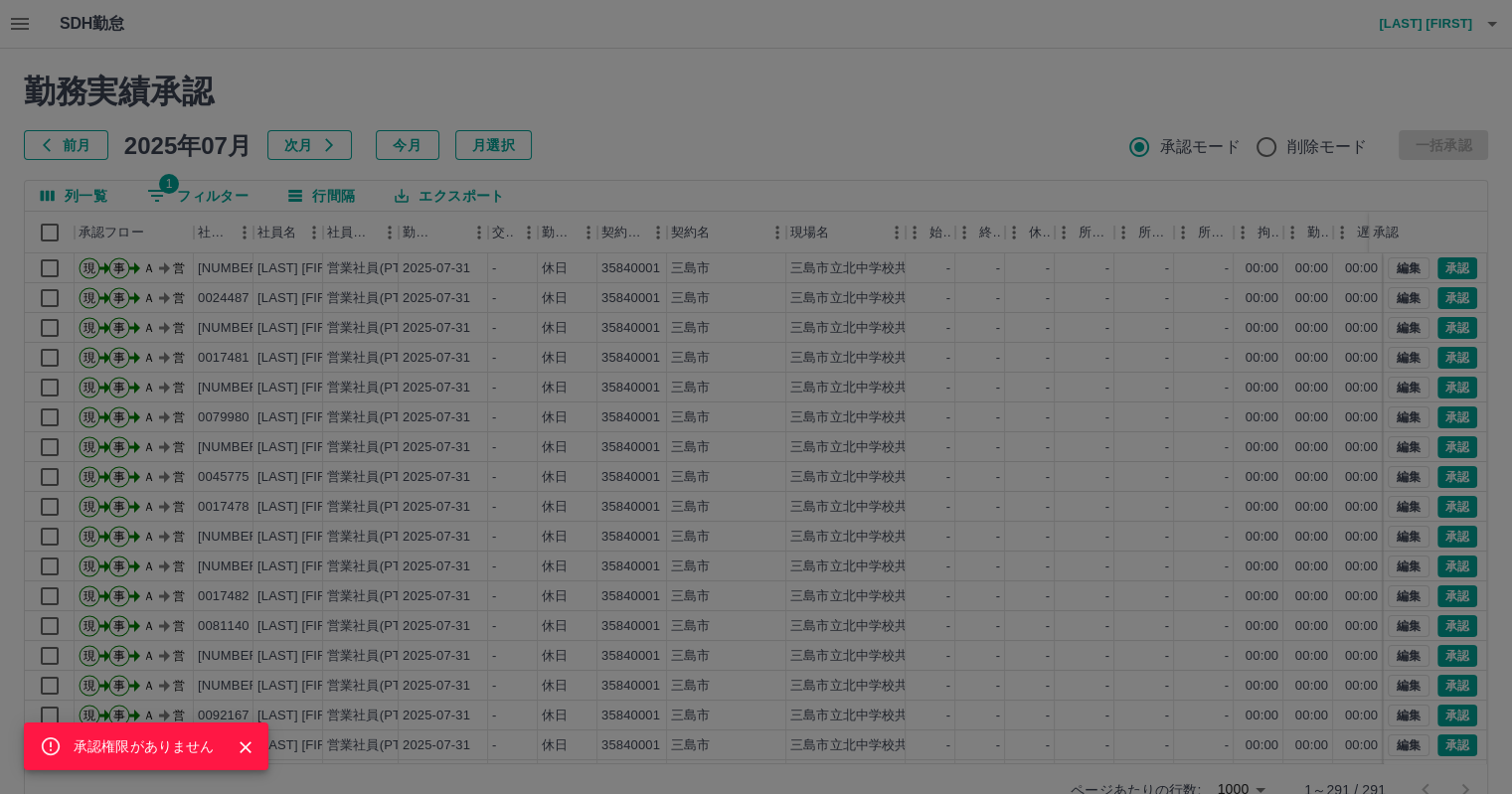 click on "承認権限がありません" at bounding box center (756, 397) 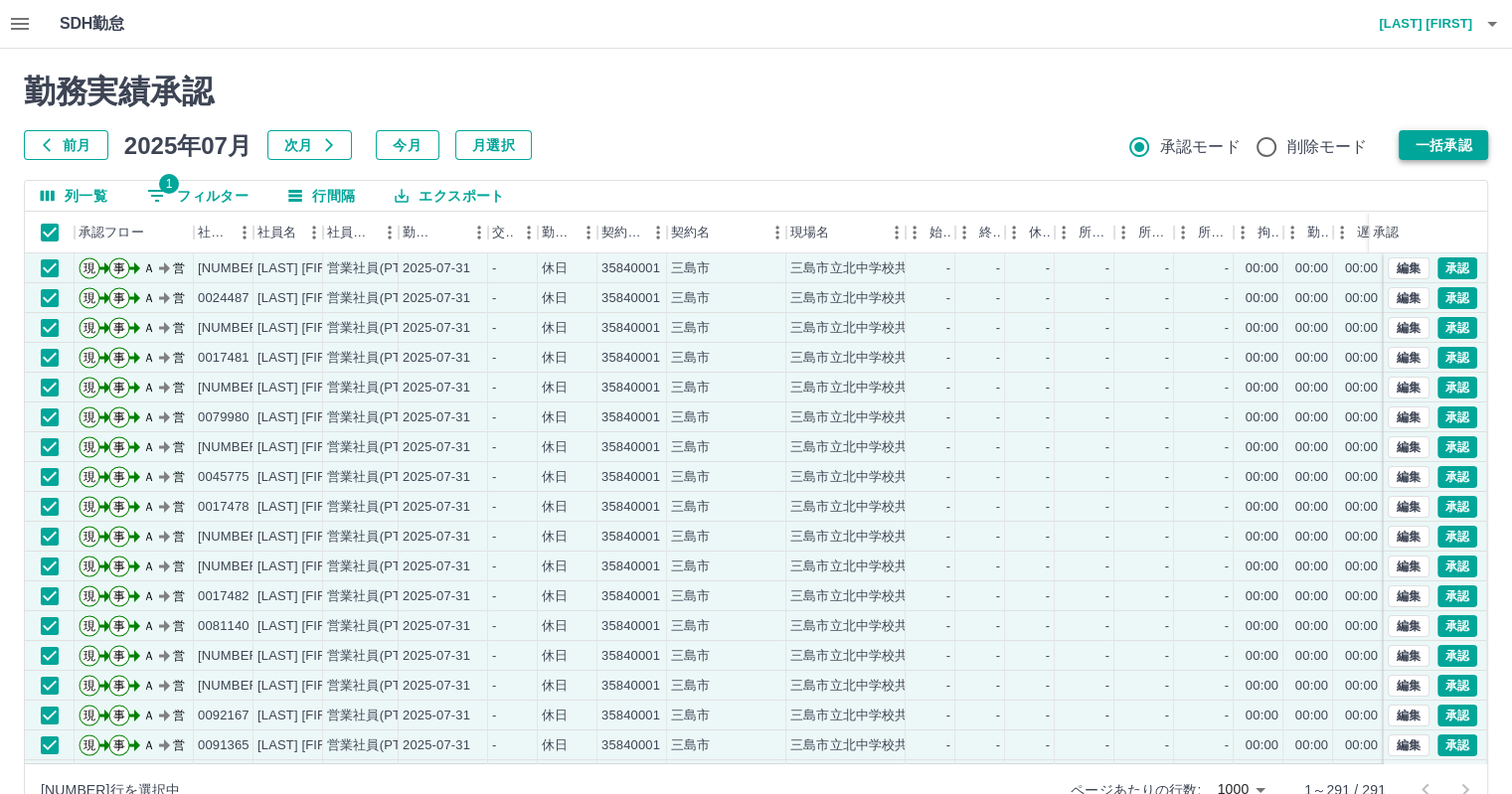 click on "一括承認" at bounding box center (1443, 145) 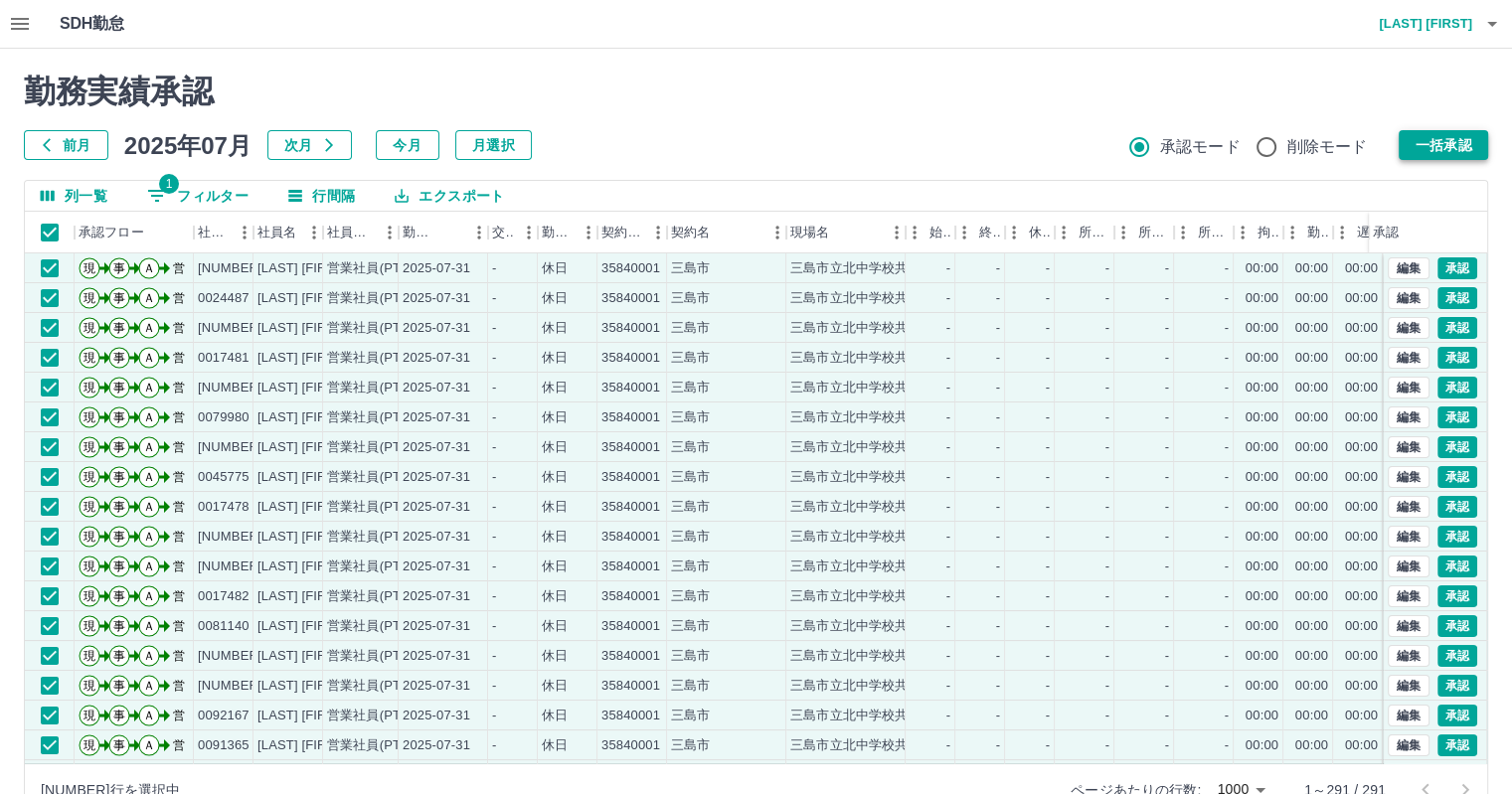 click on "一括承認" at bounding box center (1443, 145) 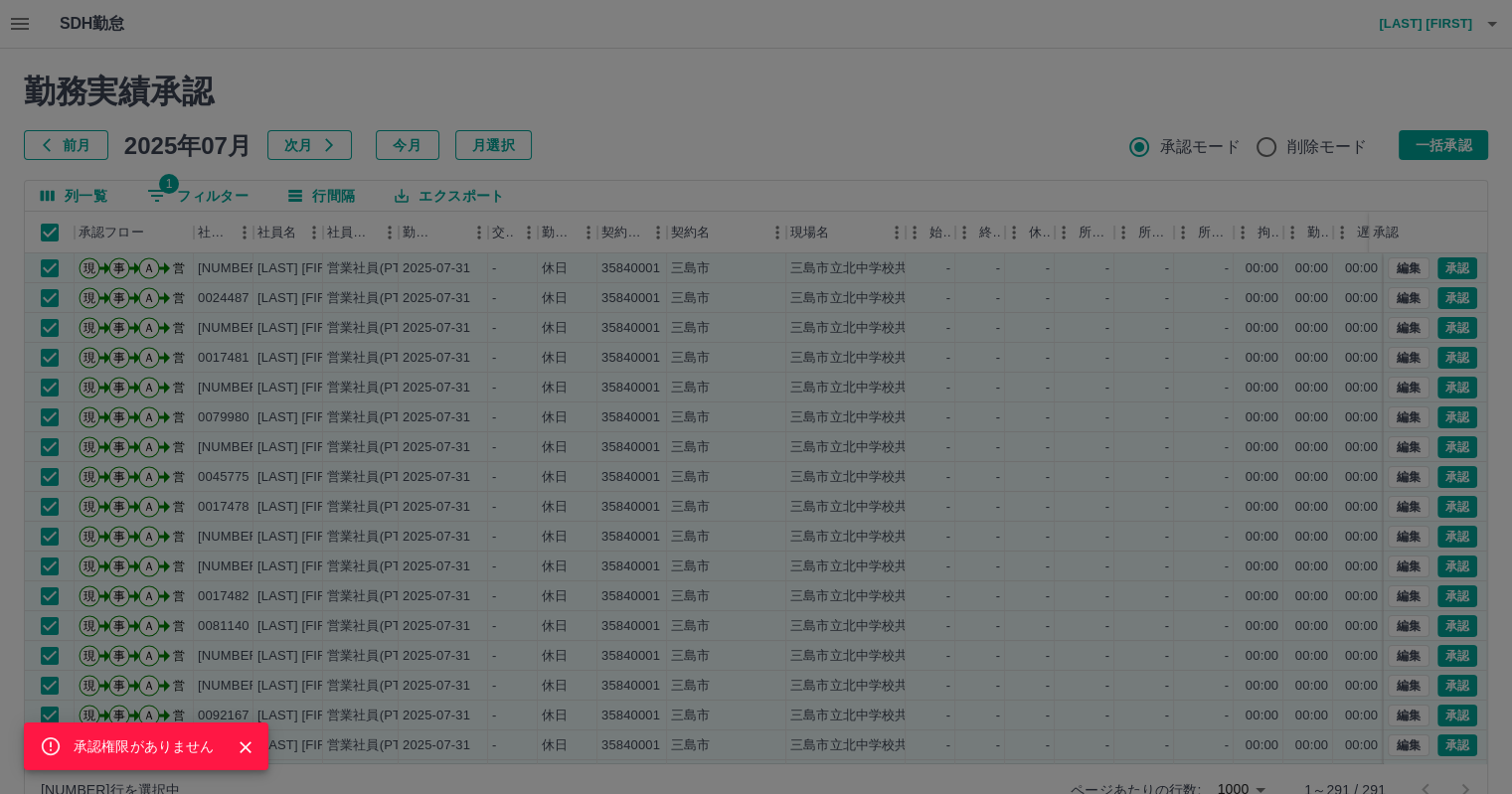 click on "承認権限がありません" at bounding box center [756, 397] 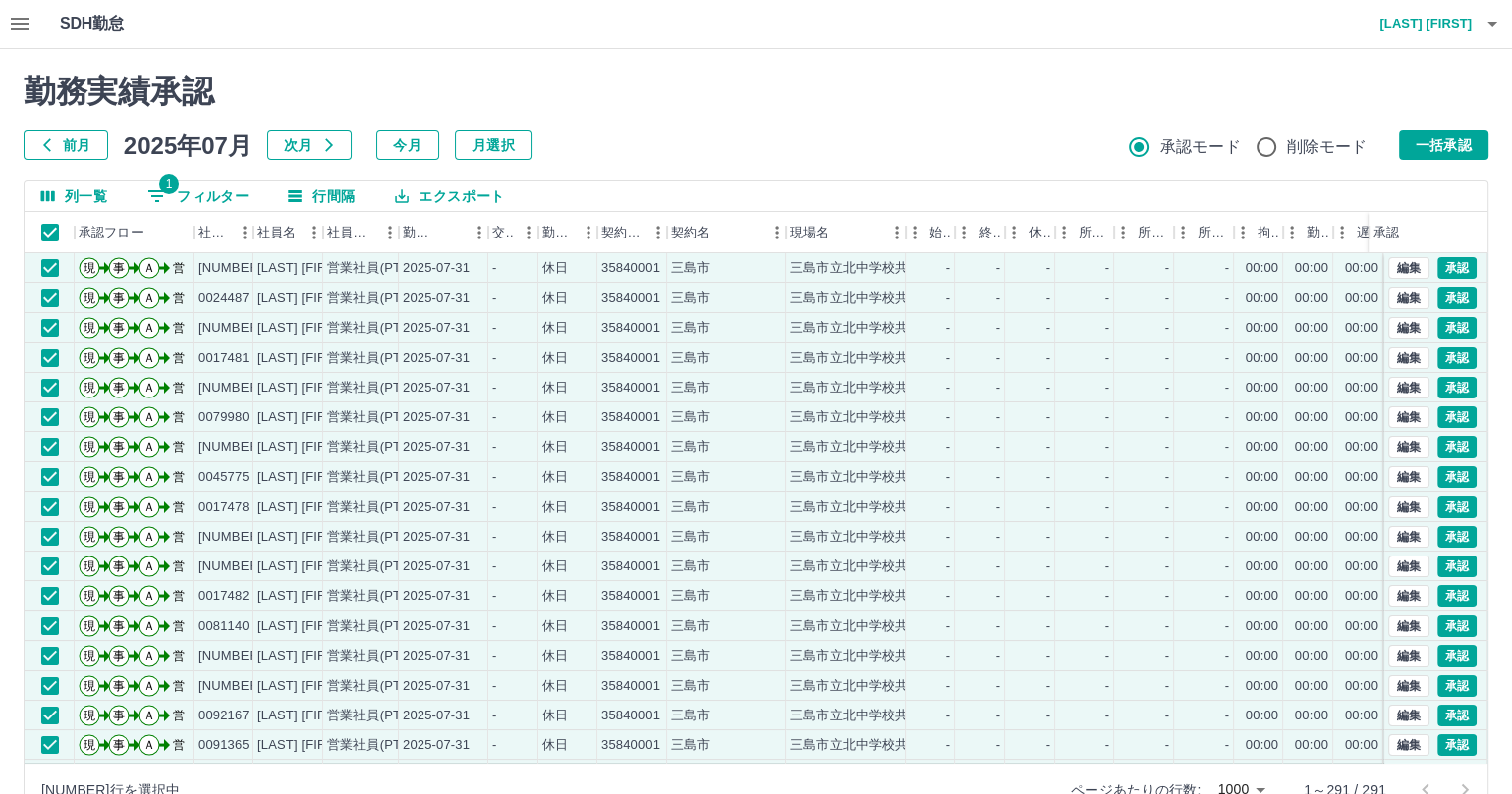 click on "1 フィルター" at bounding box center [198, 196] 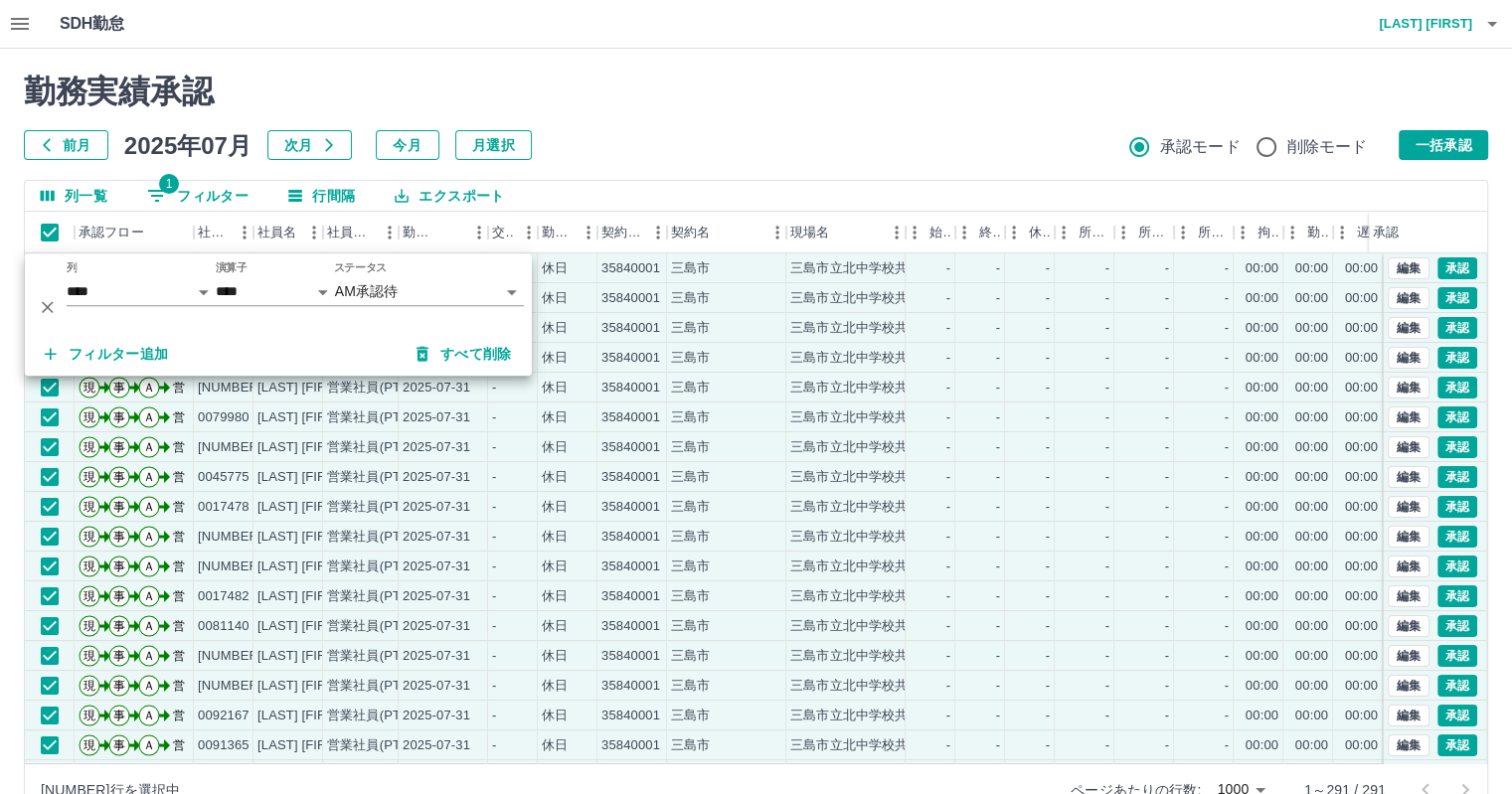 click on "勤務実績承認" at bounding box center [756, 91] 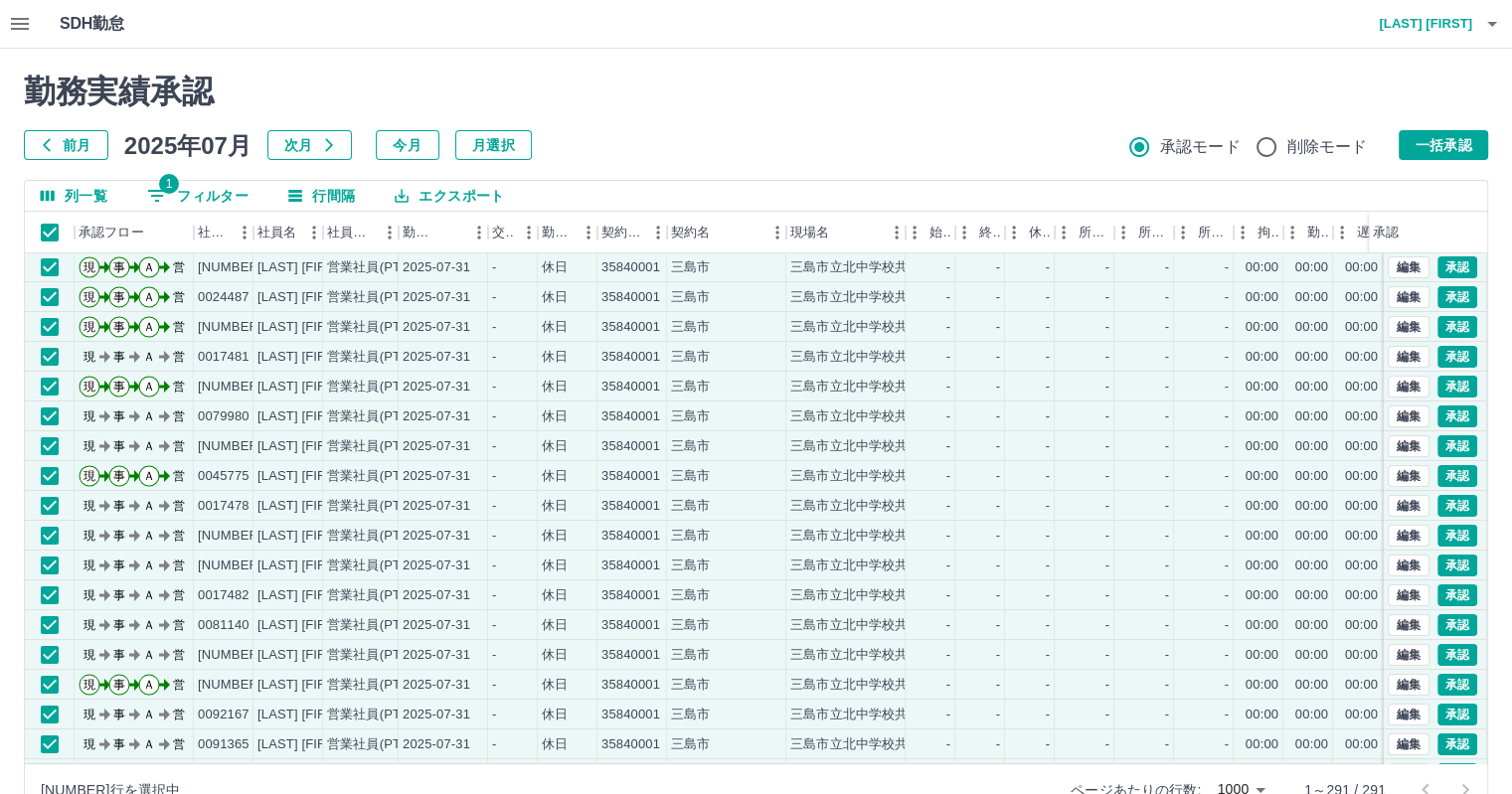 scroll, scrollTop: 0, scrollLeft: 0, axis: both 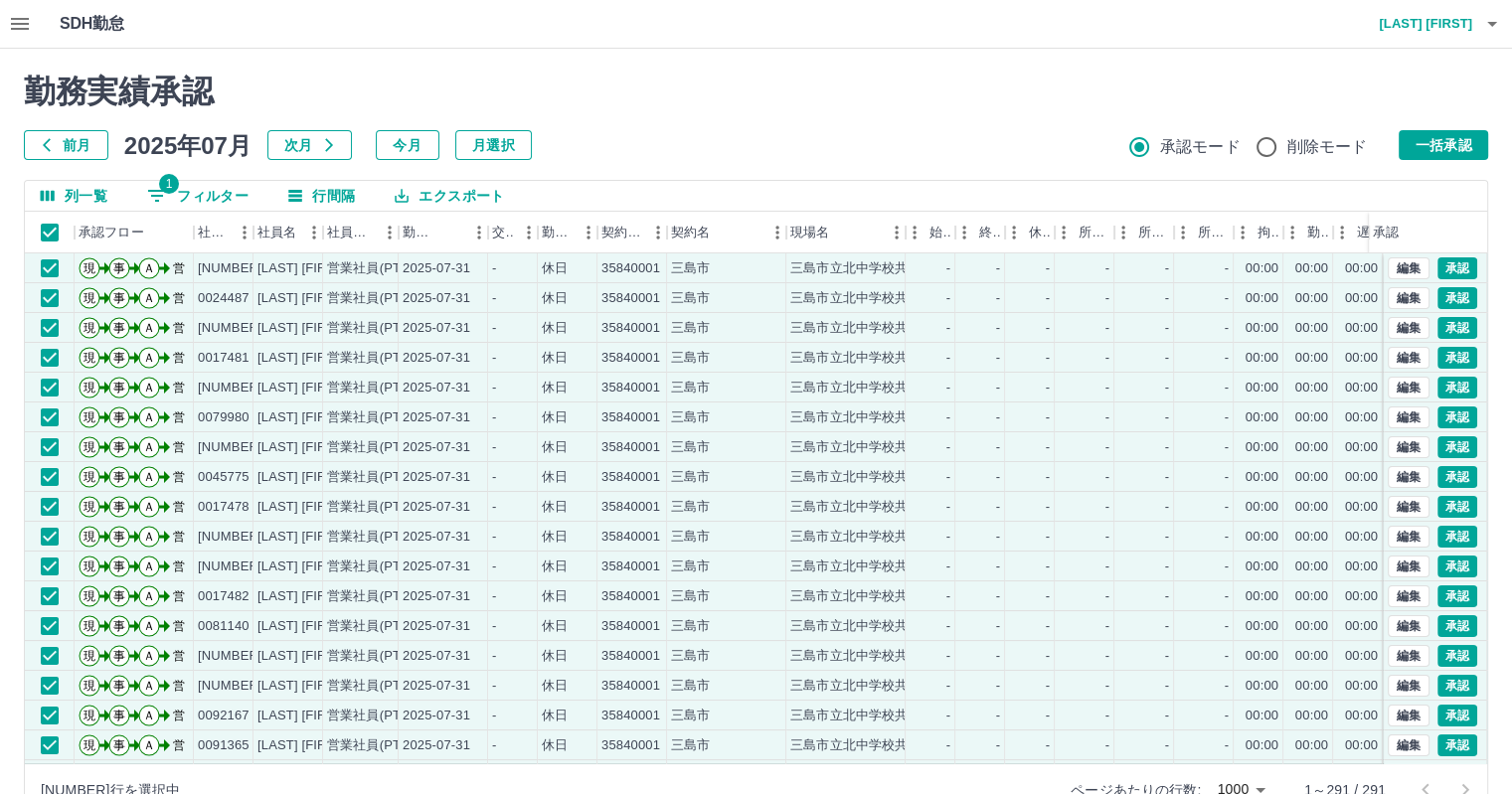 click on "勤務実績承認" at bounding box center [756, 91] 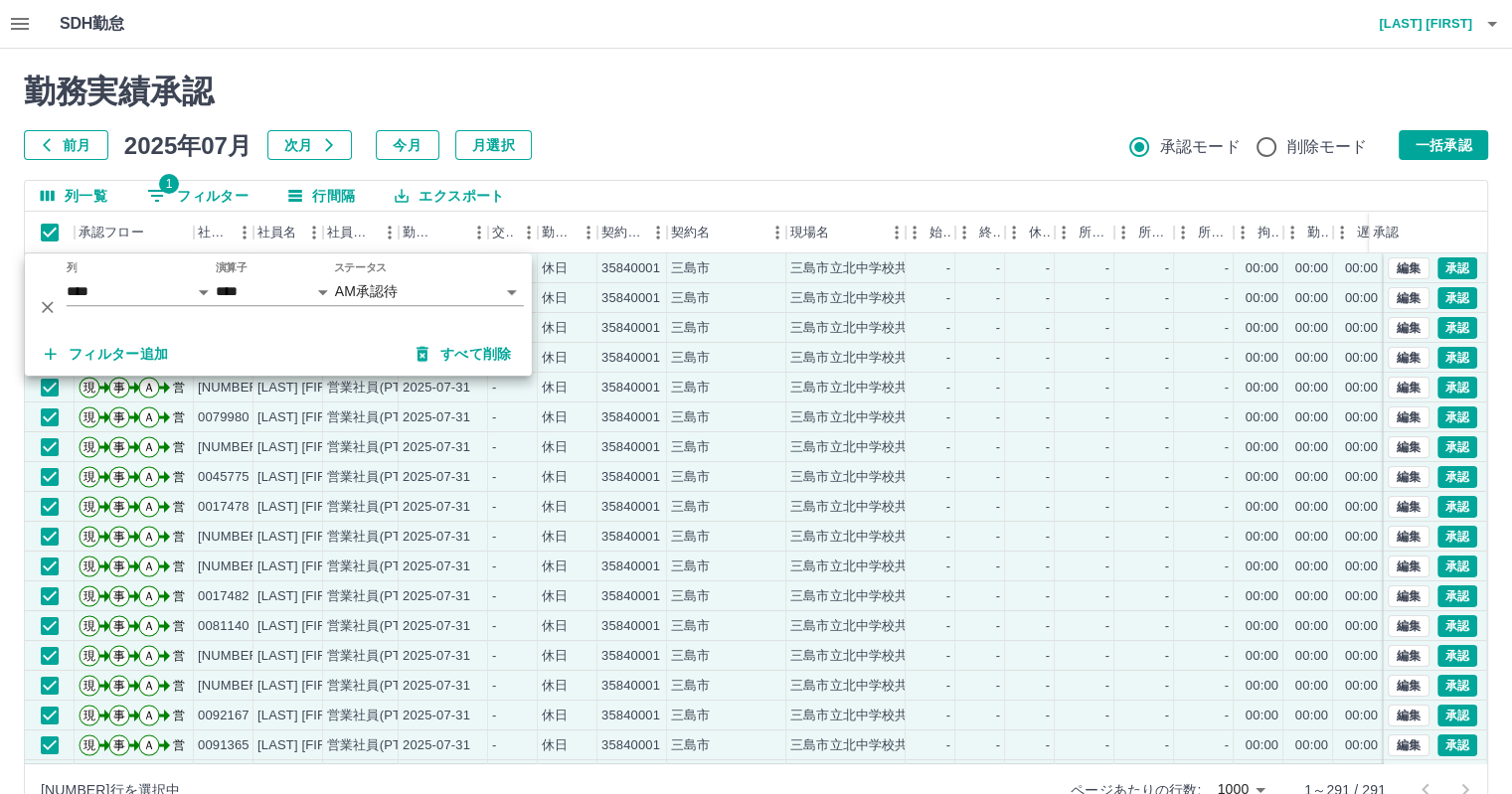 click on "前月 2025年07月 次月 今月 月選択 承認モード 削除モード 一括承認" at bounding box center (756, 145) 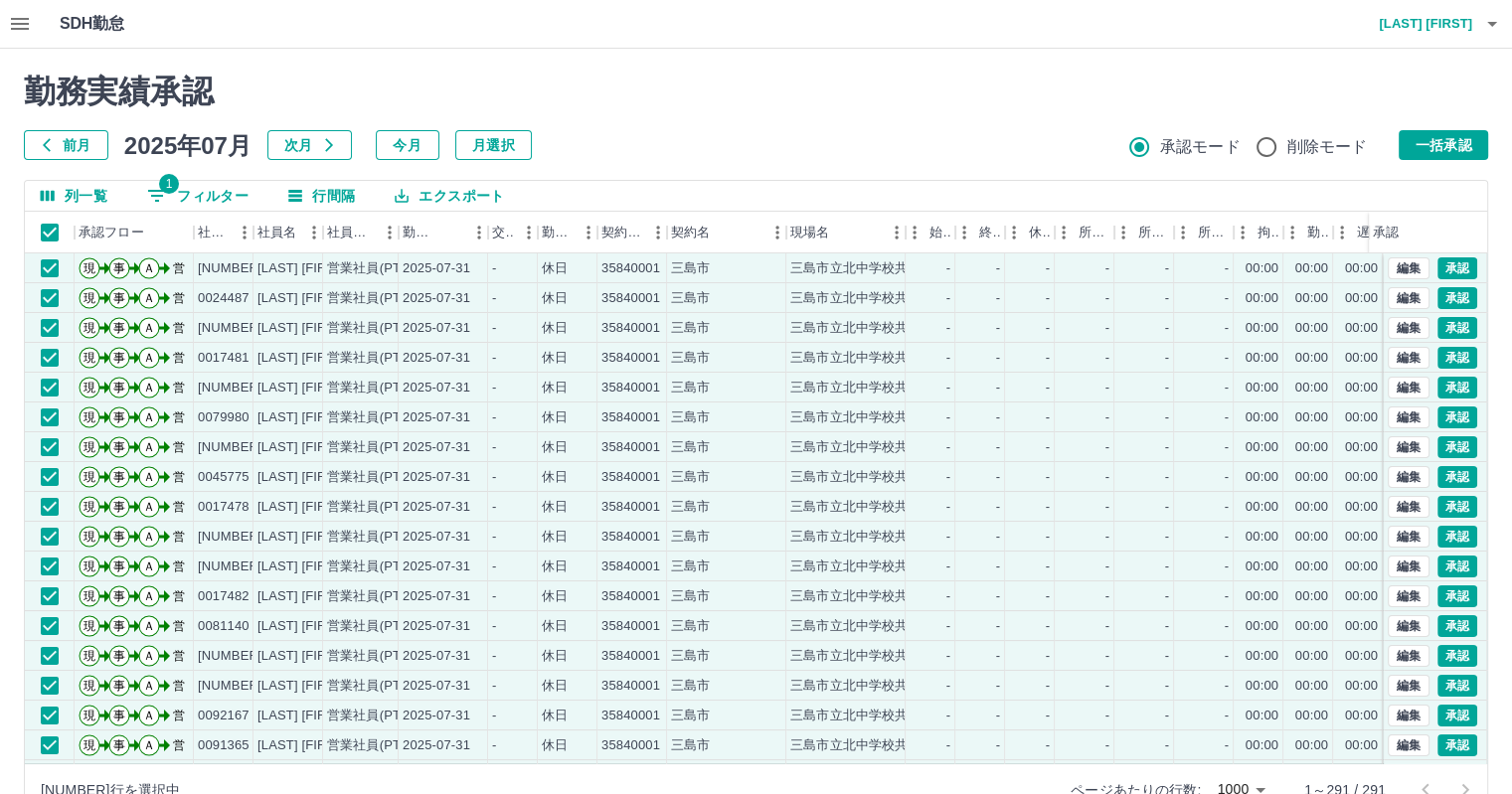 click on "今月" at bounding box center [408, 145] 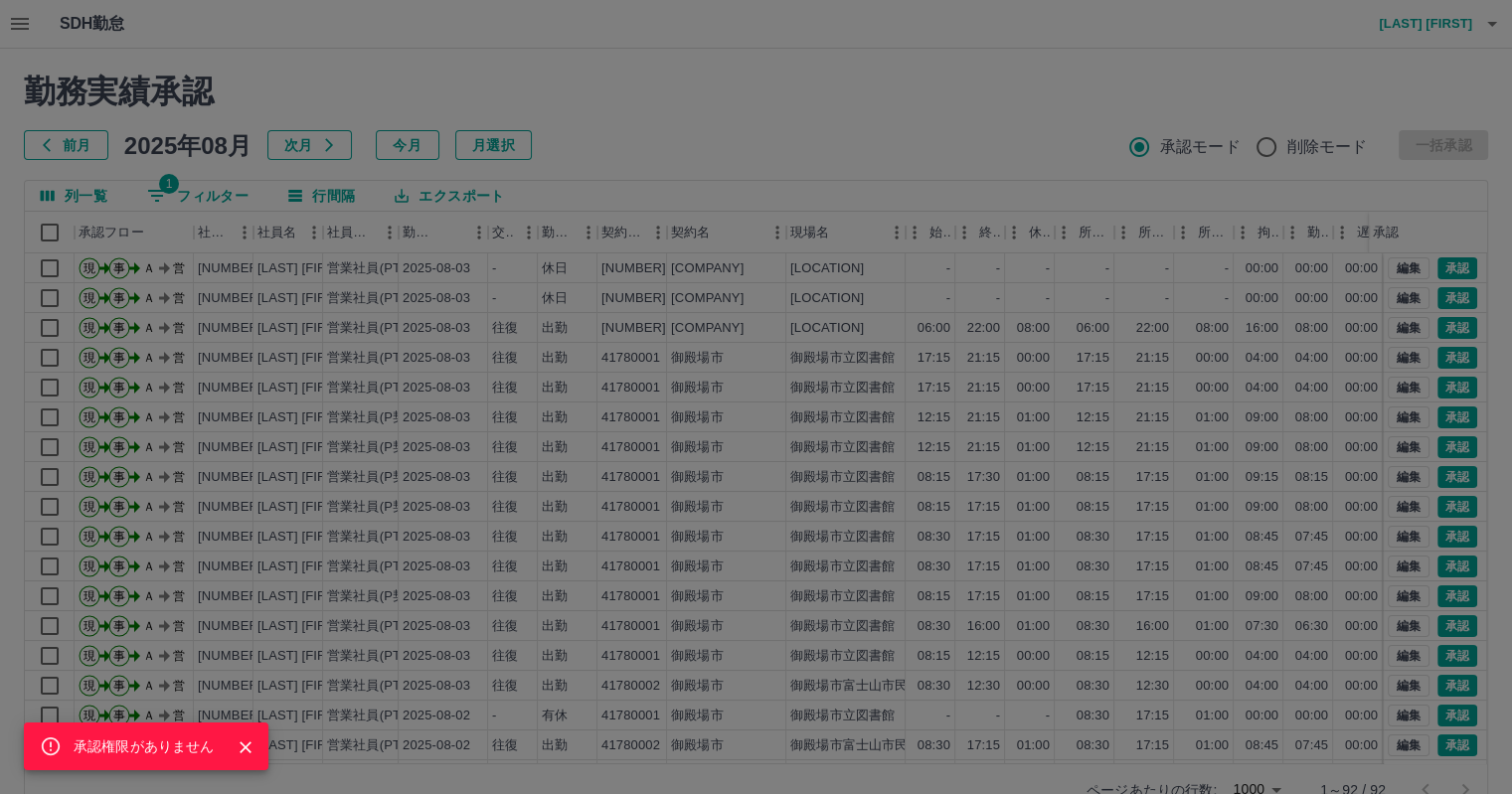 click on "承認権限がありません" at bounding box center (756, 397) 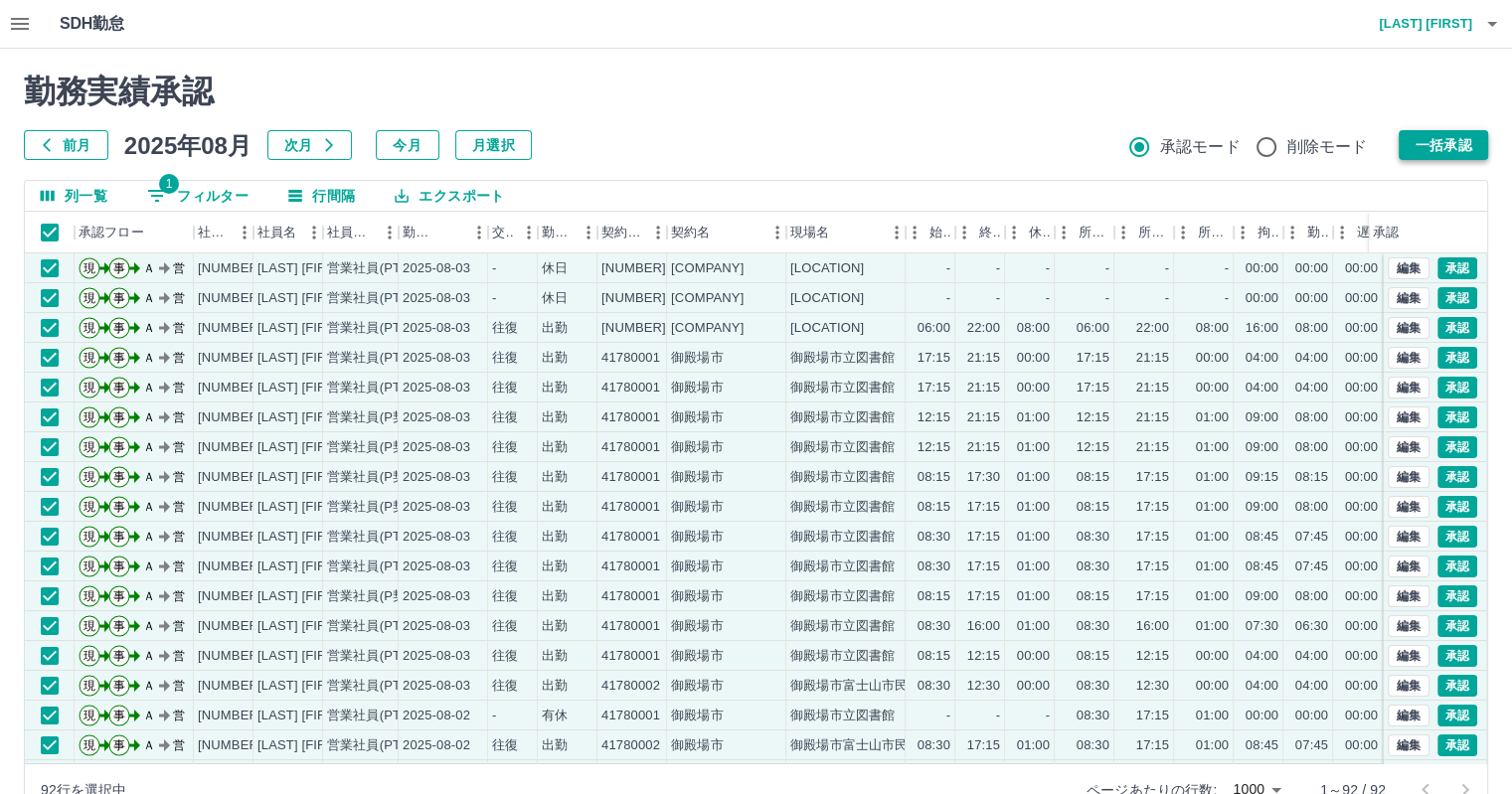 click on "一括承認" at bounding box center [1443, 145] 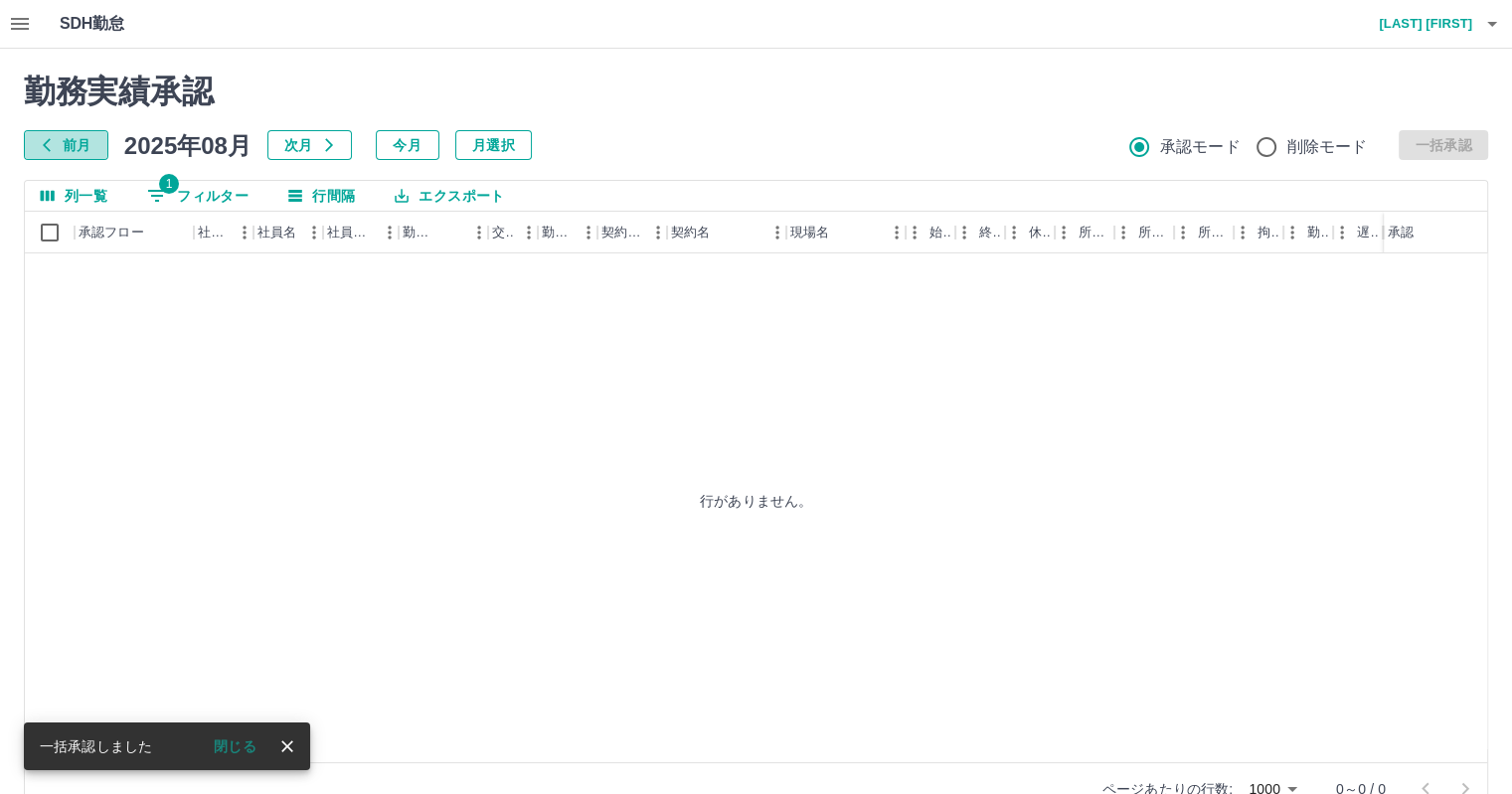 click on "前月" at bounding box center [66, 145] 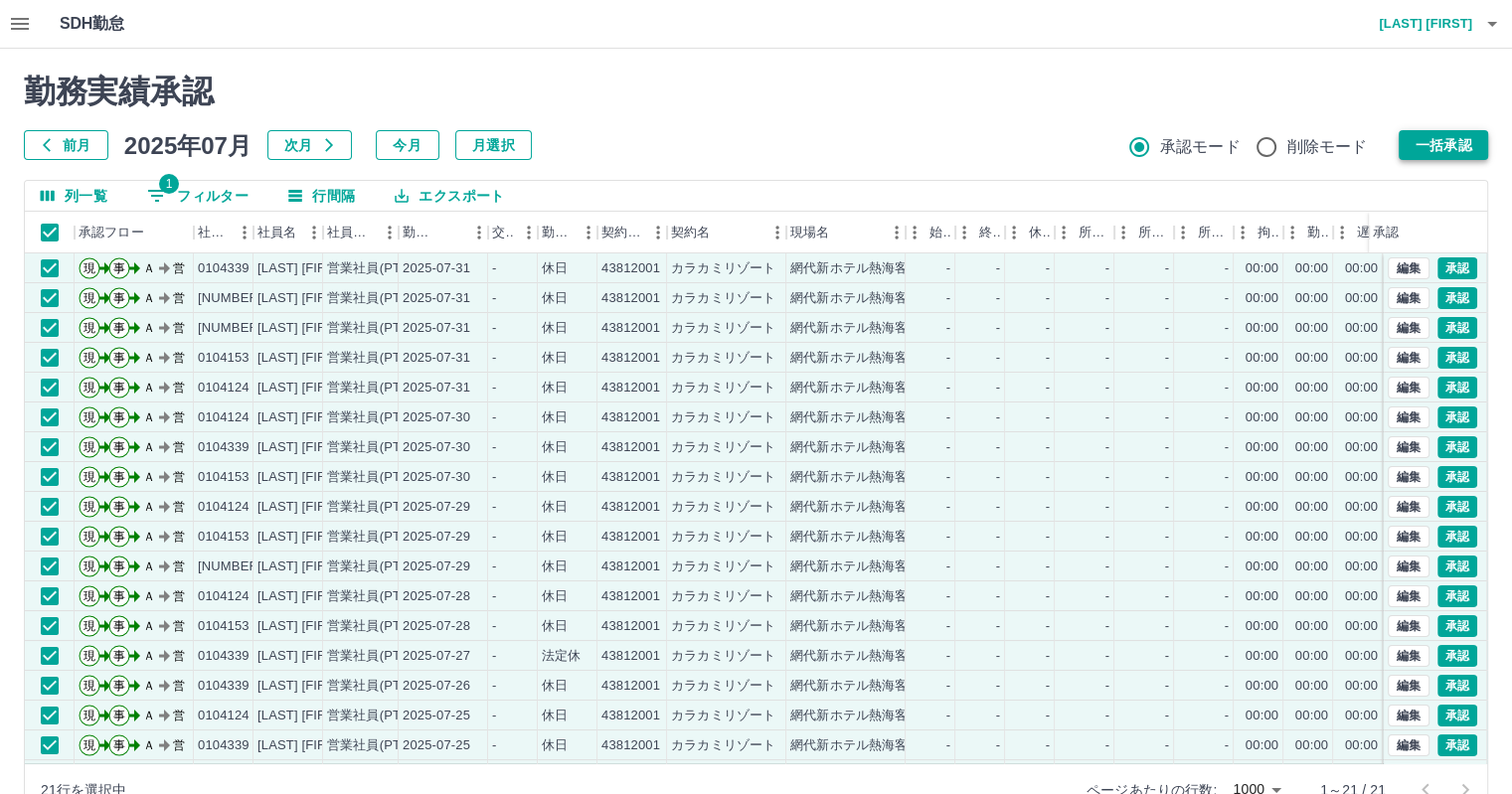 click on "一括承認" at bounding box center [1443, 145] 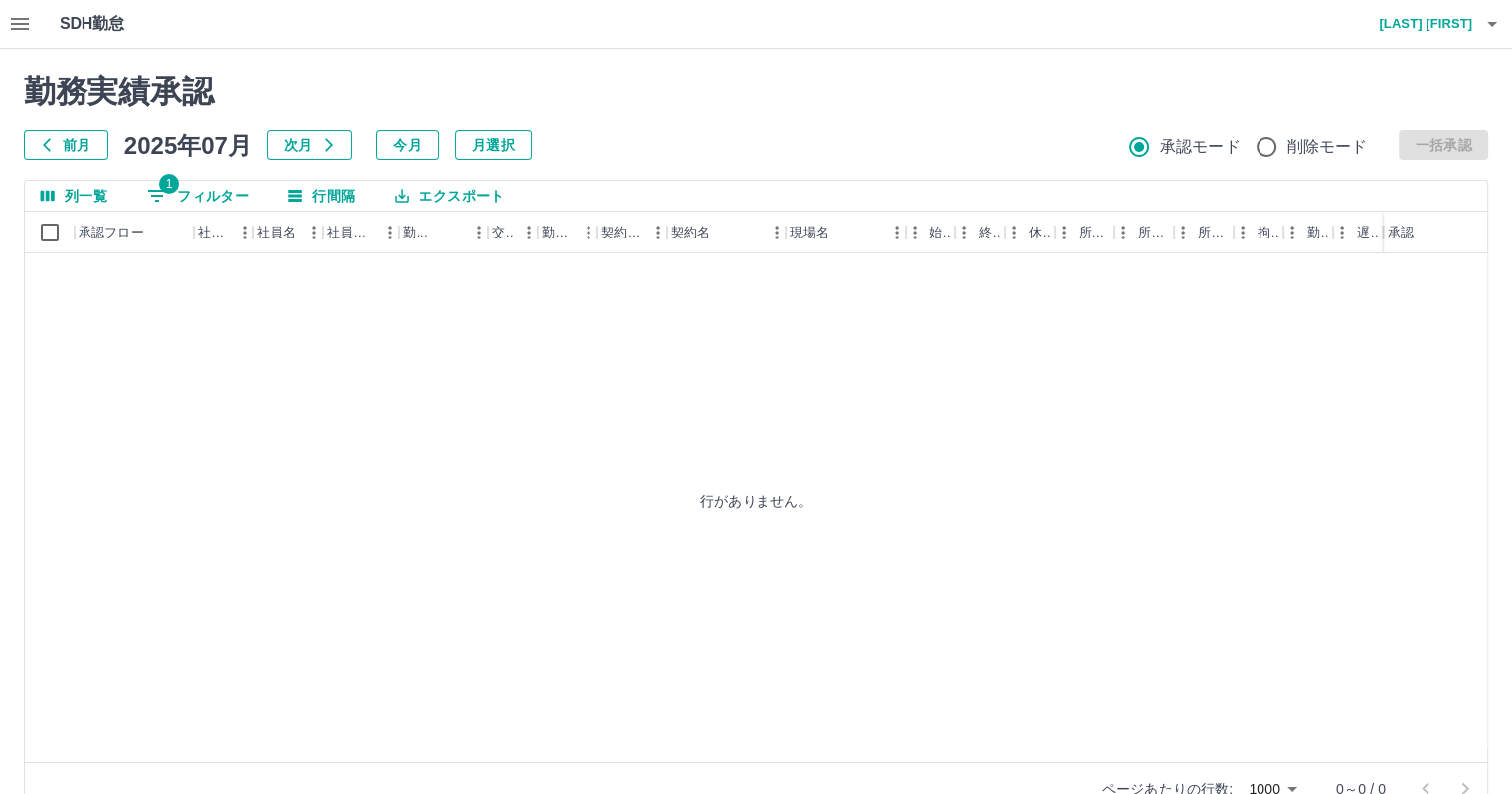 click on "1 フィルター" at bounding box center [198, 196] 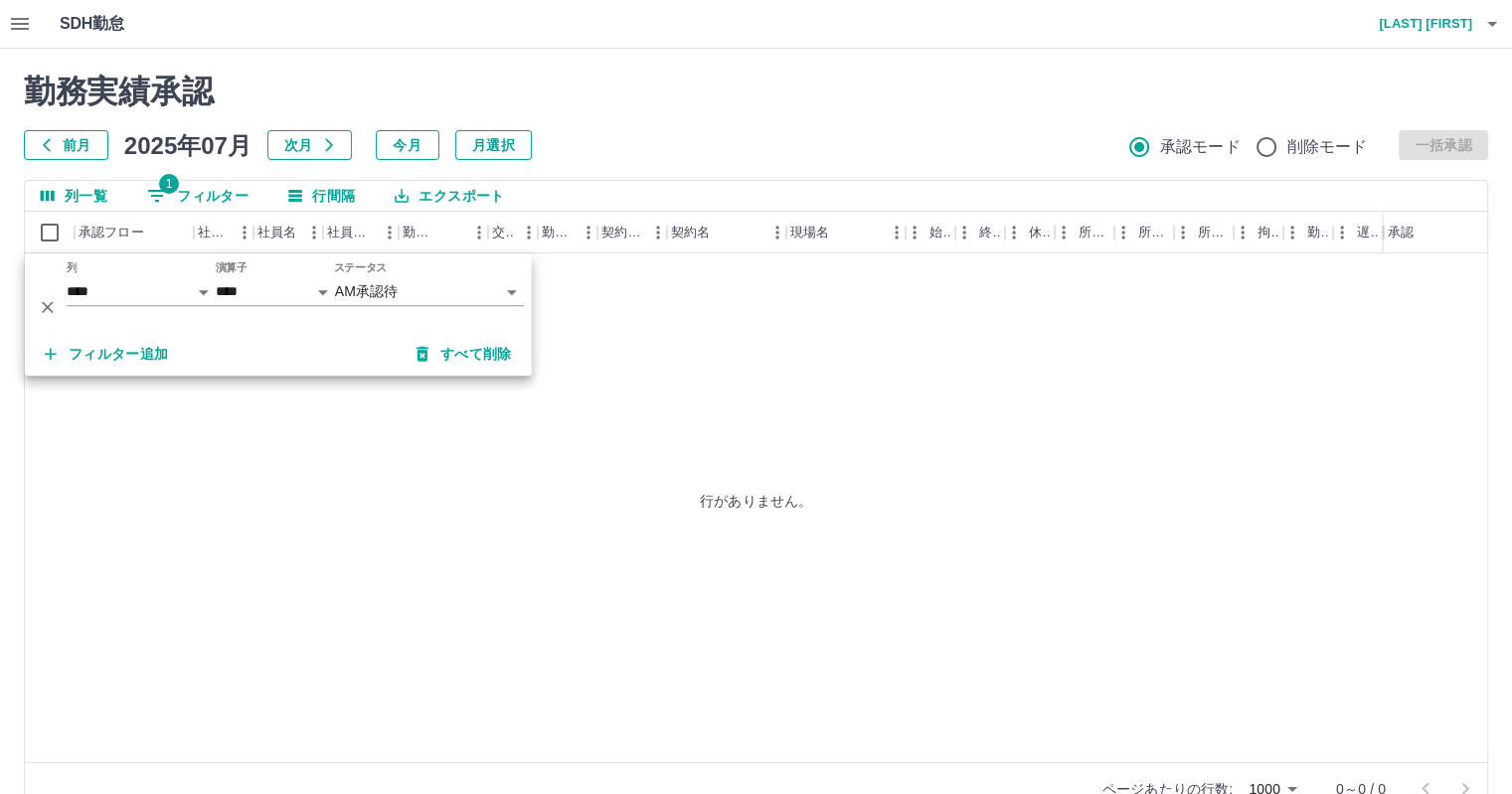 click on "勤務実績承認 前月 2025年07月 次月 今月 月選択 承認モード 削除モード 一括承認 列一覧 1 フィルター 行間隔 エクスポート 承認フロー 社員番号 社員名 社員区分 勤務日 交通費 勤務区分 契約コード 契約名 現場名 始業 終業 休憩 所定開始 所定終業 所定休憩 拘束 勤務 遅刻等 コメント ステータス 承認 行がありません。 ページあたりの行数: 1000 **** 0～0 / 0" at bounding box center [756, 444] 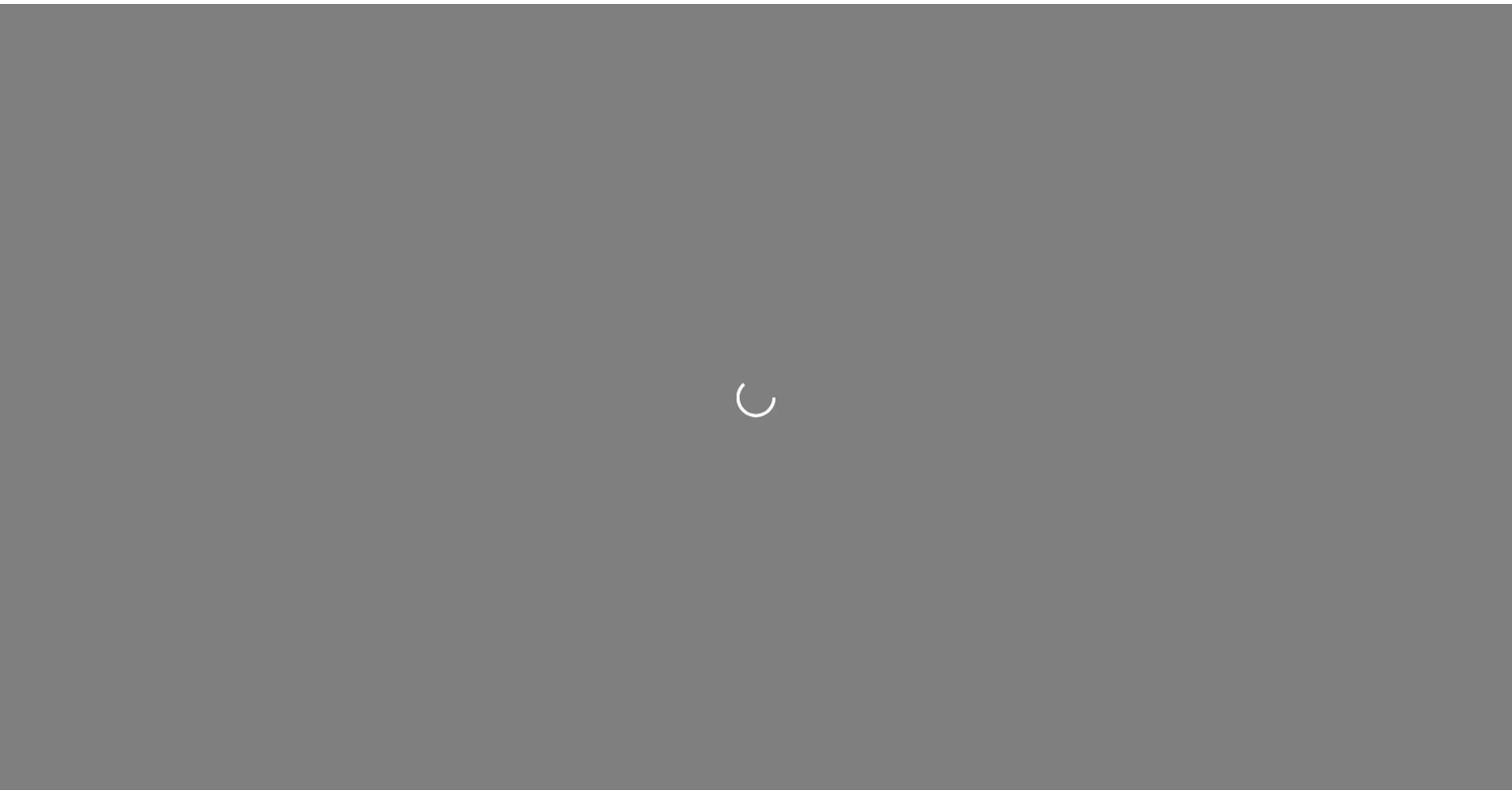 scroll, scrollTop: 0, scrollLeft: 0, axis: both 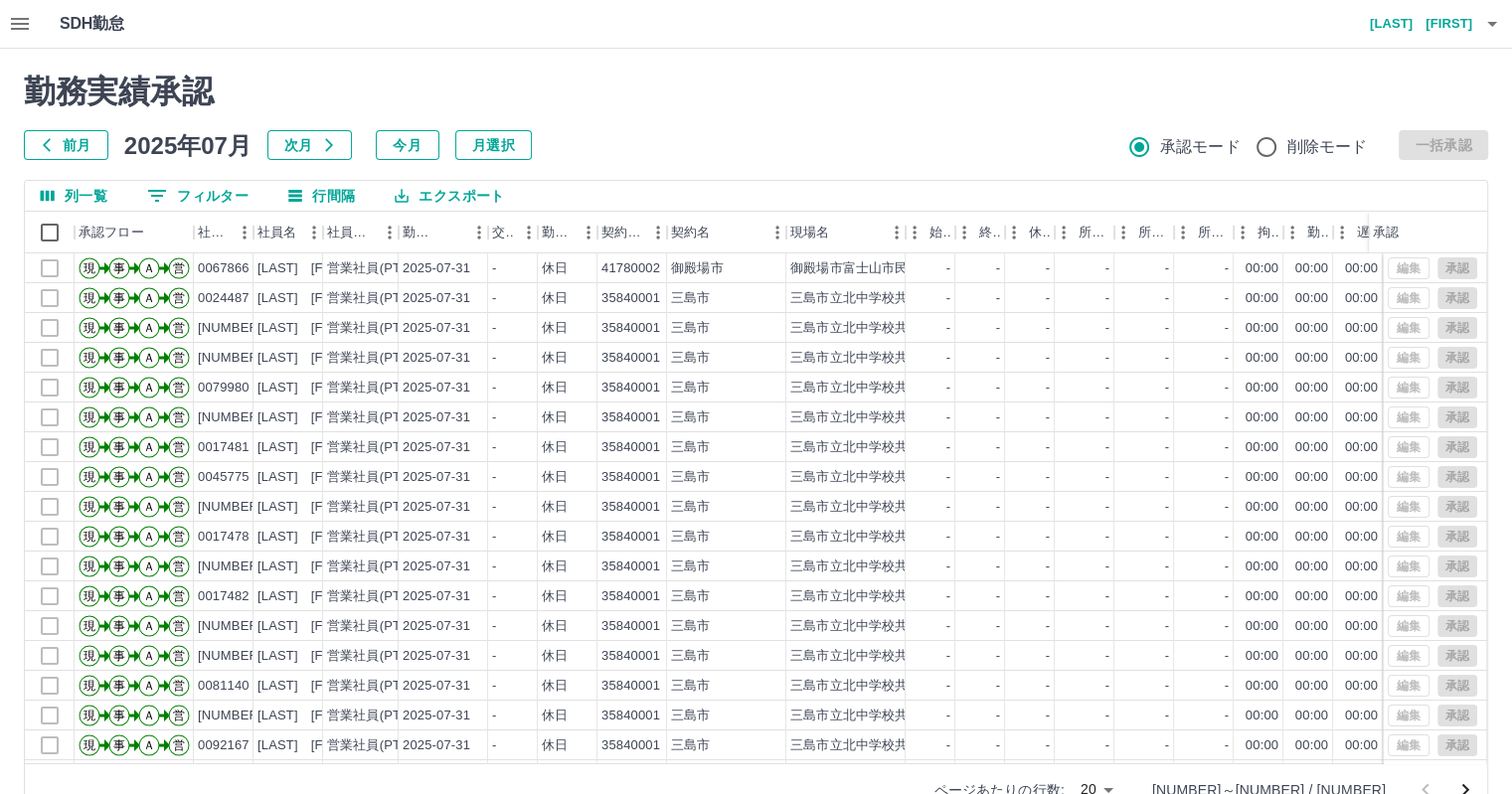 click on "0 フィルター" at bounding box center [198, 196] 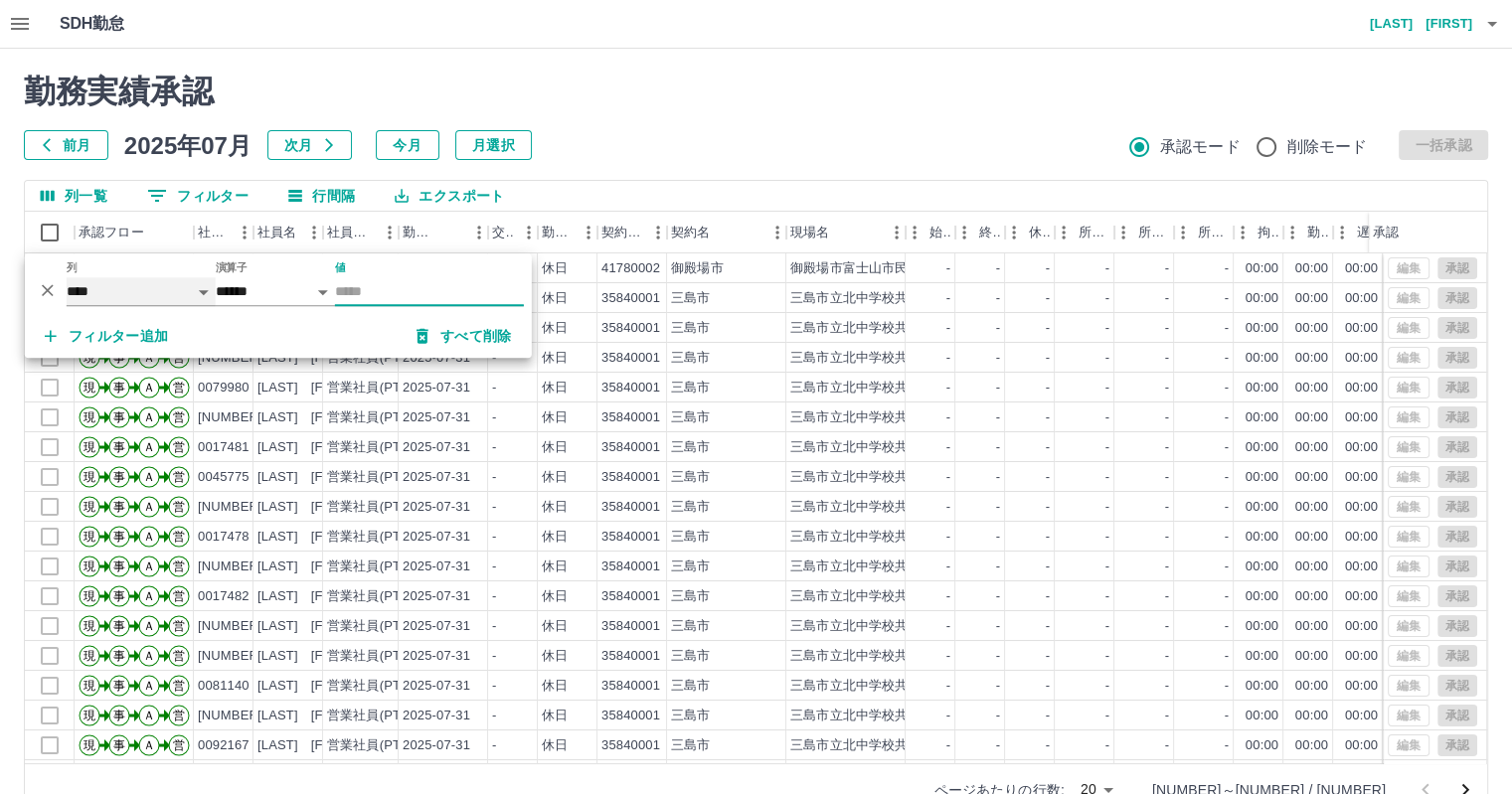 click on "**** *** **** *** *** **** ***** *** *** ** ** ** **** **** **** ** ** *** **** *****" at bounding box center [141, 291] 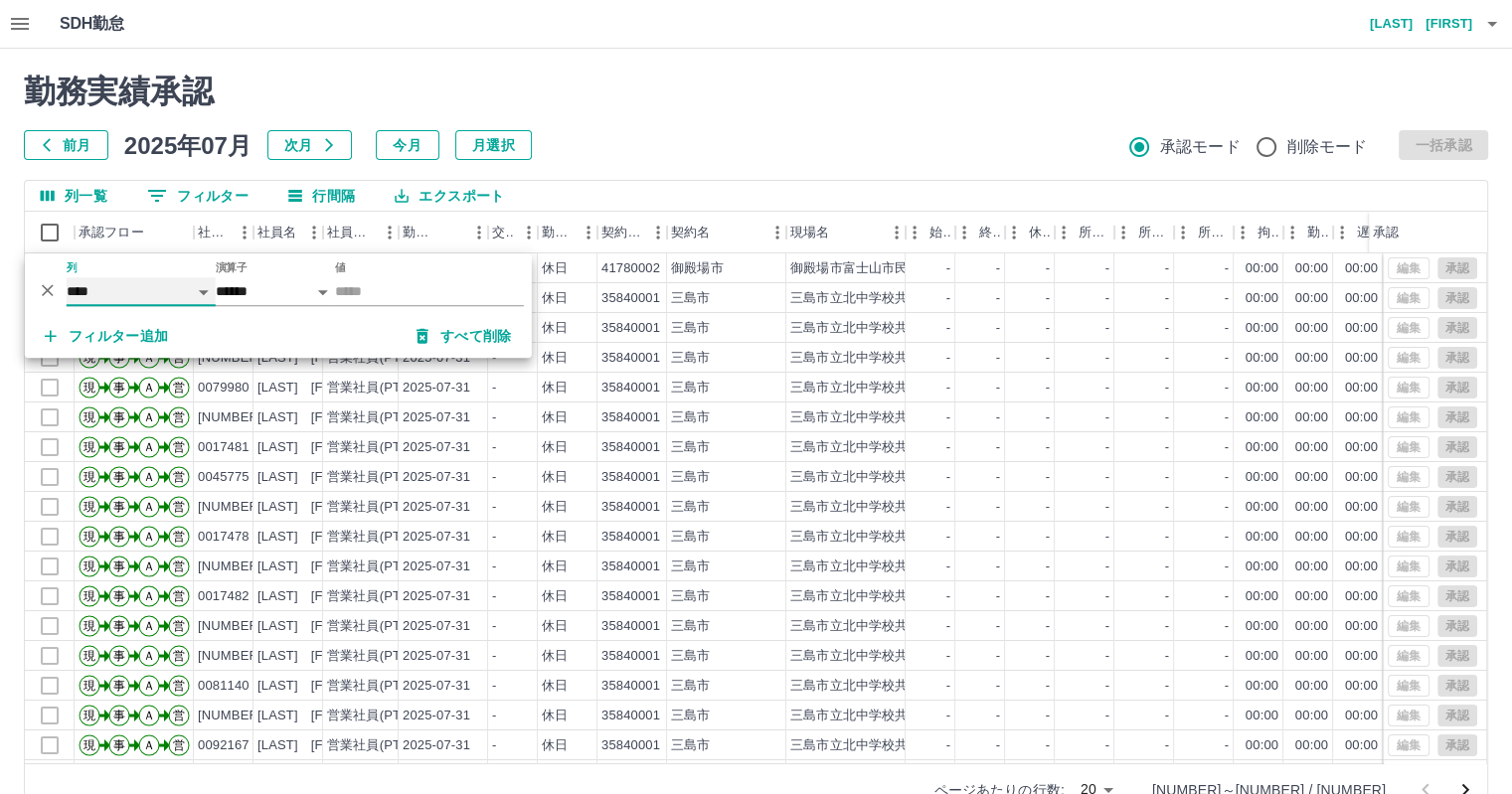 click on "**** *** **** *** *** **** ***** *** *** ** ** ** **** **** **** ** ** *** **** *****" at bounding box center [141, 291] 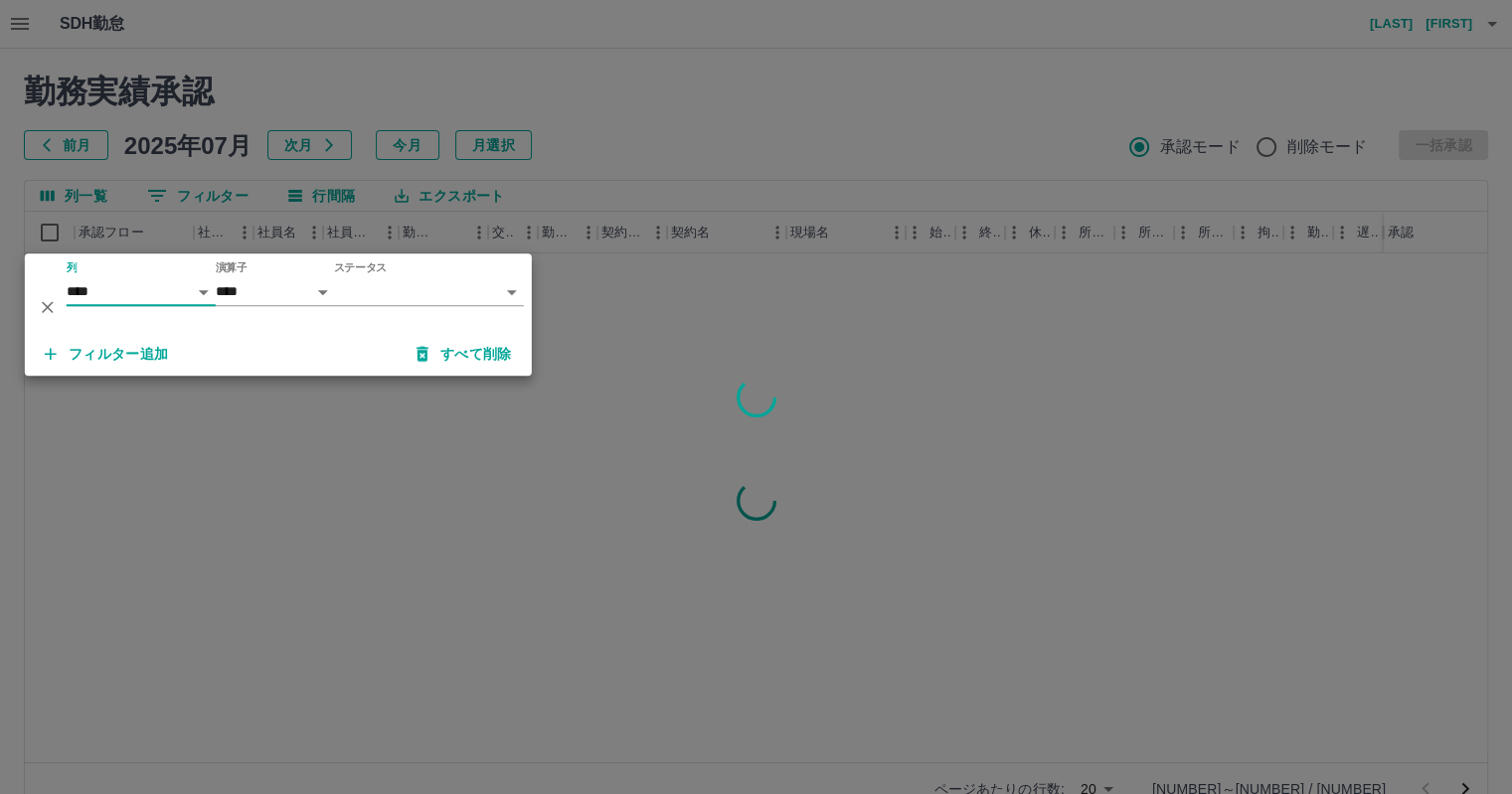 click on "SDH勤怠 江川　伸太郎 勤務実績承認 前月 2025年07月 次月 今月 月選択 承認モード 削除モード 一括承認 列一覧 0 フィルター 行間隔 エクスポート 承認フロー 社員番号 社員名 社員区分 勤務日 交通費 勤務区分 契約コード 契約名 現場名 始業 終業 休憩 所定開始 所定終業 所定休憩 拘束 勤務 遅刻等 コメント ステータス 承認 ページあたりの行数: 20 ** 1～20 / 3691 SDH勤怠 *** ** 列 **** *** **** *** *** **** ***** *** *** ** ** ** **** **** **** ** ** *** **** ***** 演算子 **** ****** ステータス ​ ********* フィルター追加 すべて削除" at bounding box center [756, 419] 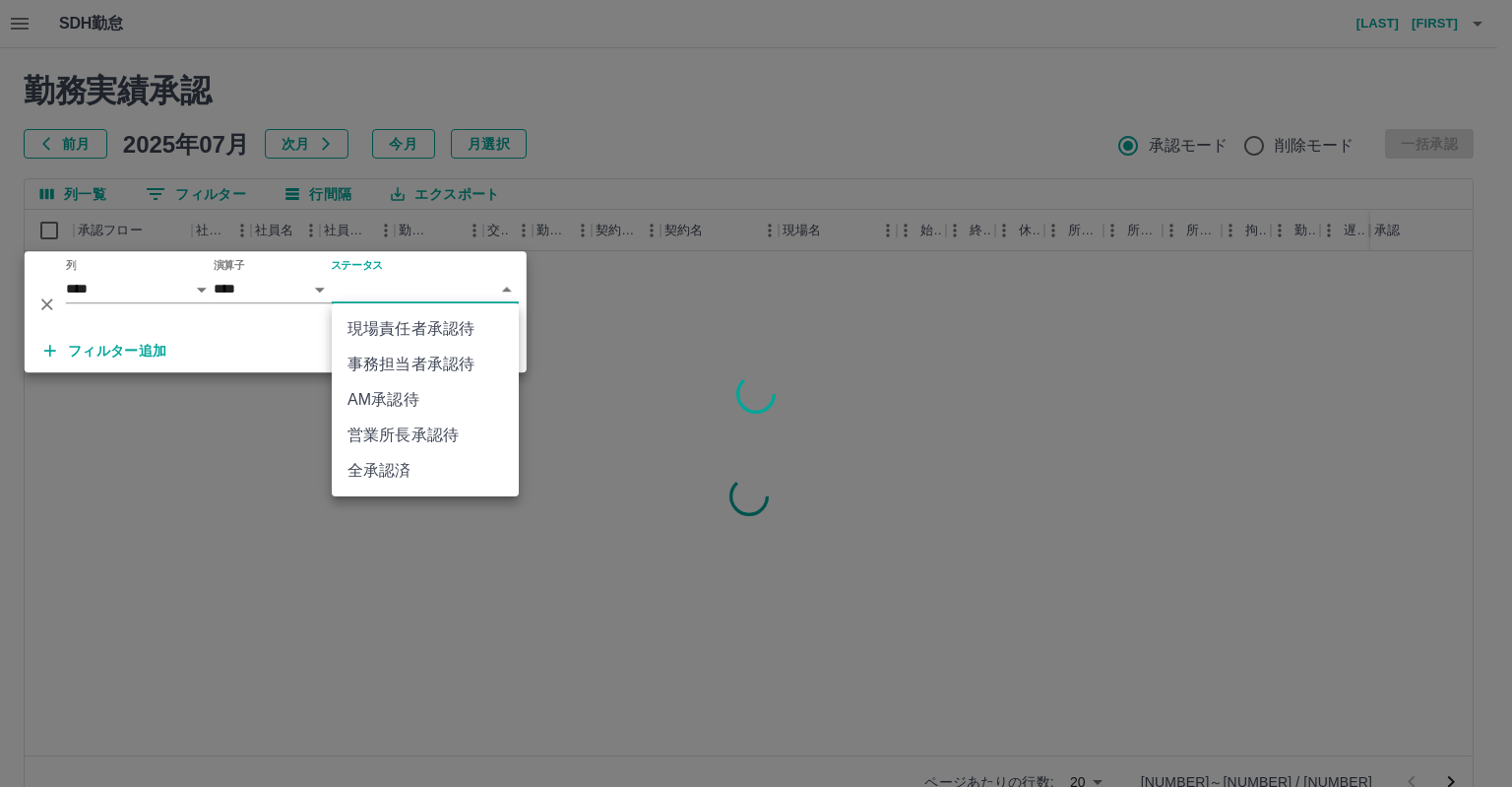 click on "AM承認待" at bounding box center (425, 400) 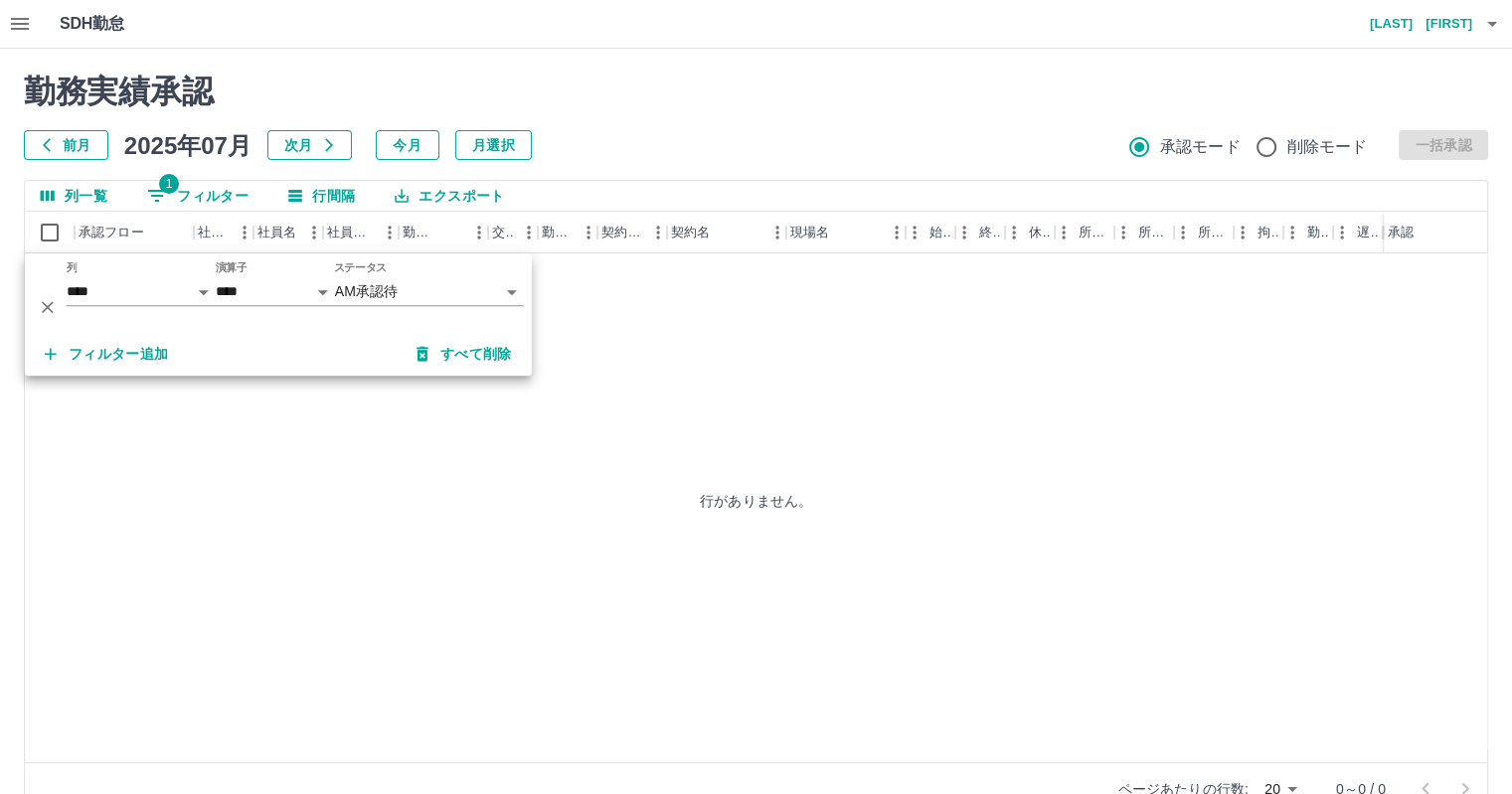 click on "**********" at bounding box center [756, 419] 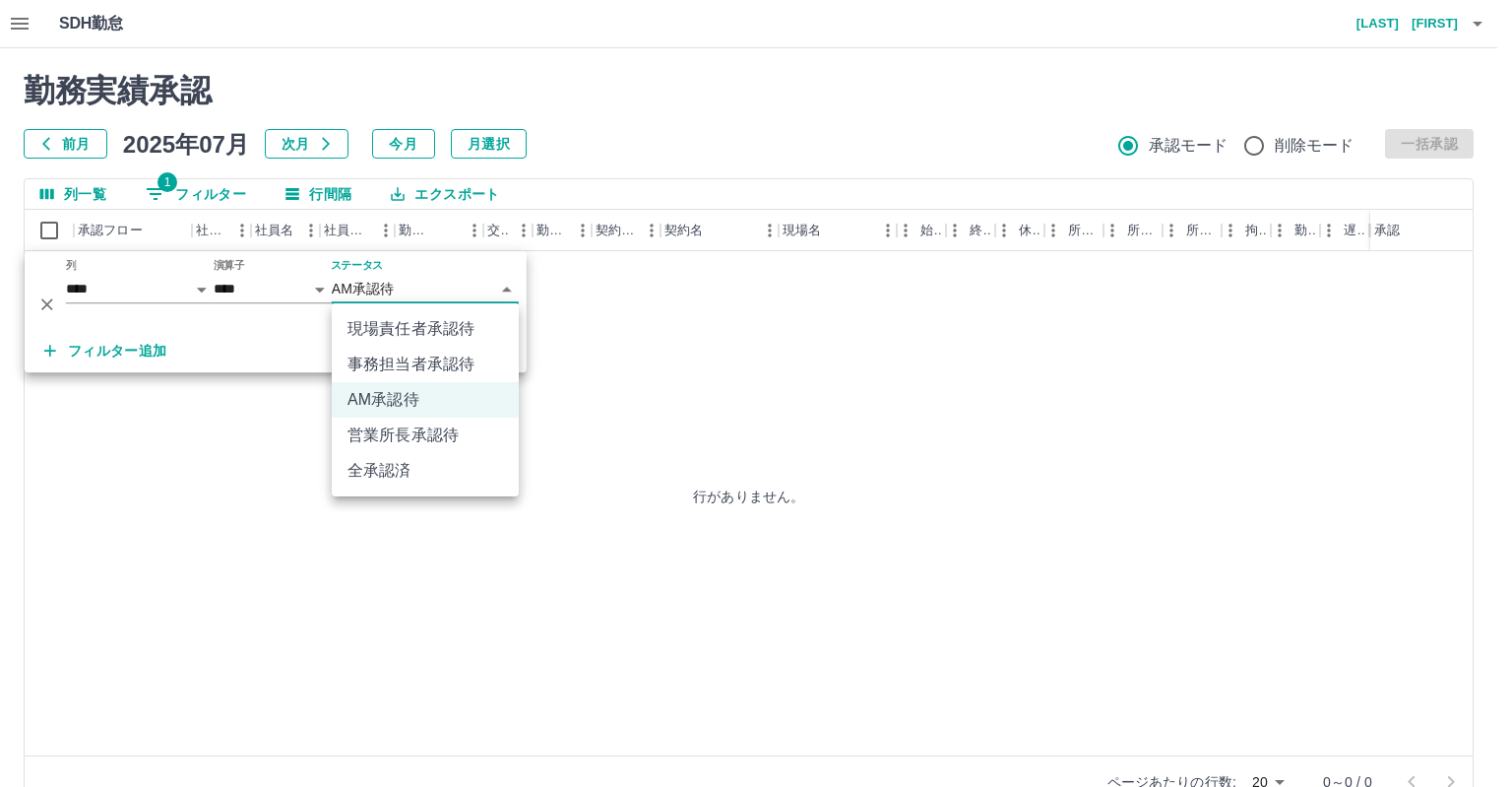click at bounding box center (756, 393) 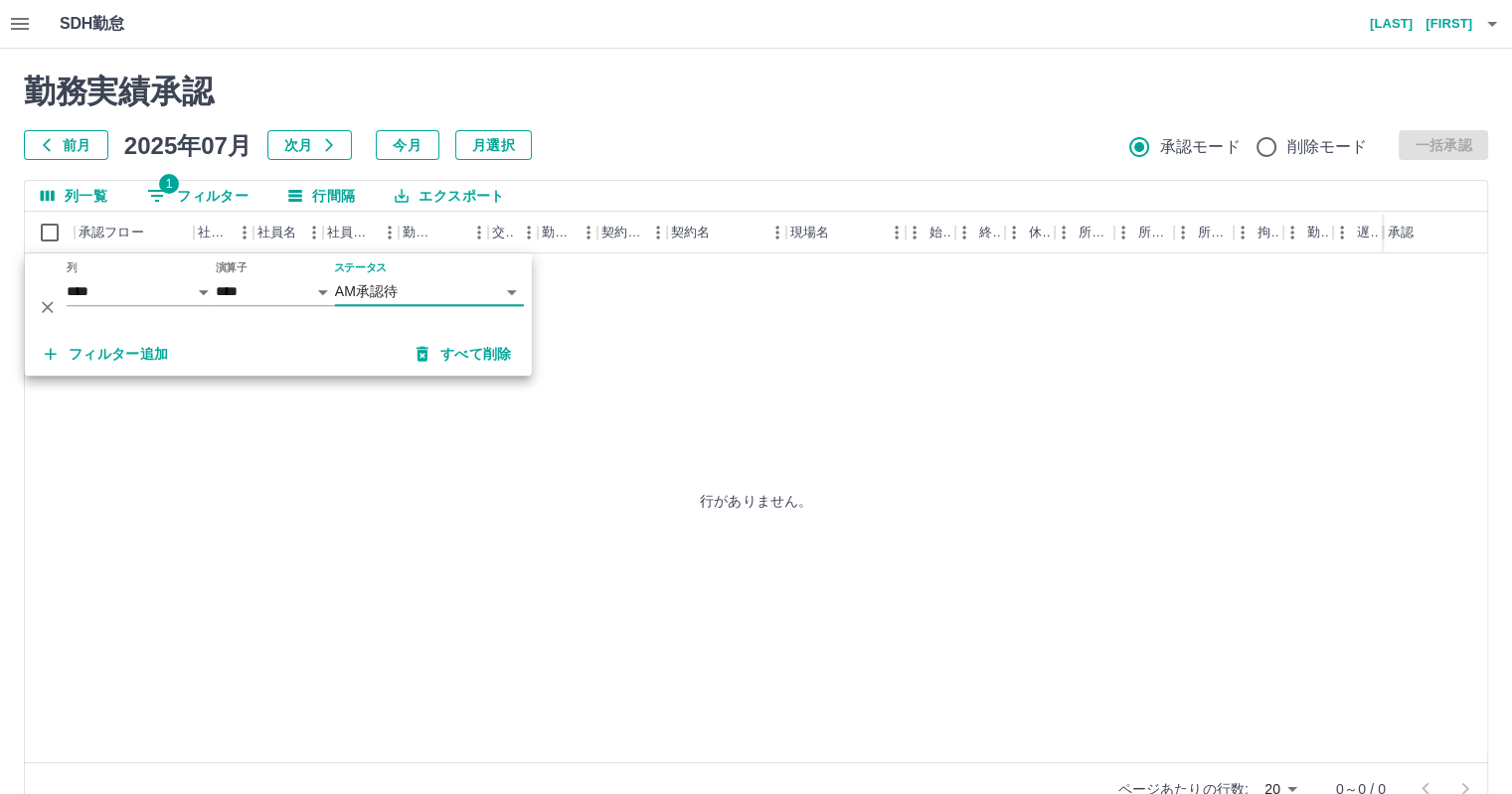 click on "勤務実績承認 前月 2025年07月 次月 今月 月選択 承認モード 削除モード 一括承認 列一覧 1 フィルター 行間隔 エクスポート 承認フロー 社員番号 社員名 社員区分 勤務日 交通費 勤務区分 契約コード 契約名 現場名 始業 終業 休憩 所定開始 所定終業 所定休憩 拘束 勤務 遅刻等 コメント ステータス 承認 行がありません。 ページあたりの行数: 20 ** 0～0 / 0" at bounding box center [756, 444] 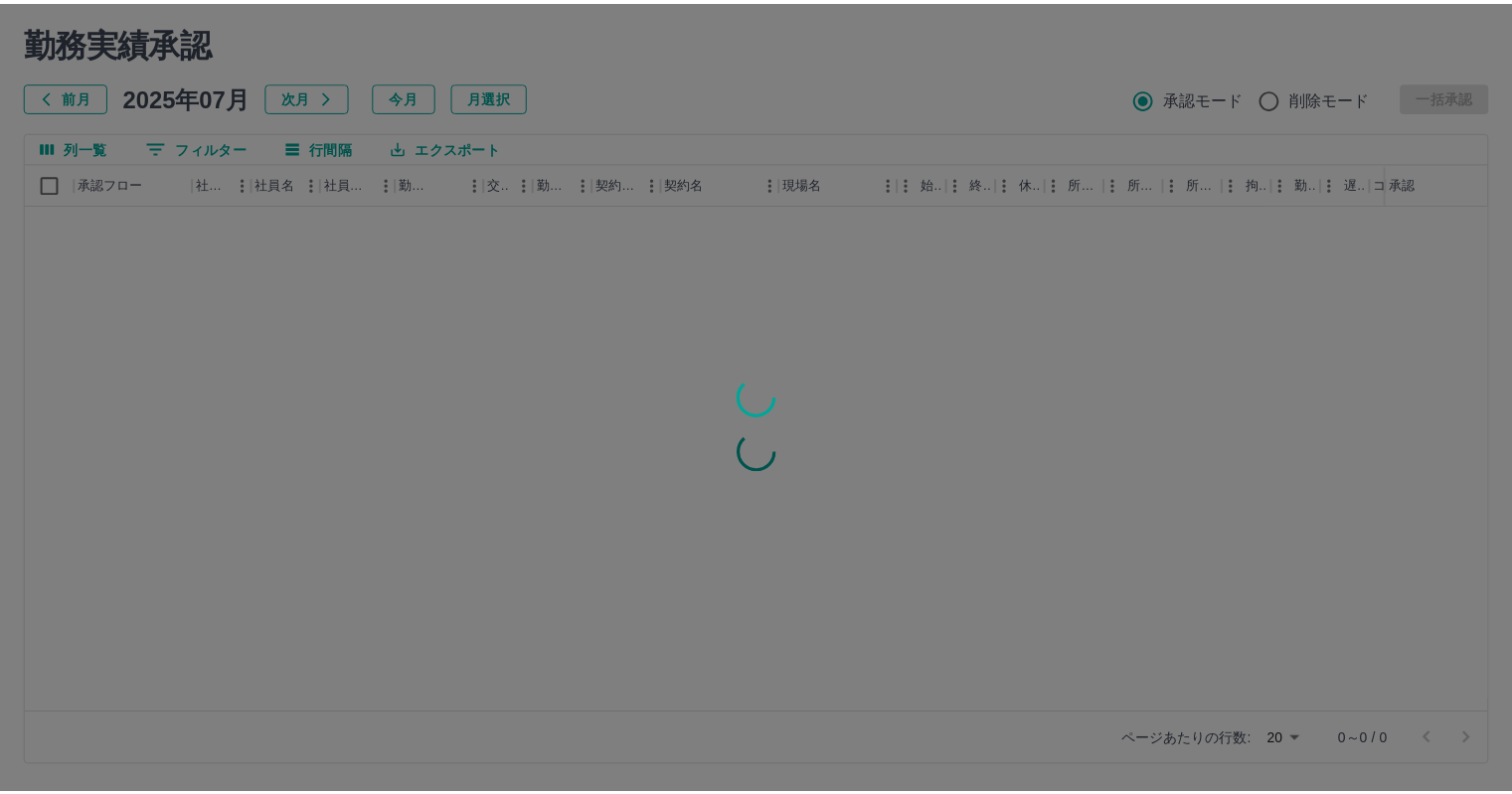 scroll, scrollTop: 0, scrollLeft: 0, axis: both 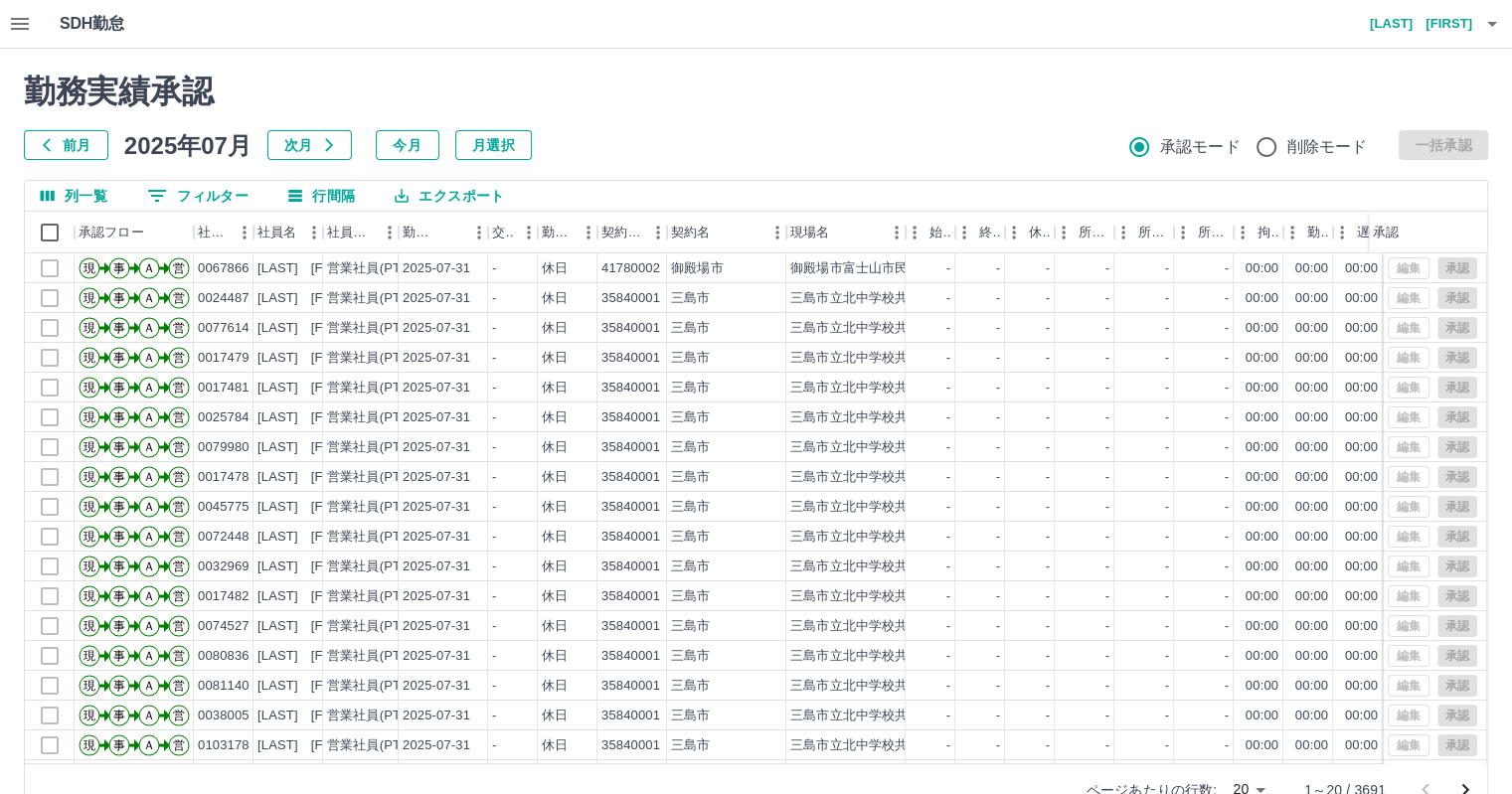 click on "0 フィルター" at bounding box center [198, 196] 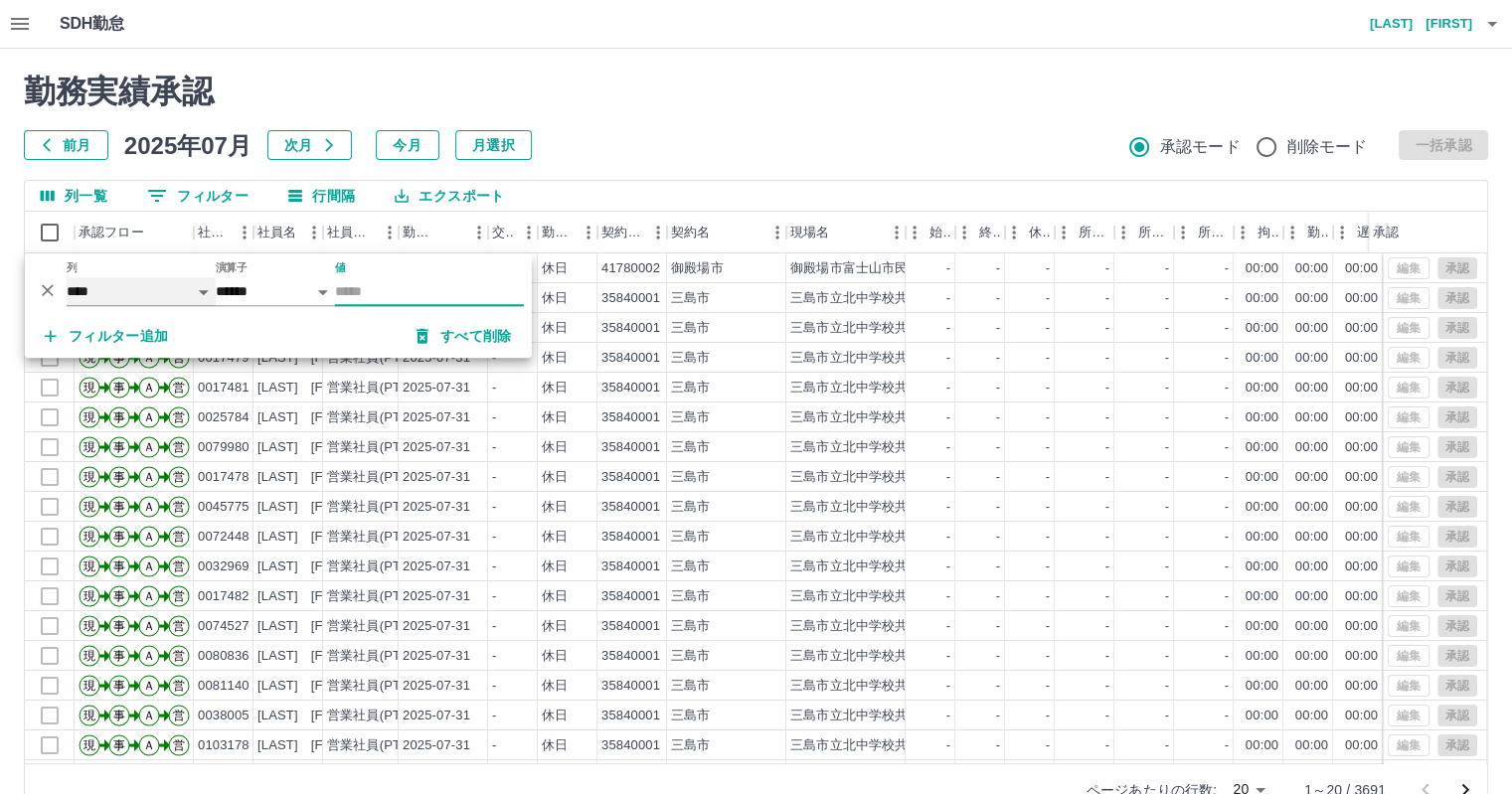 click on "**** *** **** *** *** **** ***** *** *** ** ** ** **** **** **** ** ** *** **** *****" at bounding box center (141, 291) 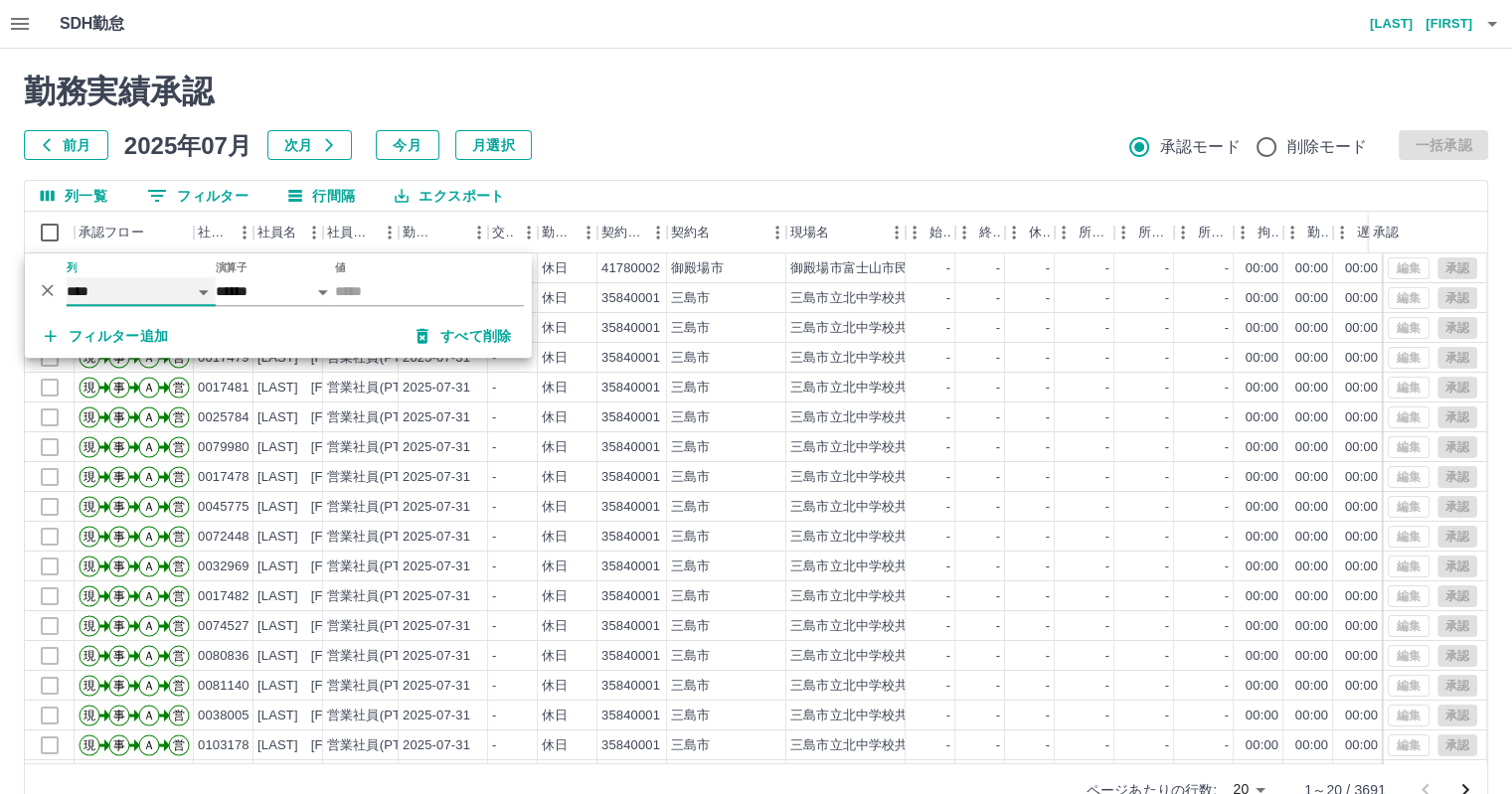 click on "**** *** **** *** *** **** ***** *** *** ** ** ** **** **** **** ** ** *** **** *****" at bounding box center (141, 291) 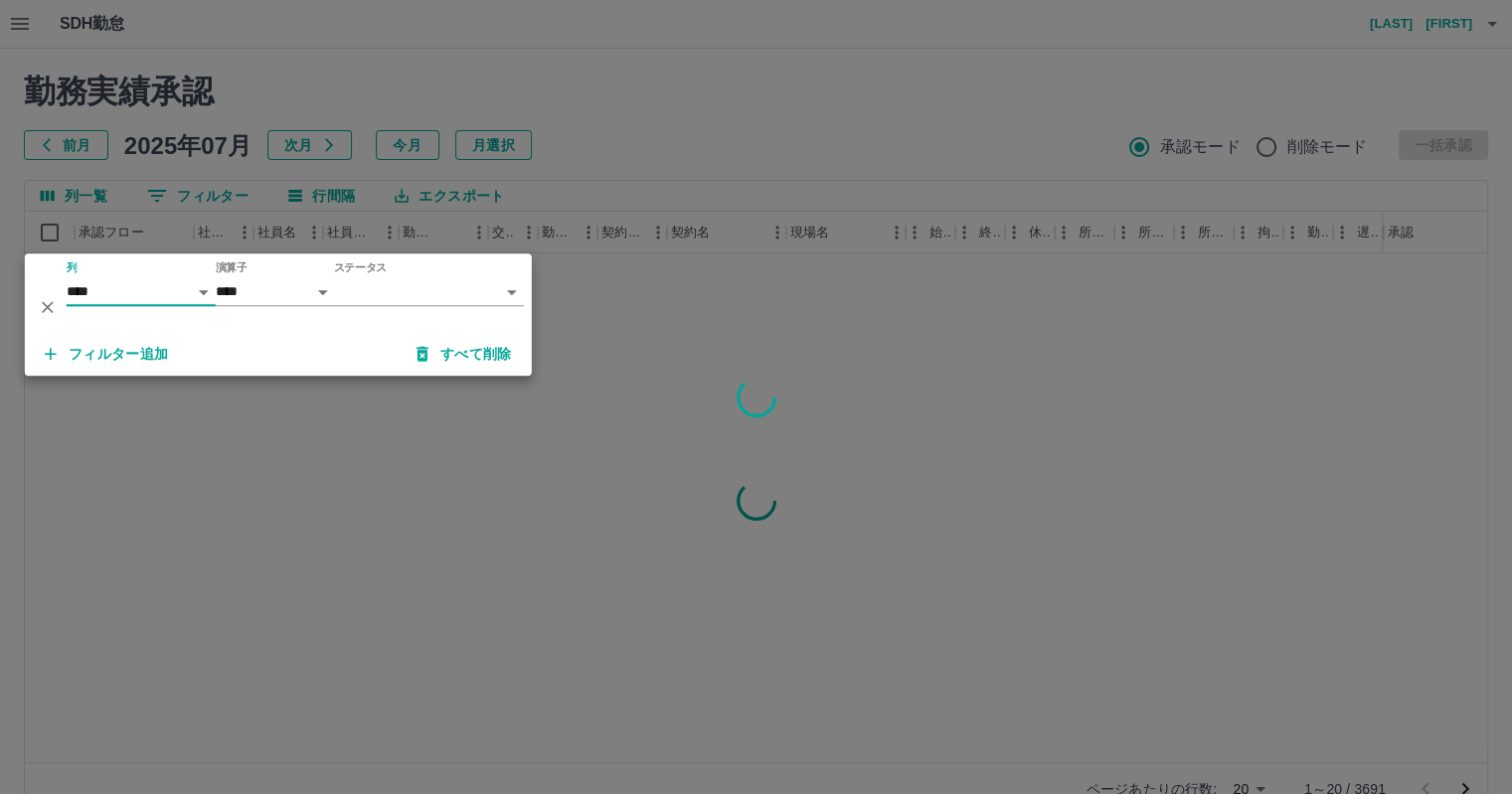click on "SDH勤怠 江川　伸太郎 勤務実績承認 前月 2025年07月 次月 今月 月選択 承認モード 削除モード 一括承認 列一覧 0 フィルター 行間隔 エクスポート 承認フロー 社員番号 社員名 社員区分 勤務日 交通費 勤務区分 契約コード 契約名 現場名 始業 終業 休憩 所定開始 所定終業 所定休憩 拘束 勤務 遅刻等 コメント ステータス 承認 ページあたりの行数: 20 ** 1～20 / 3691 SDH勤怠 *** ** 列 **** *** **** *** *** **** ***** *** *** ** ** ** **** **** **** ** ** *** **** ***** 演算子 **** ****** ステータス ​ ********* フィルター追加 すべて削除" at bounding box center (756, 419) 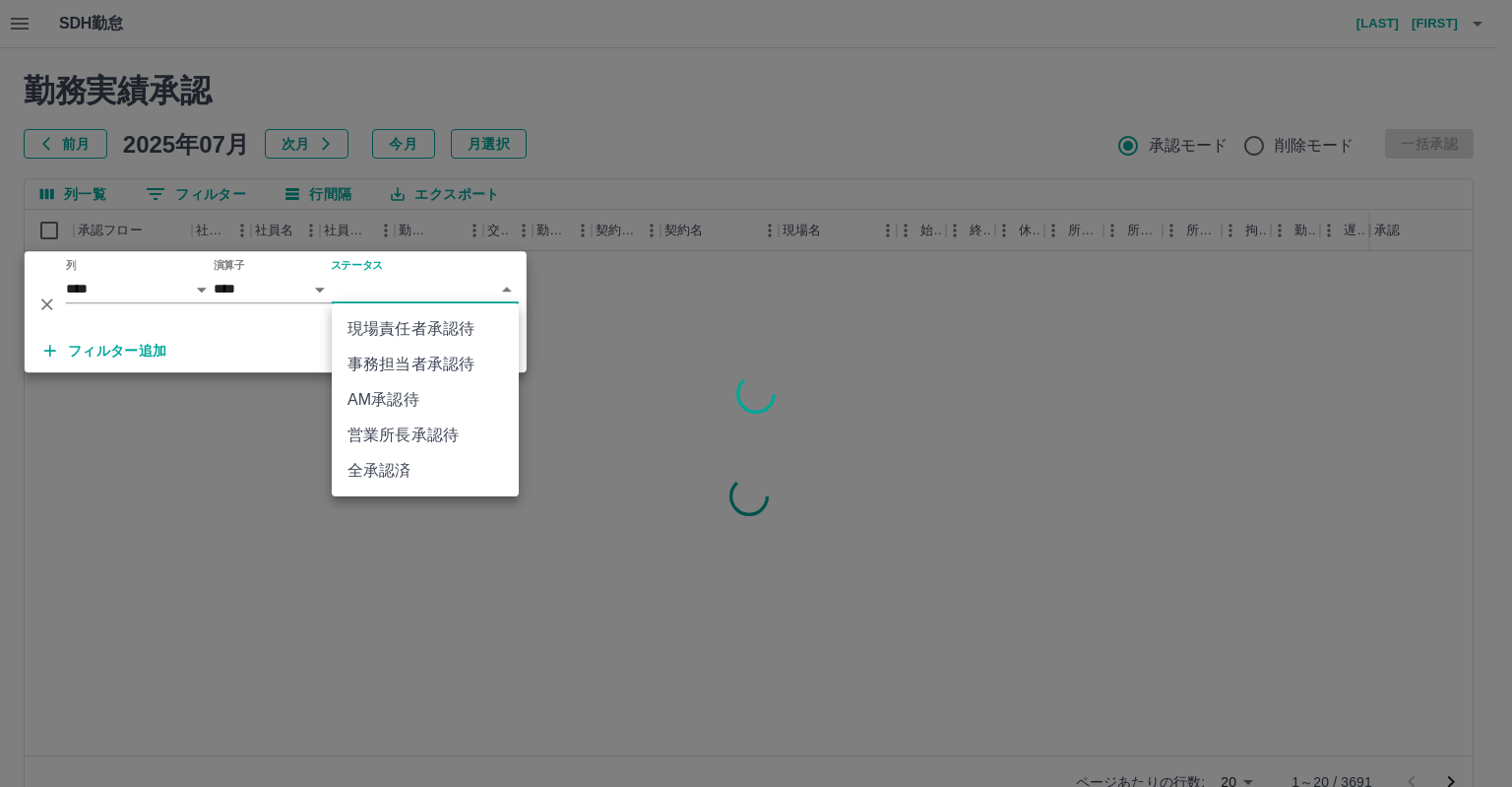 click on "AM承認待" at bounding box center (425, 400) 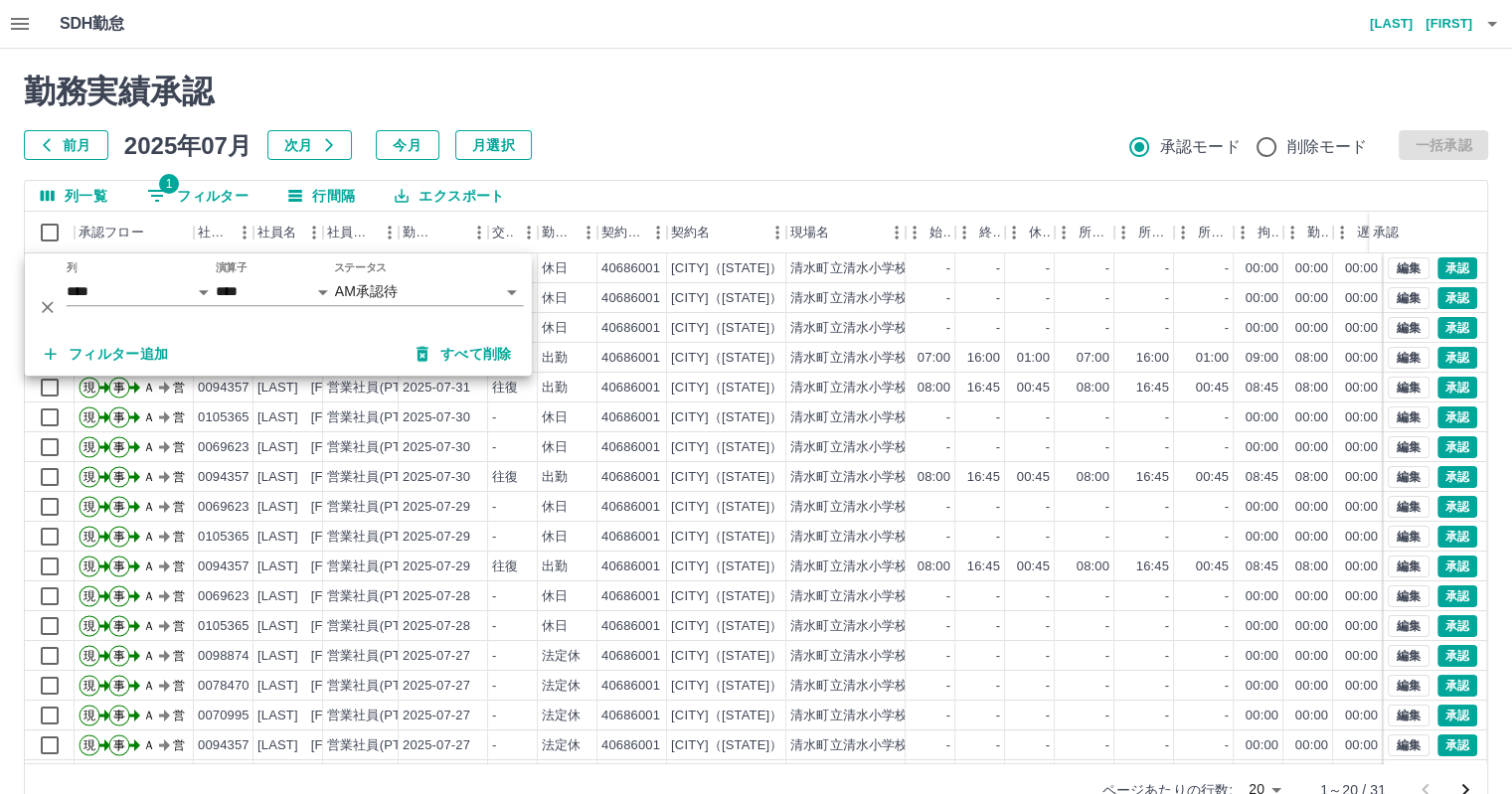 click on "勤務実績承認 前月 2025年07月 次月 今月 月選択 承認モード 削除モード 一括承認 列一覧 1 フィルター 行間隔 エクスポート 承認フロー 社員番号 社員名 社員区分 勤務日 交通費 勤務区分 契約コード 契約名 現場名 始業 終業 休憩 所定開始 所定終業 所定休憩 拘束 勤務 遅刻等 コメント ステータス 承認 現 事 Ａ 営 0070995 恩田　愛 営業社員(PT契約) 2025-07-31  -  休日 40686001 清水町（静岡県） 清水町立清水小学校給食調理業務 - - - - - - 00:00 00:00 00:00 AM承認待 現 事 Ａ 営 0105365 新﨑　梨沙 営業社員(PT契約) 2025-07-31  -  休日 40686001 清水町（静岡県） 清水町立清水小学校給食調理業務 - - - - - - 00:00 00:00 00:00 AM承認待 現 事 Ａ 営 0069623 有賀　知恵 営業社員(PT契約) 2025-07-31  -  休日 40686001 清水町（静岡県） 清水町立清水小学校給食調理業務 - - - - - - 00:00 00:00 00:00 AM承認待" at bounding box center (756, 444) 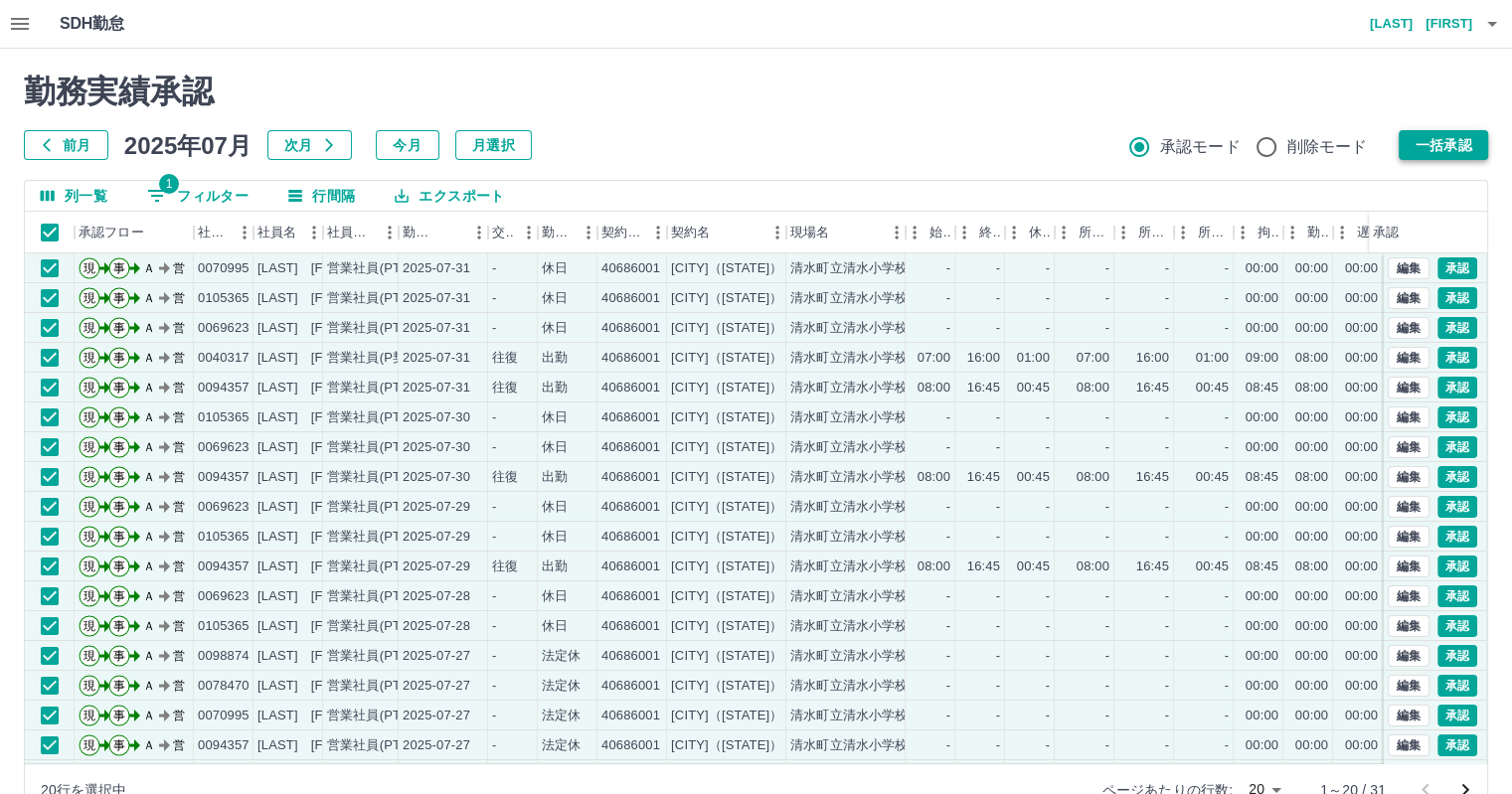 click on "一括承認" at bounding box center (1443, 145) 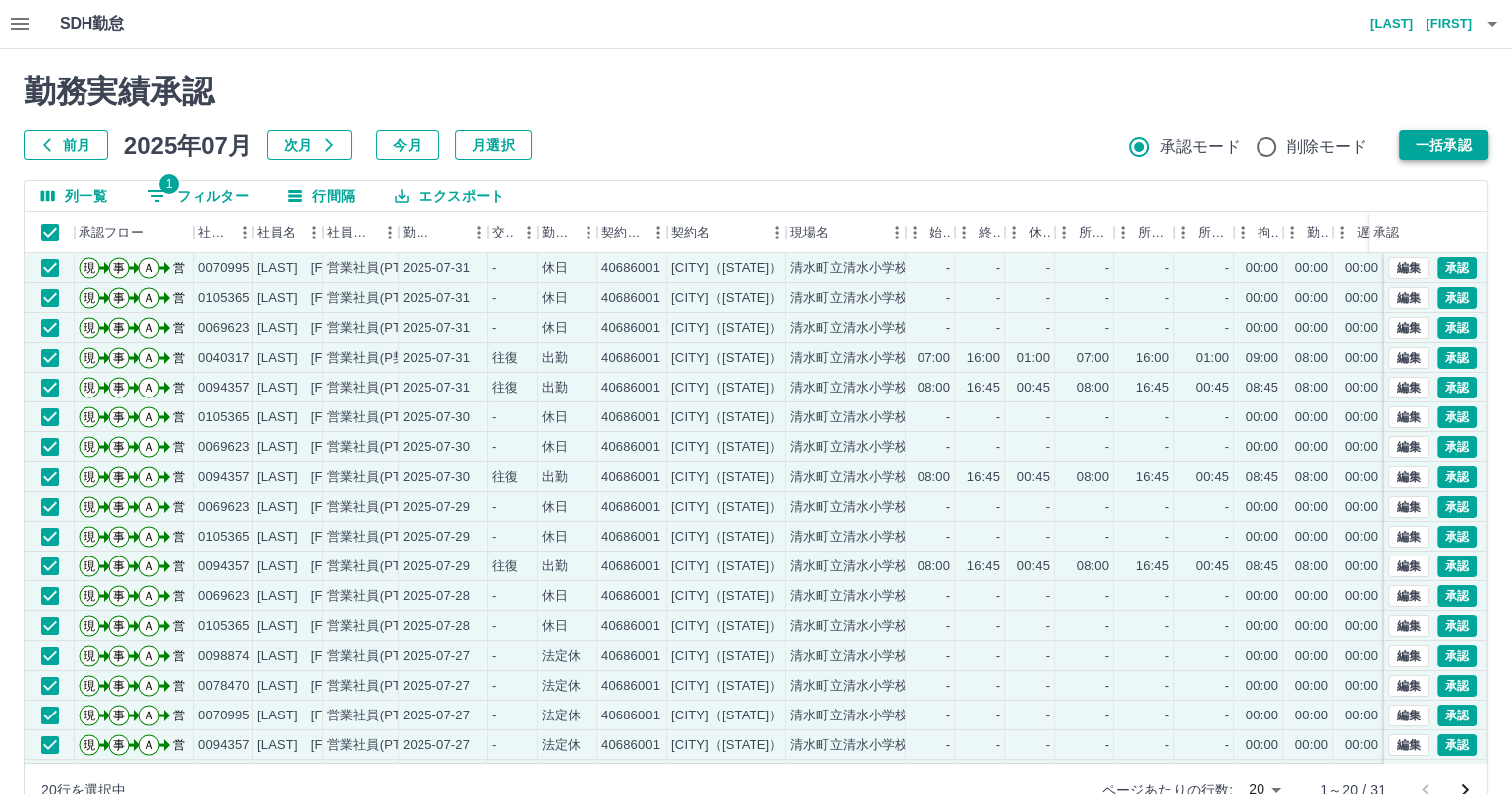 click on "一括承認" at bounding box center (1443, 145) 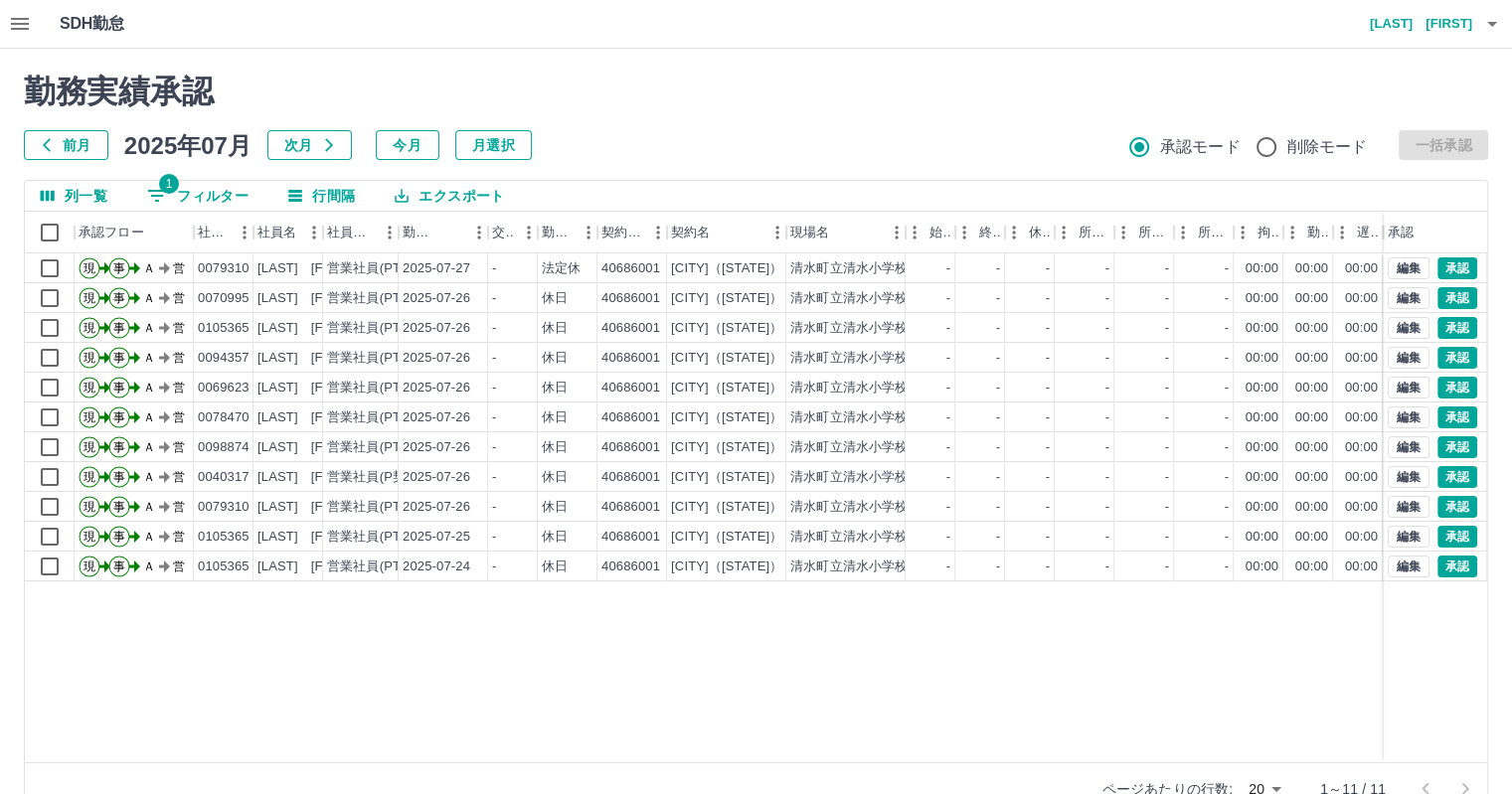 click on "SDH勤怠 江川　伸太郎 承認権限がありません 勤務実績承認 前月 2025年07月 次月 今月 月選択 承認モード 削除モード 一括承認 列一覧 1 フィルター 行間隔 エクスポート 承認フロー 社員番号 社員名 社員区分 勤務日 交通費 勤務区分 契約コード 契約名 現場名 始業 終業 休憩 所定開始 所定終業 所定休憩 拘束 勤務 遅刻等 コメント ステータス 承認 現 事 Ａ 営 0079310 堀尾　紗生 営業社員(PT契約) 2025-07-27  -  法定休 40686001 清水町（静岡県） 清水町立清水小学校給食調理業務 - - - - - - 00:00 00:00 00:00 AM承認待 現 事 Ａ 営 0070995 恩田　愛 営業社員(PT契約) 2025-07-26  -  休日 40686001 清水町（静岡県） 清水町立清水小学校給食調理業務 - - - - - - 00:00 00:00 00:00 AM承認待 現 事 Ａ 営 0105365 新﨑　梨沙 営業社員(PT契約) 2025-07-26  -  休日 40686001 清水町（静岡県） - - - - - - 00:00 00:00 -" at bounding box center (756, 419) 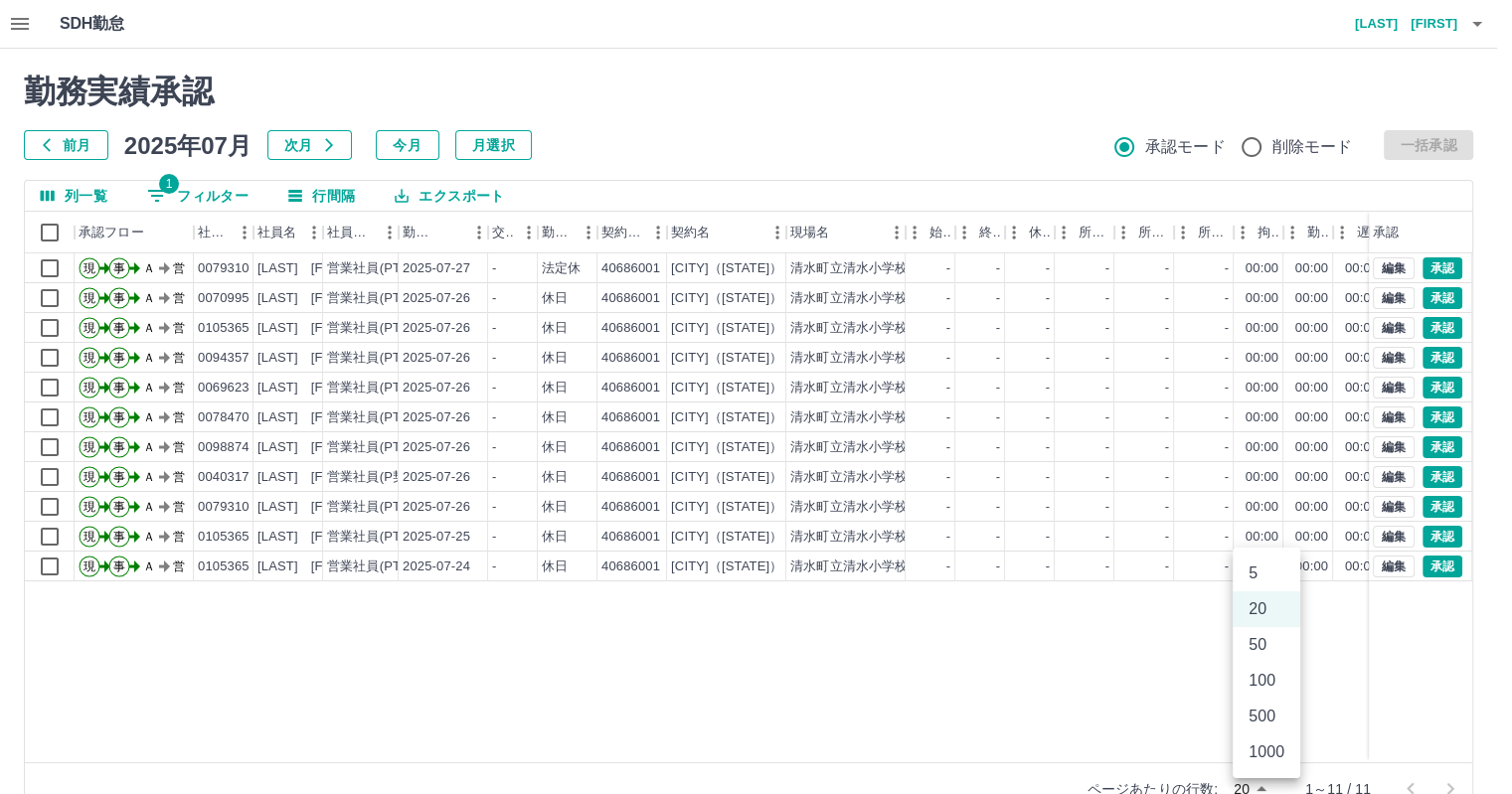 scroll, scrollTop: 9, scrollLeft: 0, axis: vertical 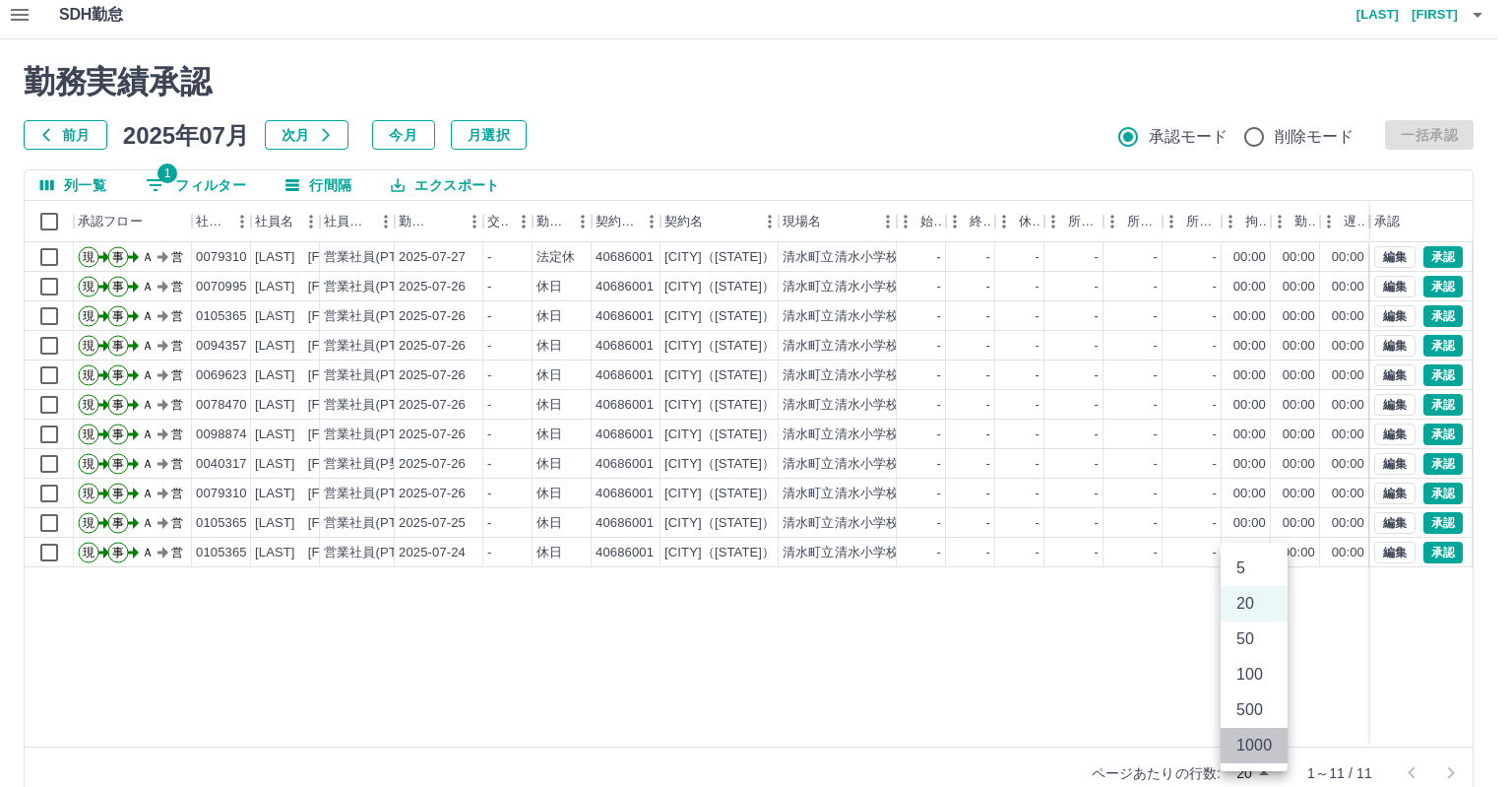click on "1000" at bounding box center [1254, 746] 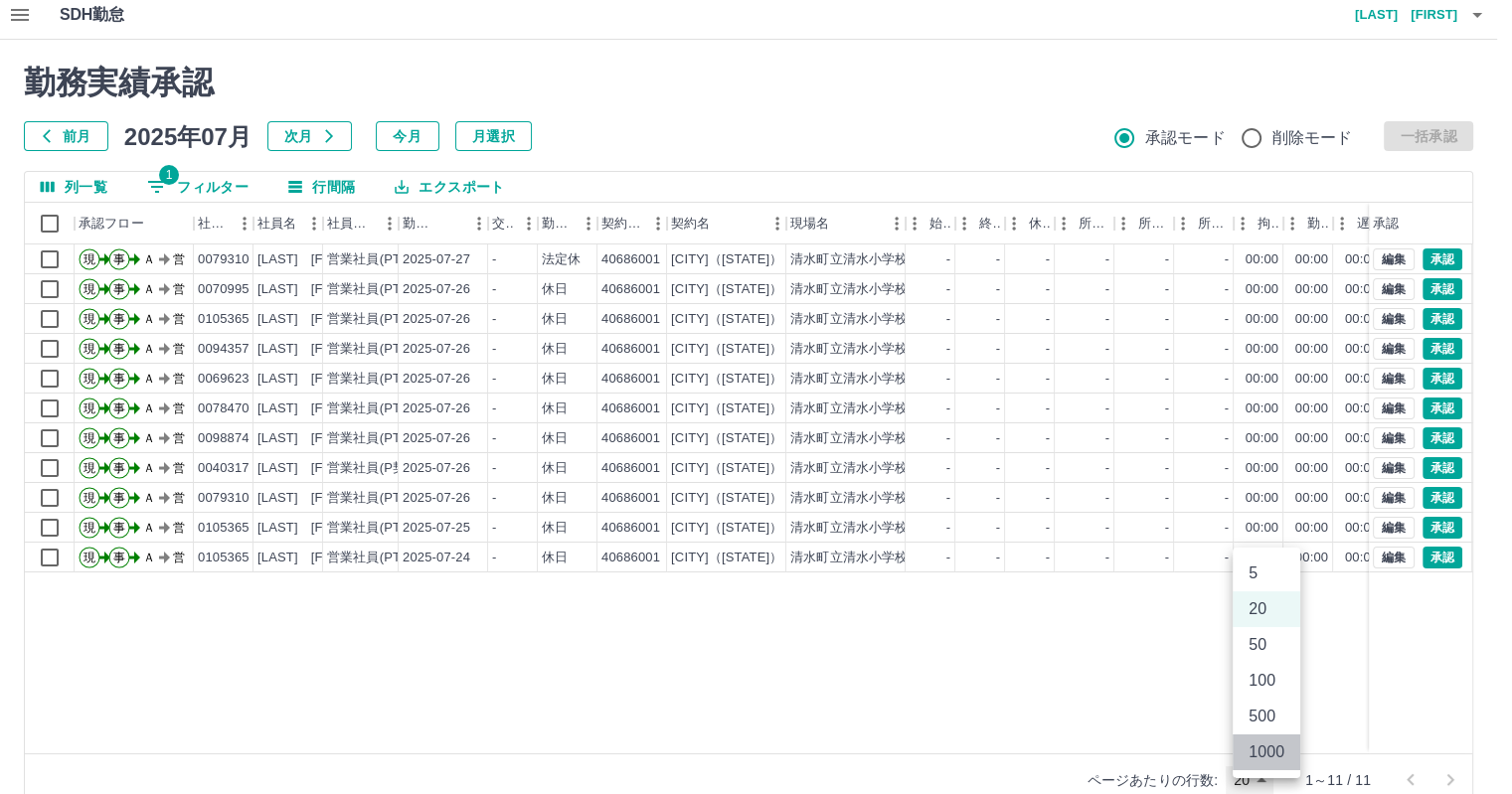 type on "****" 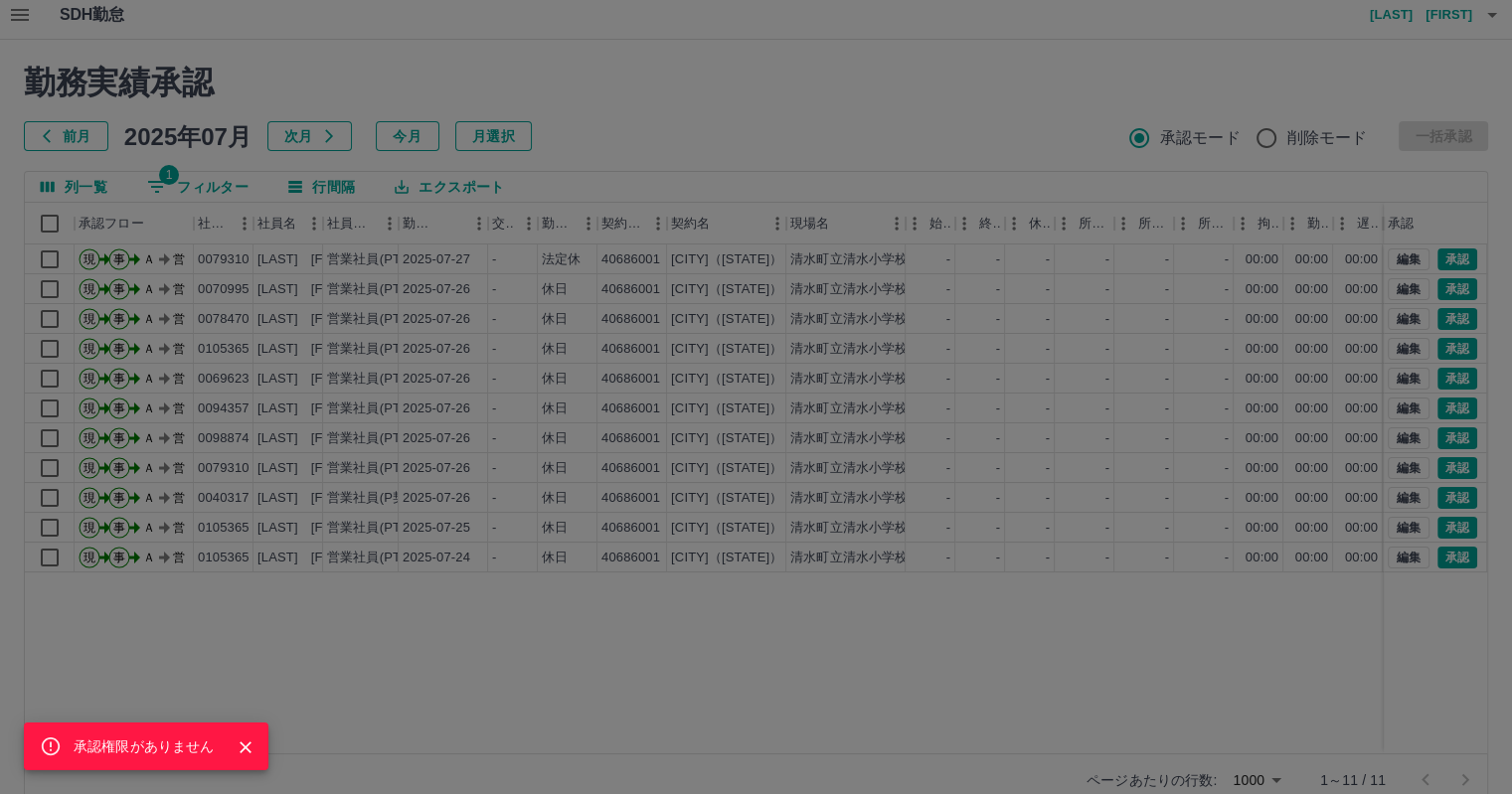 click on "承認権限がありません" at bounding box center (756, 397) 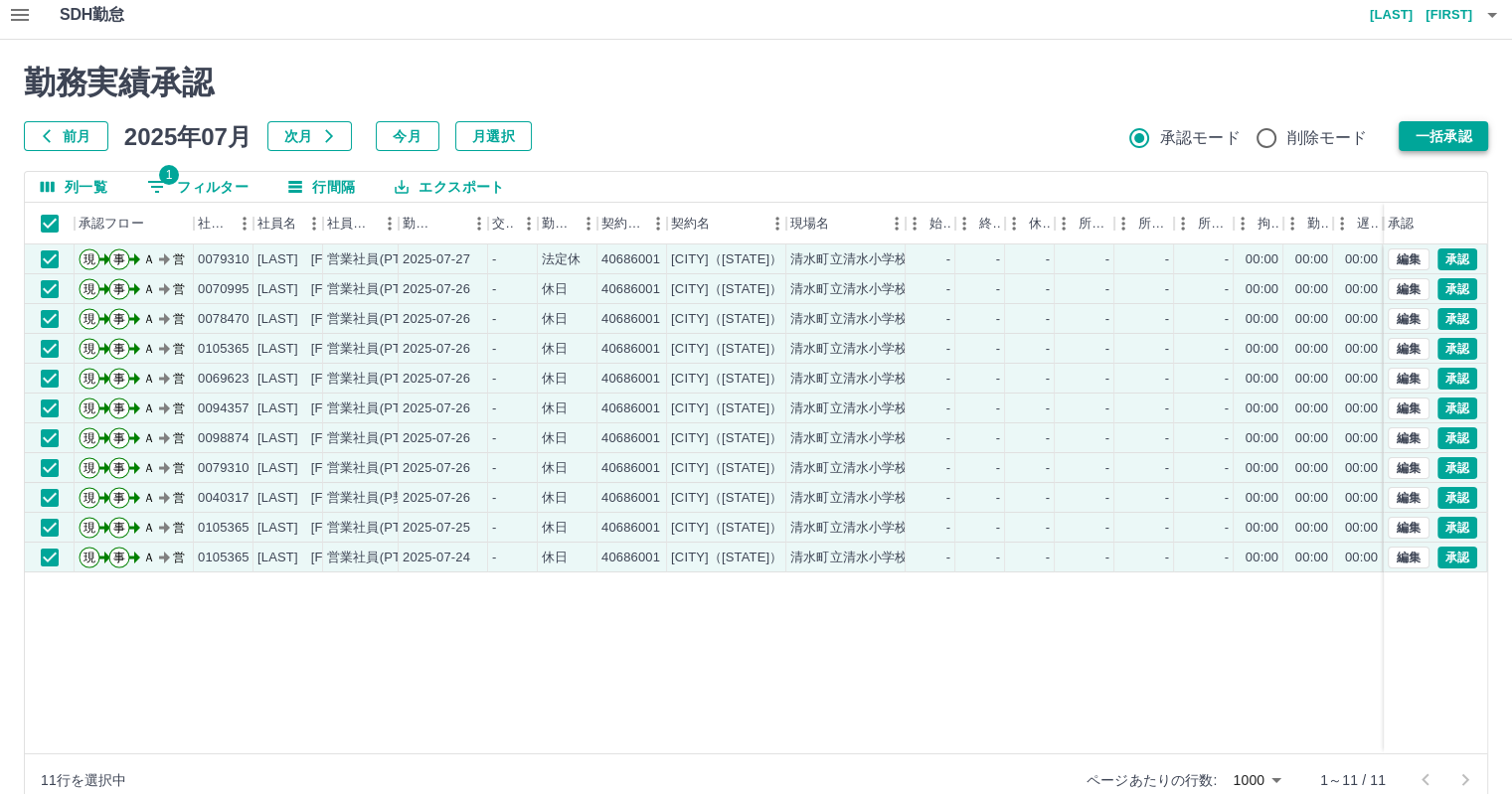 click on "一括承認" at bounding box center (1443, 136) 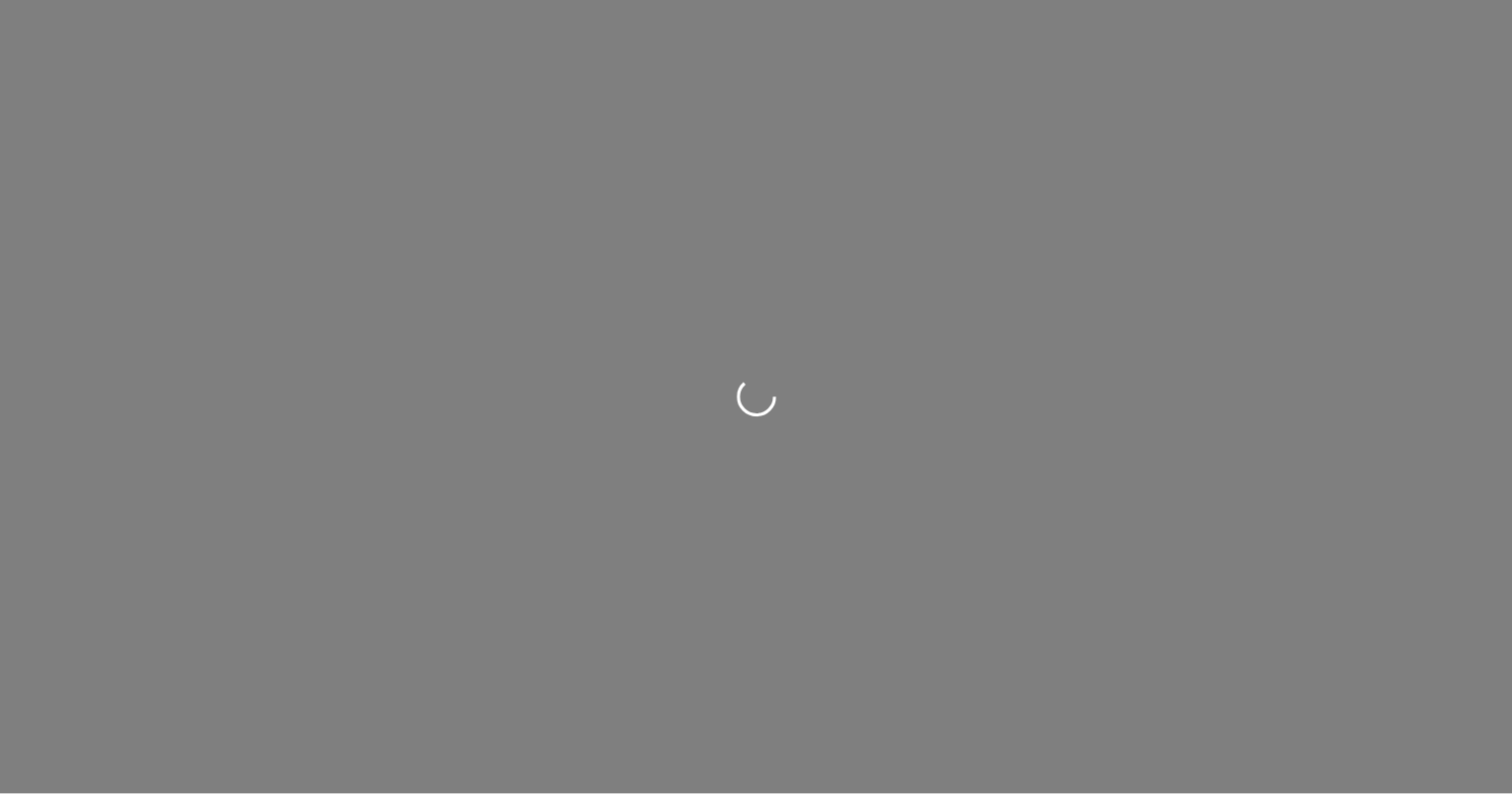 scroll, scrollTop: 0, scrollLeft: 0, axis: both 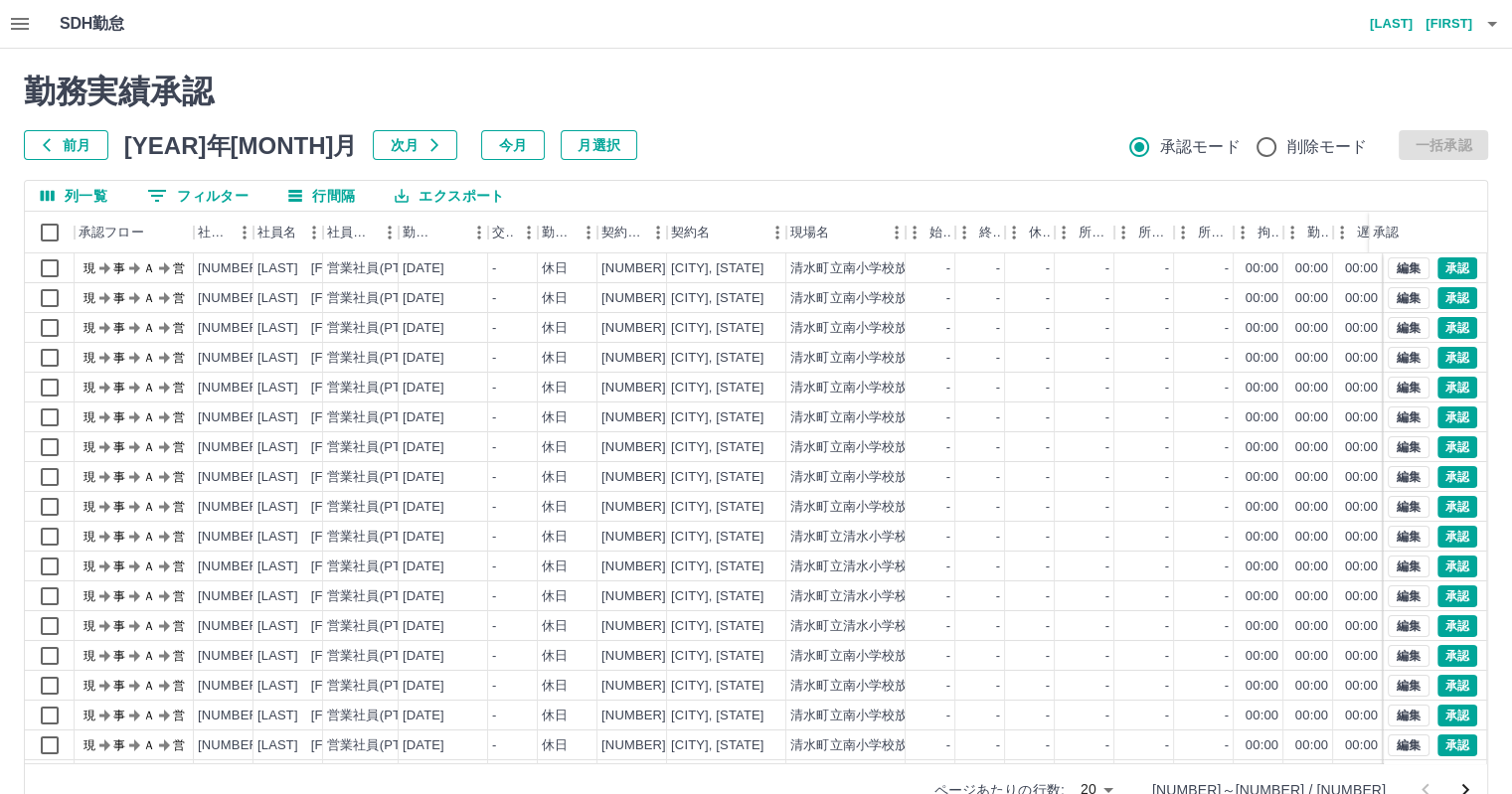 click on "今月" at bounding box center (513, 145) 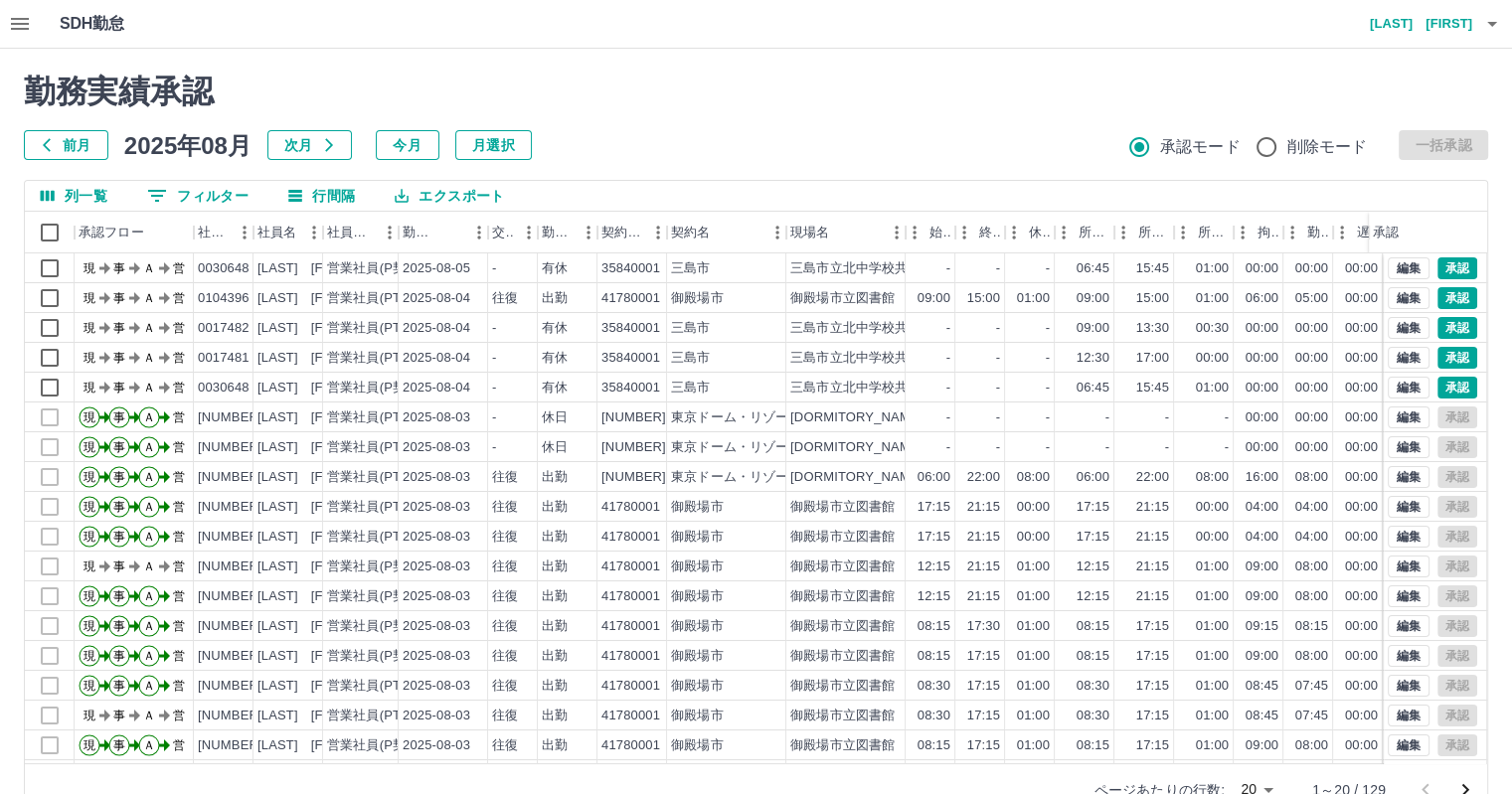 click on "勤務実績承認 前月 2025年08月 次月 今月 月選択 承認モード 削除モード 一括承認" at bounding box center [756, 116] 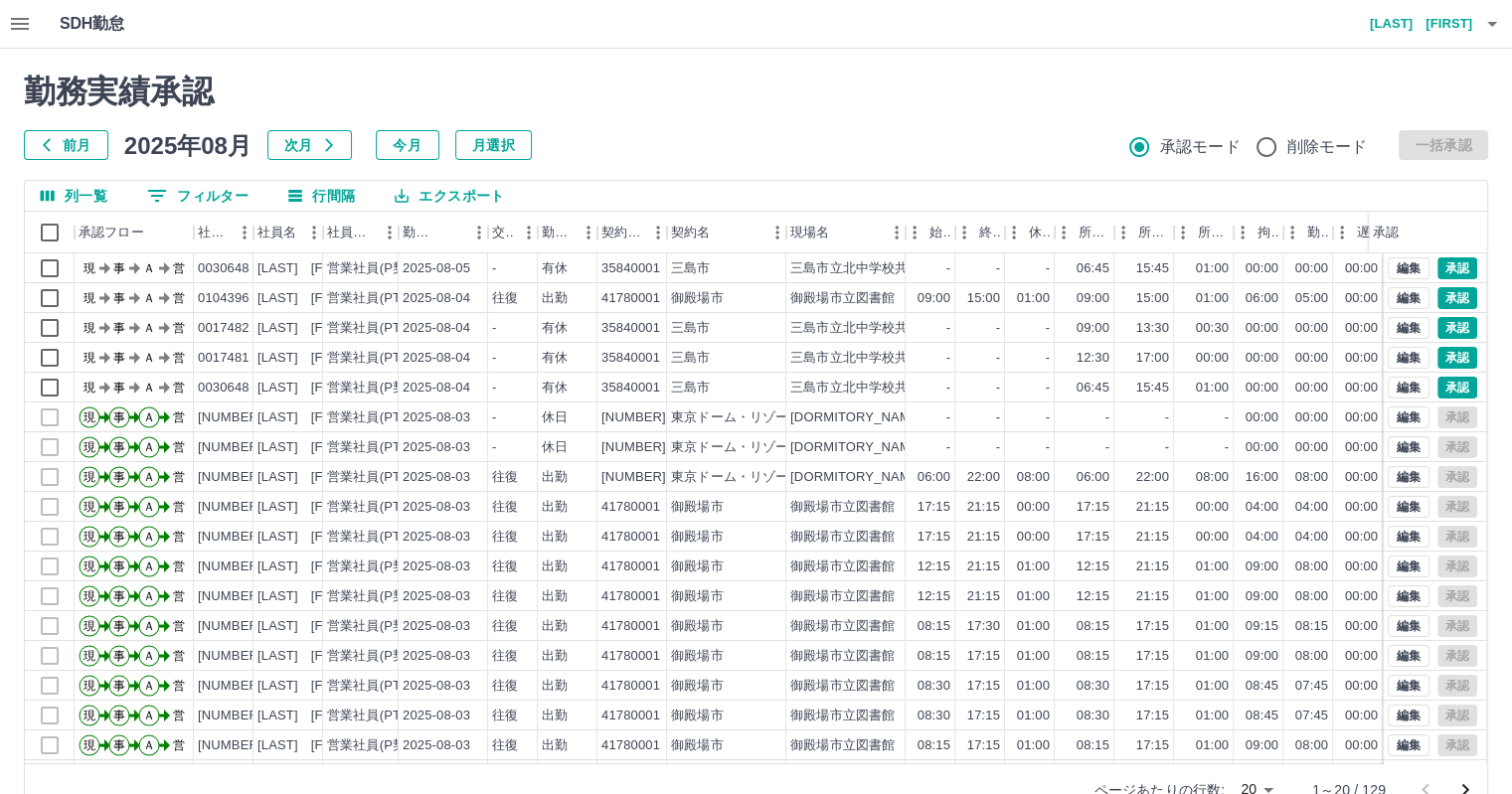 click on "前月" at bounding box center [66, 145] 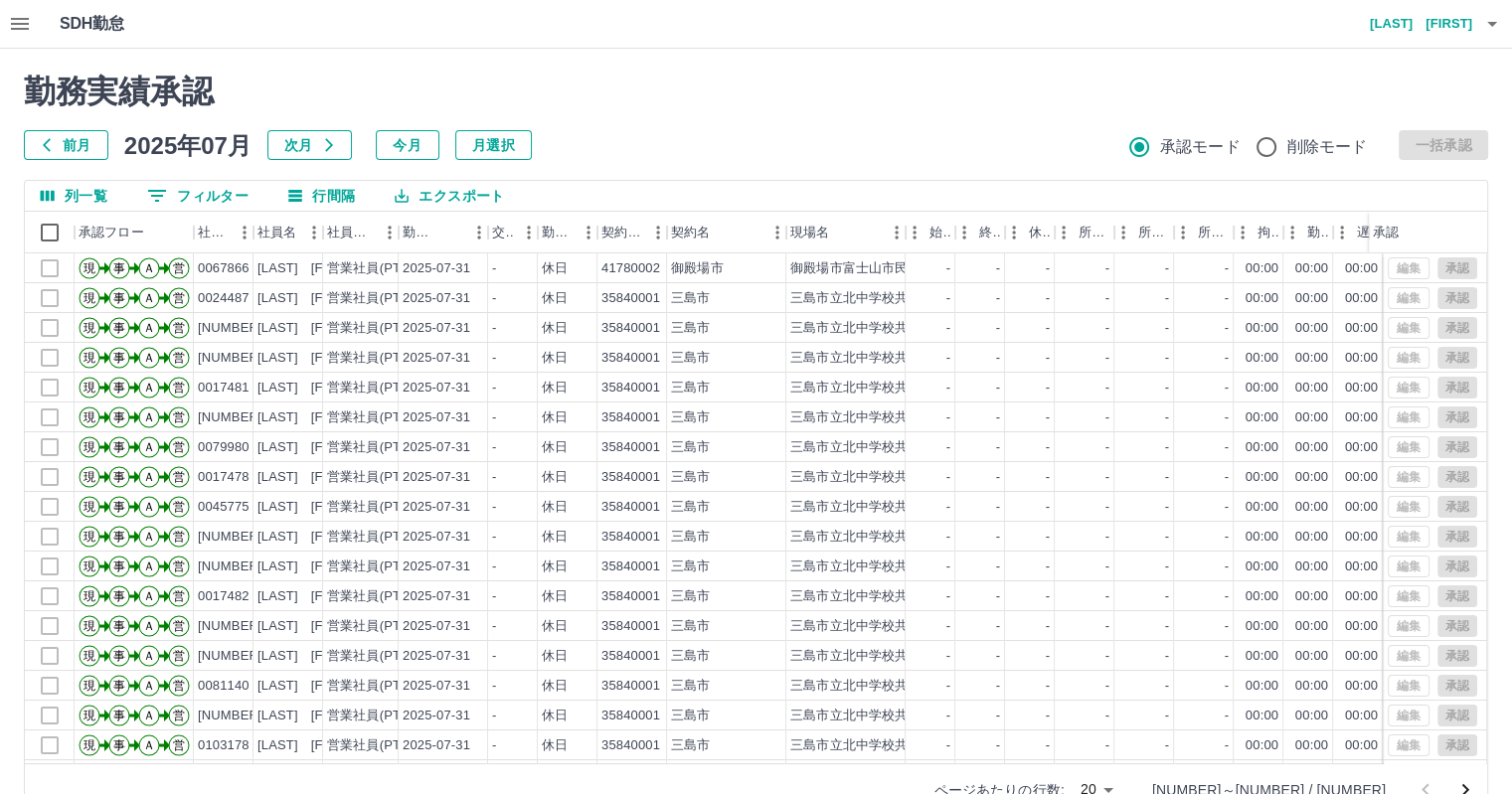 click on "0 フィルター" at bounding box center (198, 196) 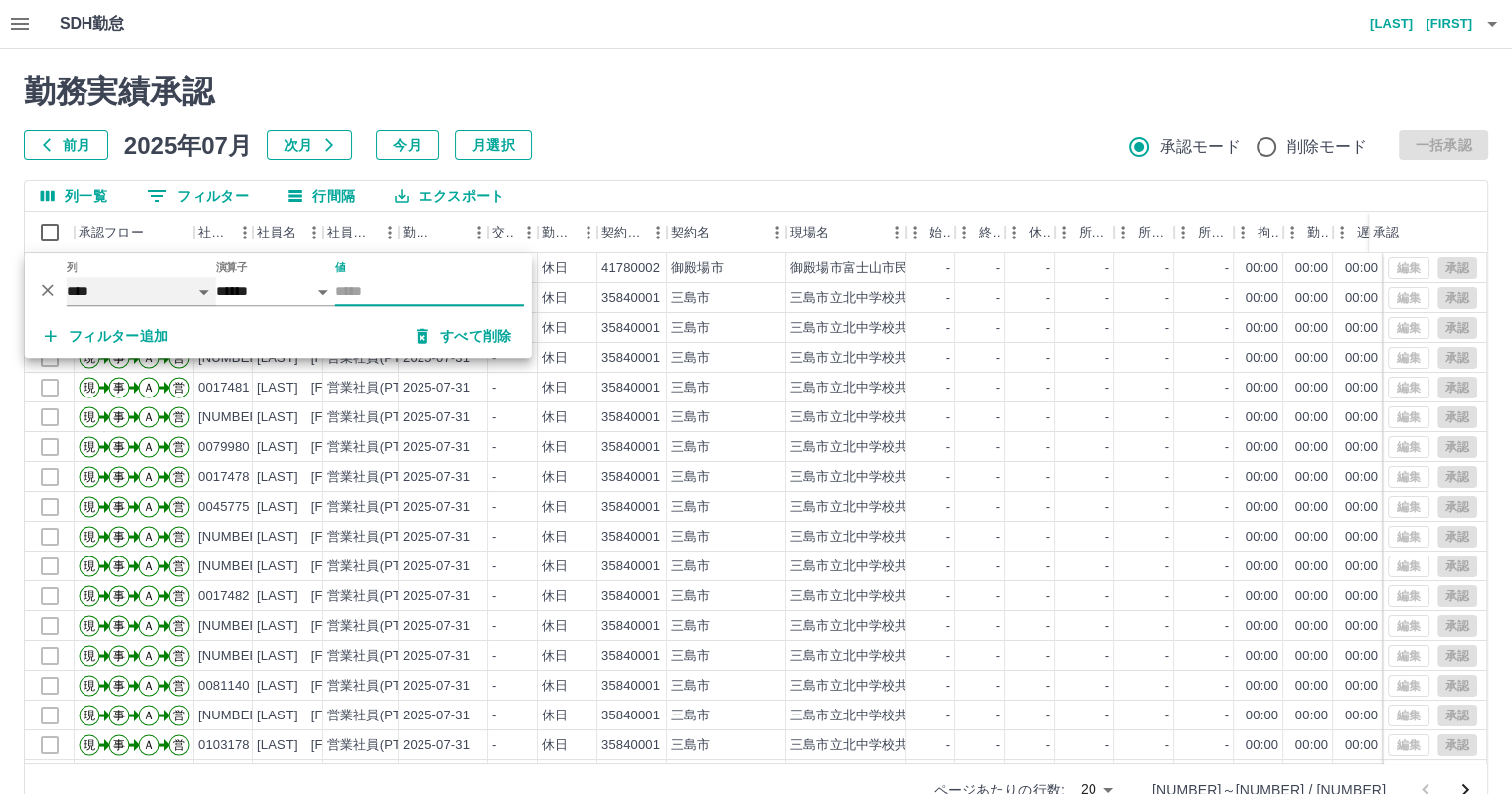 click on "**** *** **** *** *** **** ***** *** *** ** ** ** **** **** **** ** ** *** **** *****" at bounding box center (141, 291) 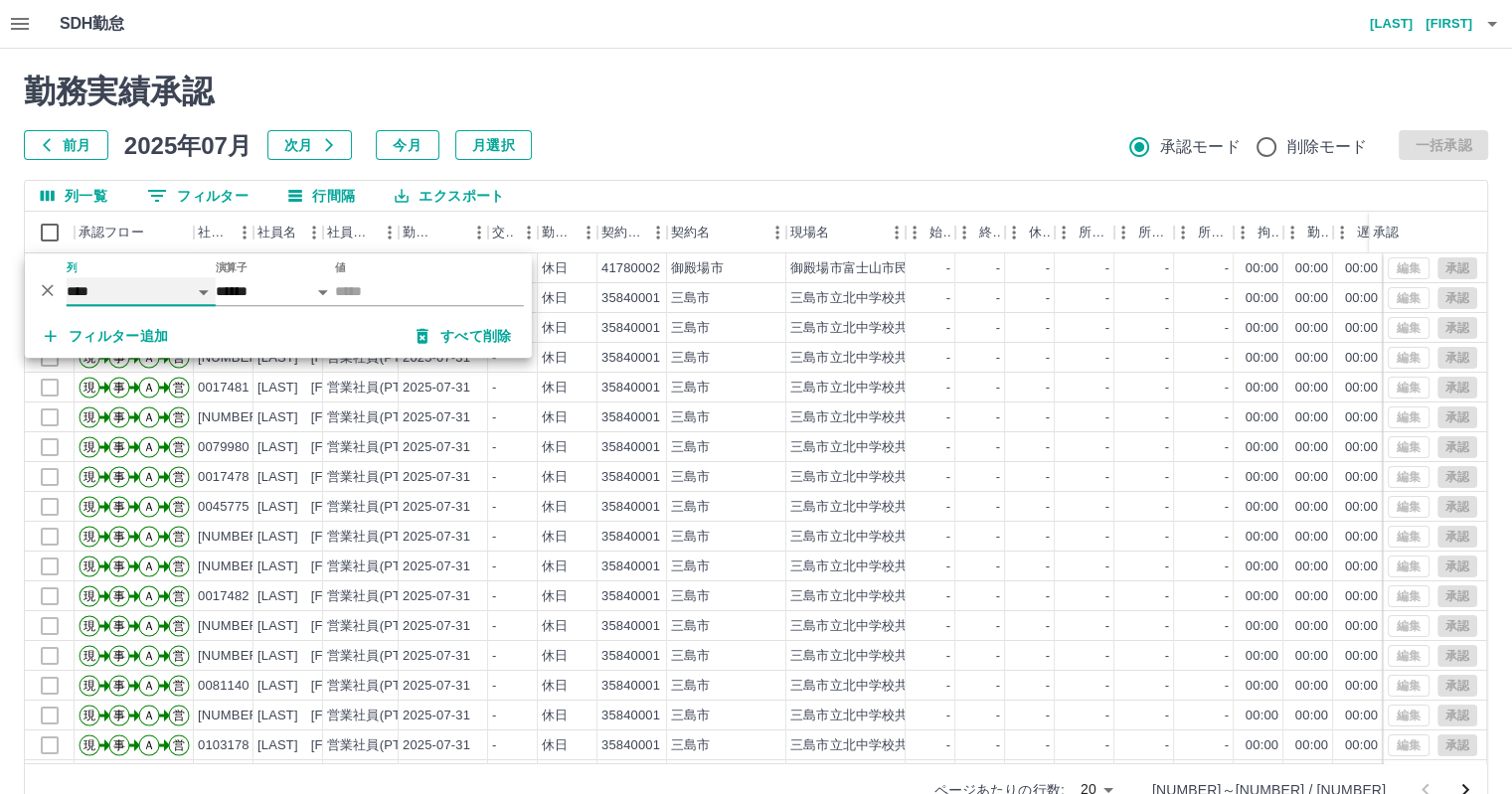 click on "**** *** **** *** *** **** ***** *** *** ** ** ** **** **** **** ** ** *** **** *****" at bounding box center (141, 291) 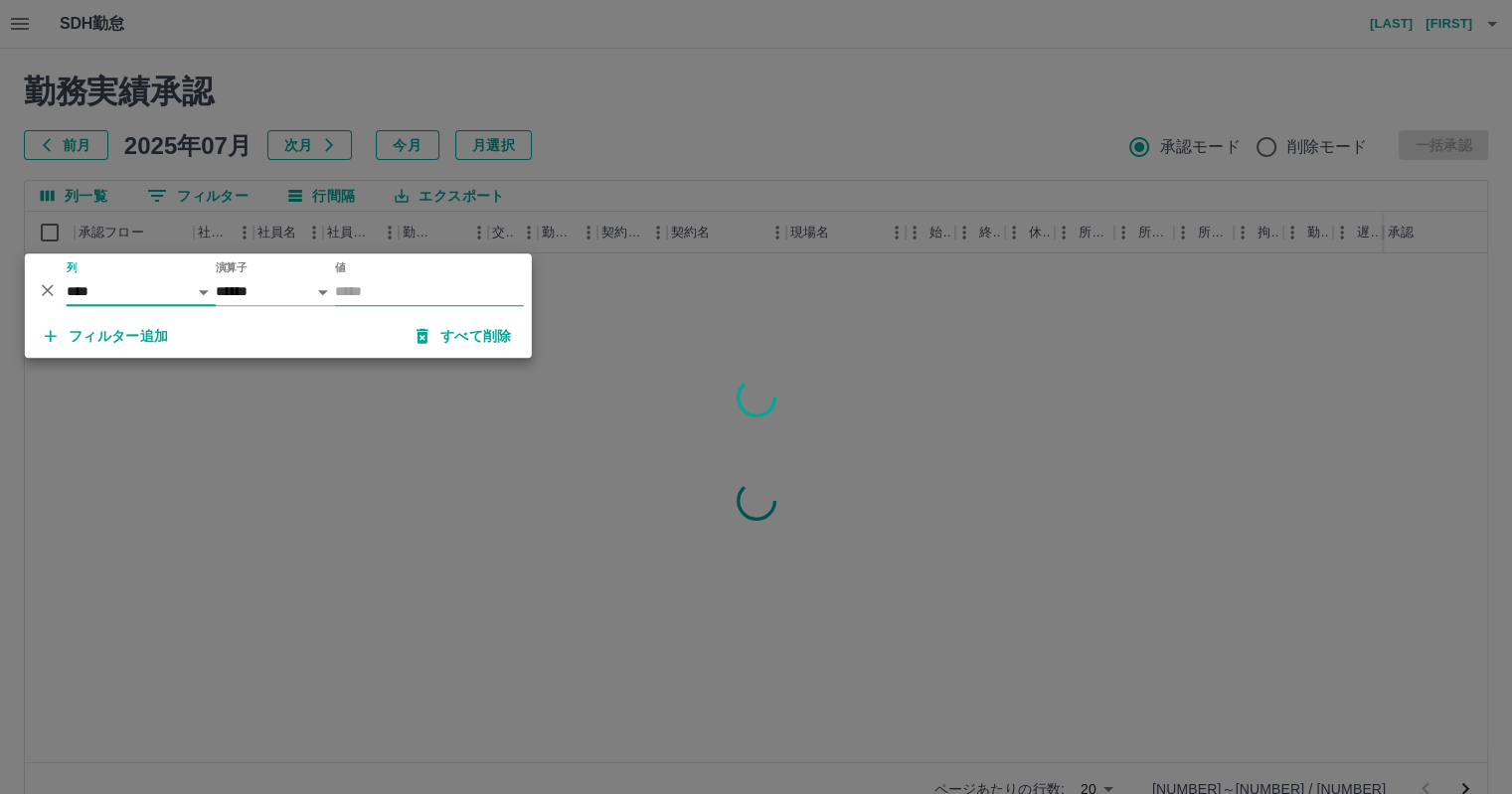 click on "値" at bounding box center [429, 291] 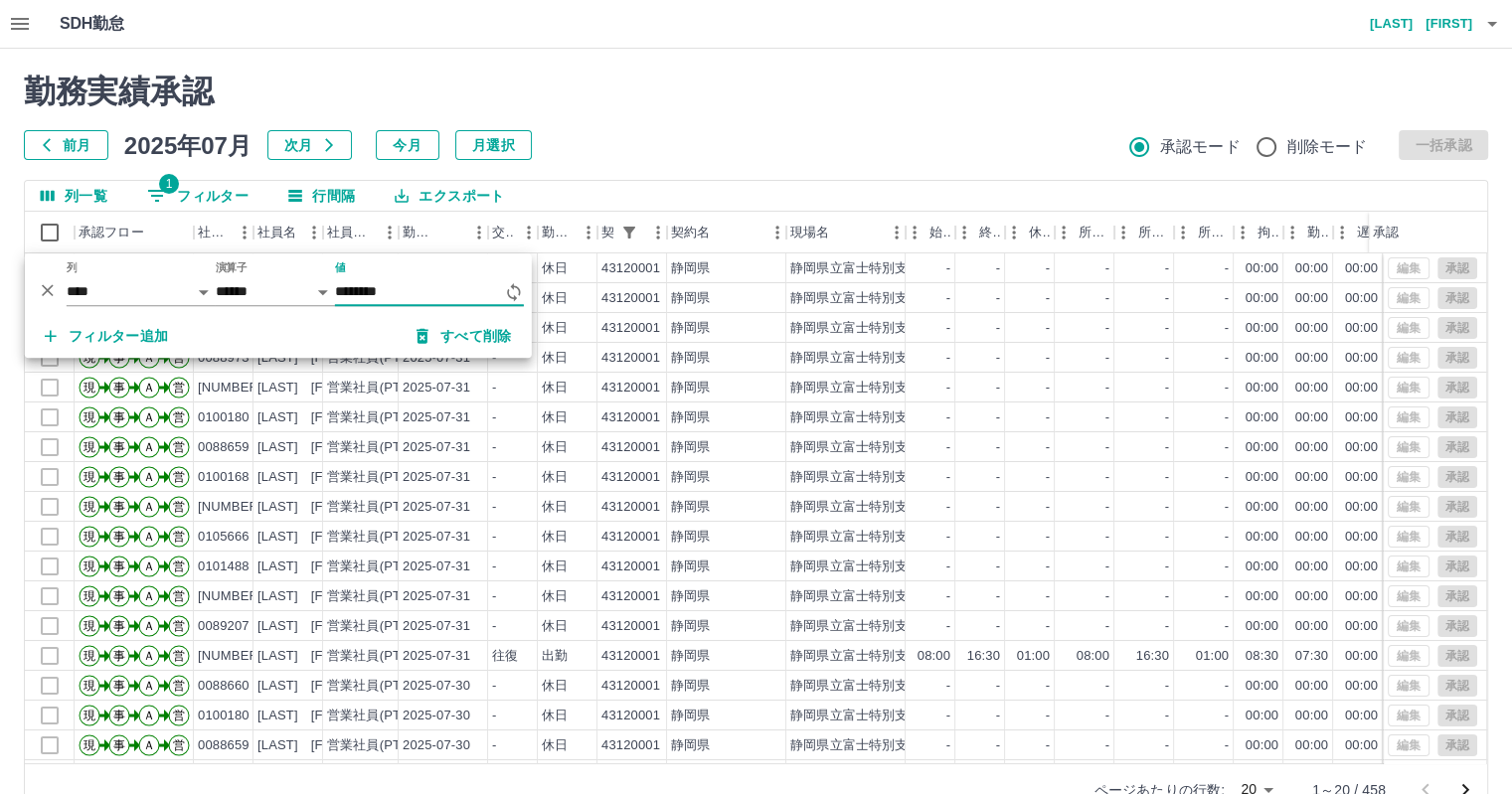 type on "********" 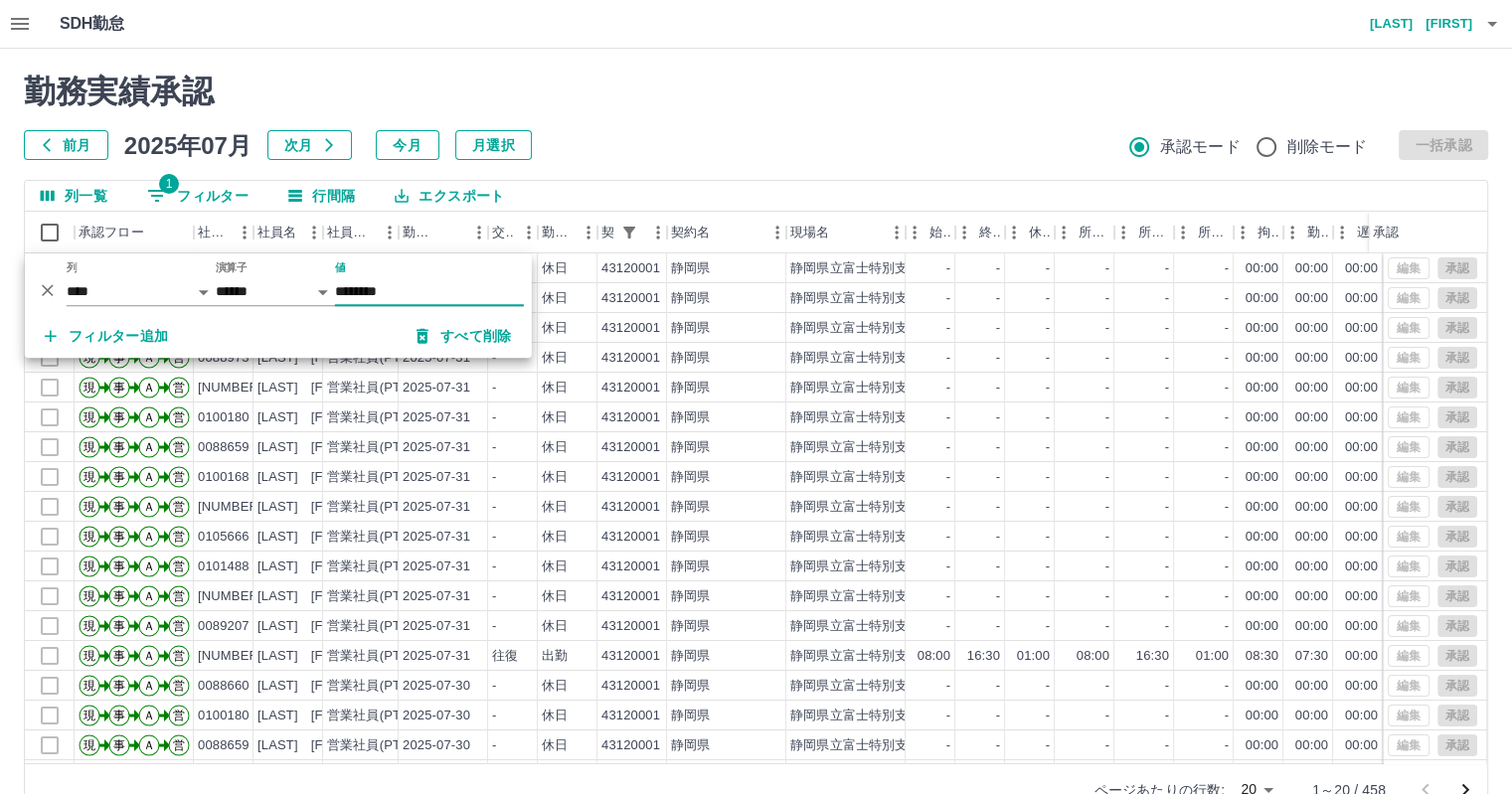 click on "前月 2025年07月 次月 今月 月選択 承認モード 削除モード 一括承認" at bounding box center (756, 145) 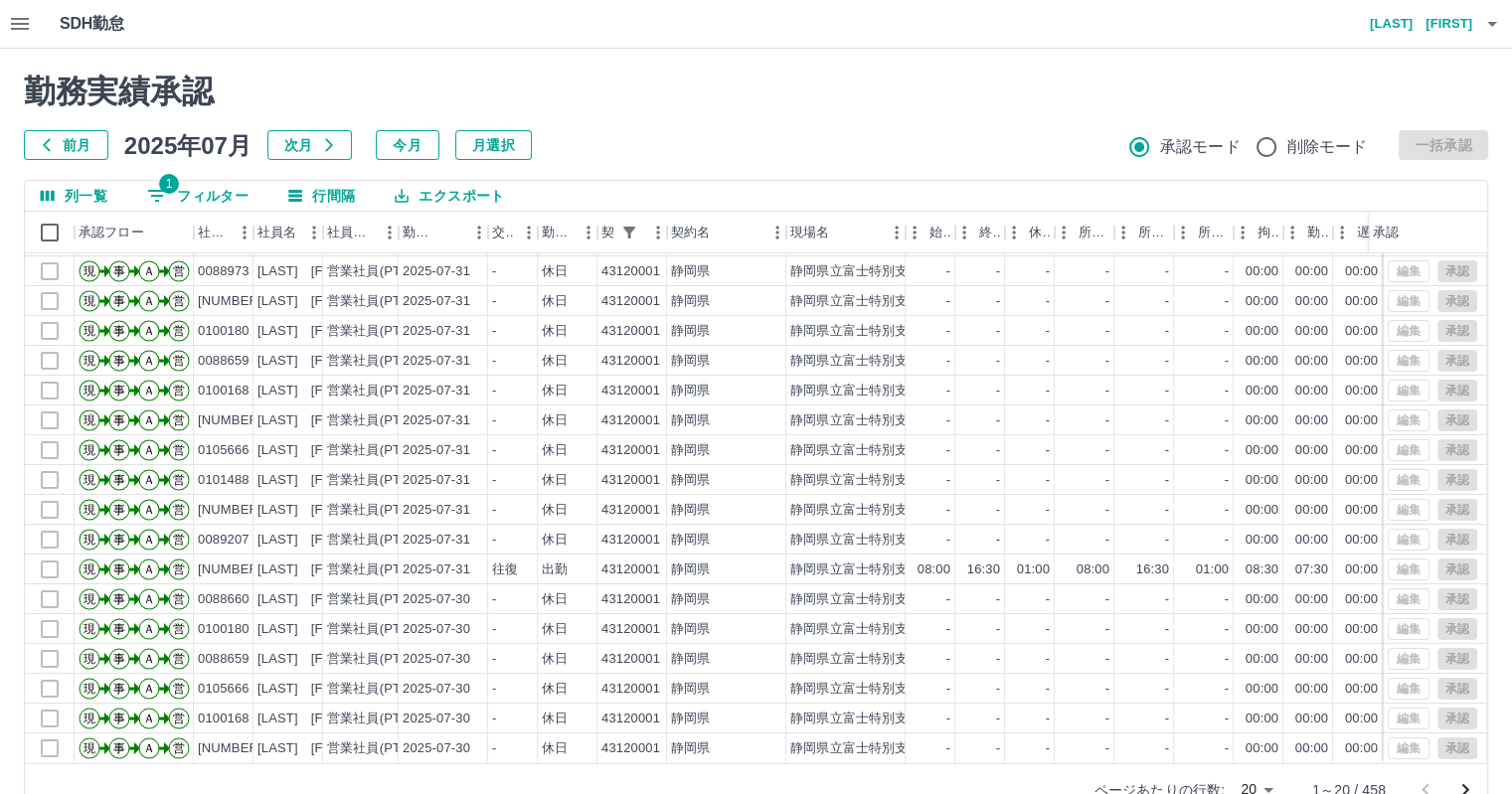 scroll, scrollTop: 100, scrollLeft: 0, axis: vertical 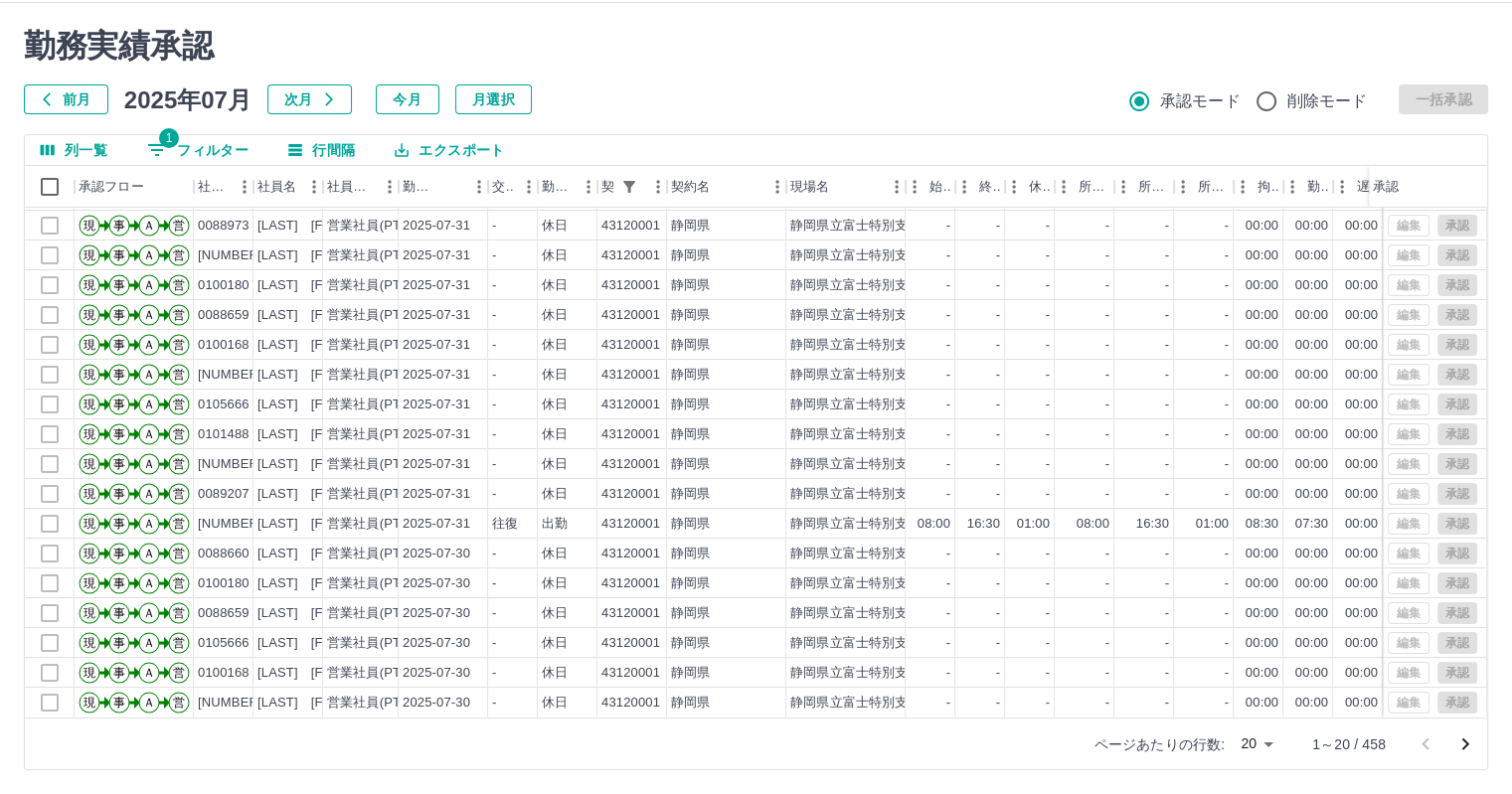 click on "SDH勤怠 江川　伸太郎 勤務実績承認 前月 2025年07月 次月 今月 月選択 承認モード 削除モード 一括承認 列一覧 1 フィルター 行間隔 エクスポート 承認フロー 社員番号 社員名 社員区分 勤務日 交通費 勤務区分 契約コード 契約名 現場名 始業 終業 休憩 所定開始 所定終業 所定休憩 拘束 勤務 遅刻等 コメント ステータス 承認 現 事 Ａ 営 0088660 増田　亜希子 営業社員(PT契約) 2025-07-31  -  休日 43120001 静岡県 静岡県立富士特別支援学校 - - - - - - 00:00 00:00 00:00 全承認済 現 事 Ａ 営 0088655 原田　真生 営業社員(PT契約) 2025-07-31  -  休日 43120001 静岡県 静岡県立富士特別支援学校 - - - - - - 00:00 00:00 00:00 全承認済 現 事 Ａ 営 0088973 芦澤　眞姫 営業社員(PT契約) 2025-07-31  -  休日 43120001 静岡県 静岡県立富士特別支援学校 - - - - - - 00:00 00:00 00:00 全承認済 現 事 Ａ 営 0088658 2025-07-31" at bounding box center (756, 374) 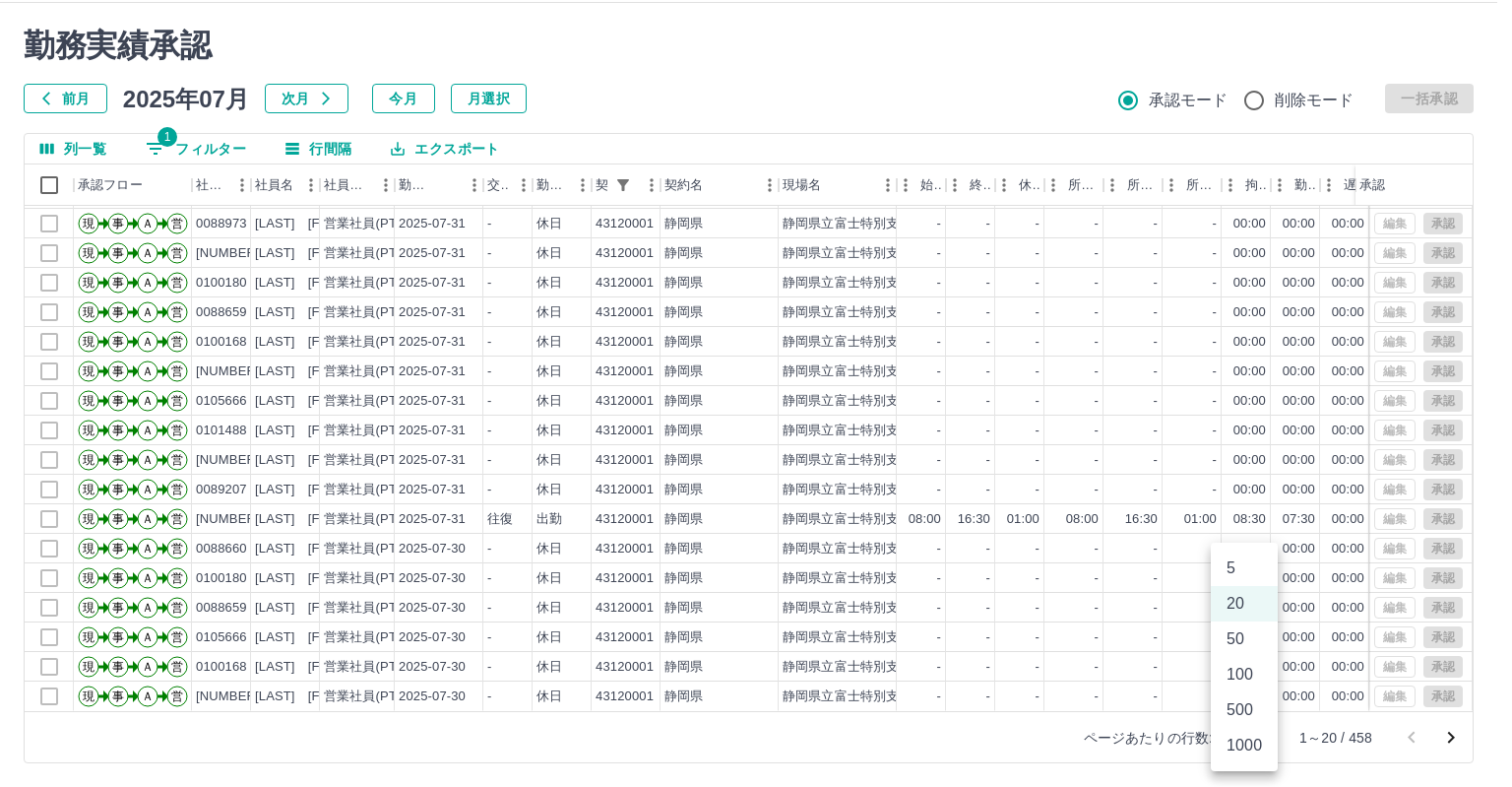 click on "1000" at bounding box center (1244, 746) 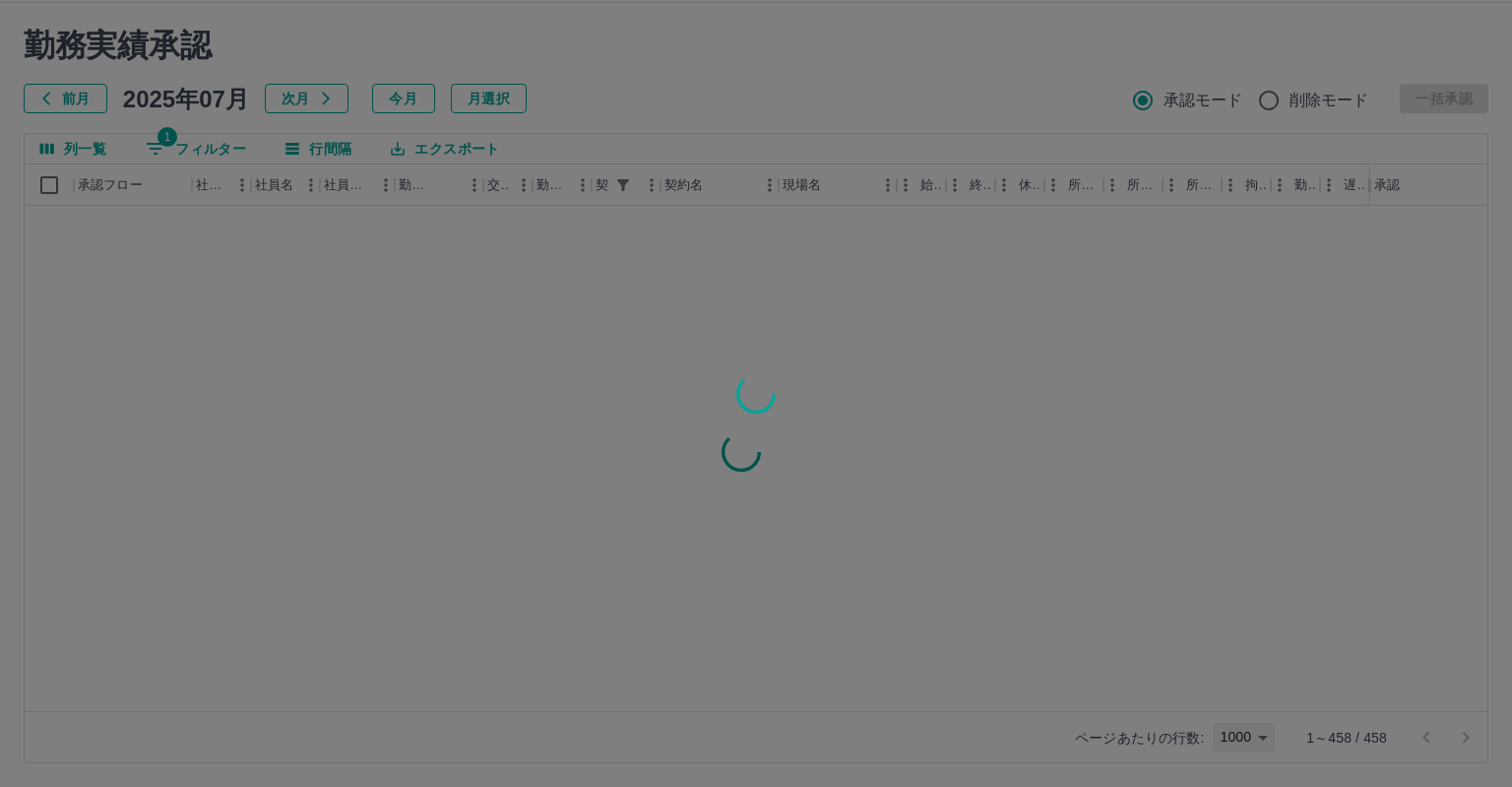 type on "****" 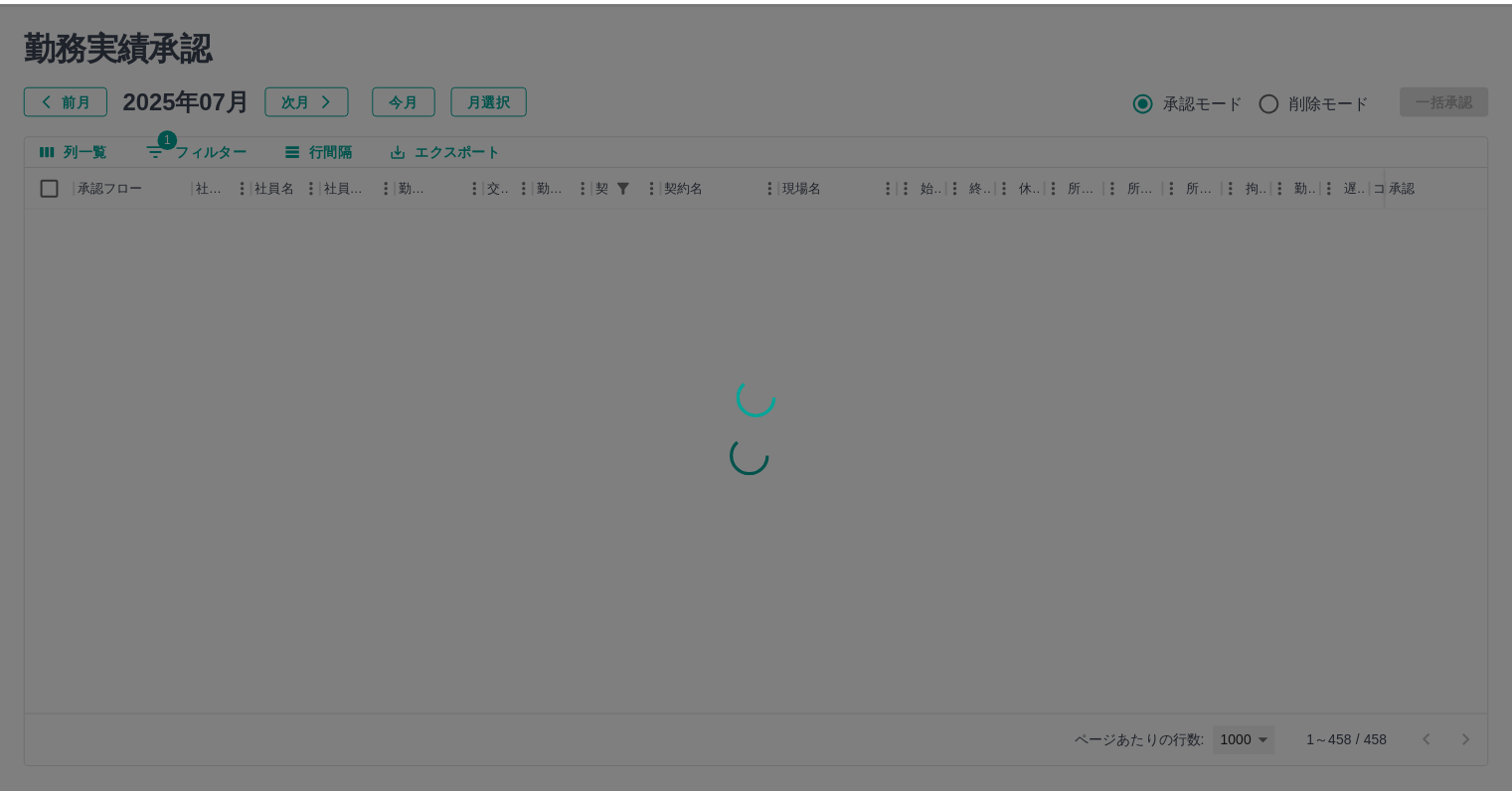scroll, scrollTop: 0, scrollLeft: 0, axis: both 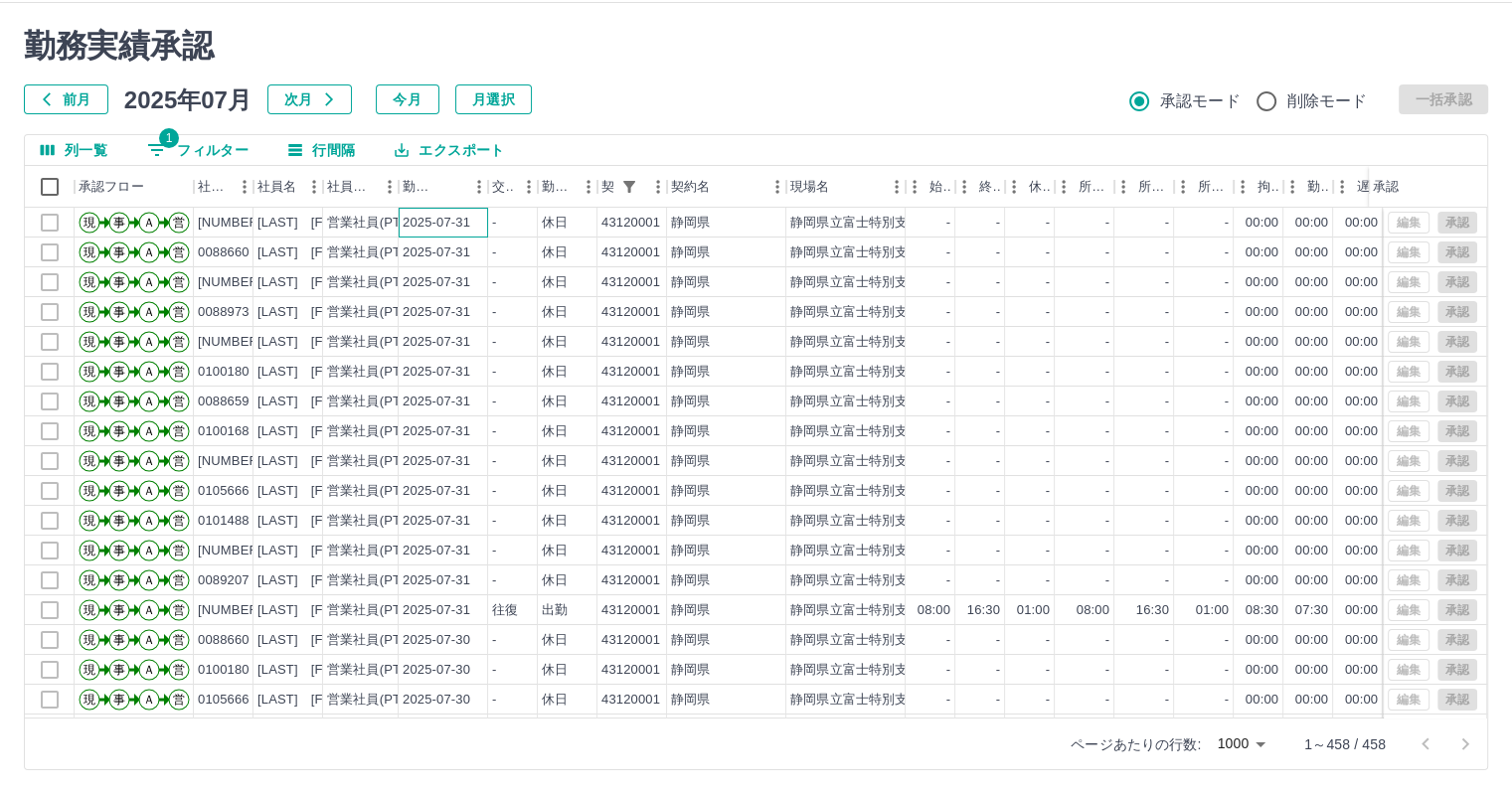click on "2025-07-31" at bounding box center (436, 223) 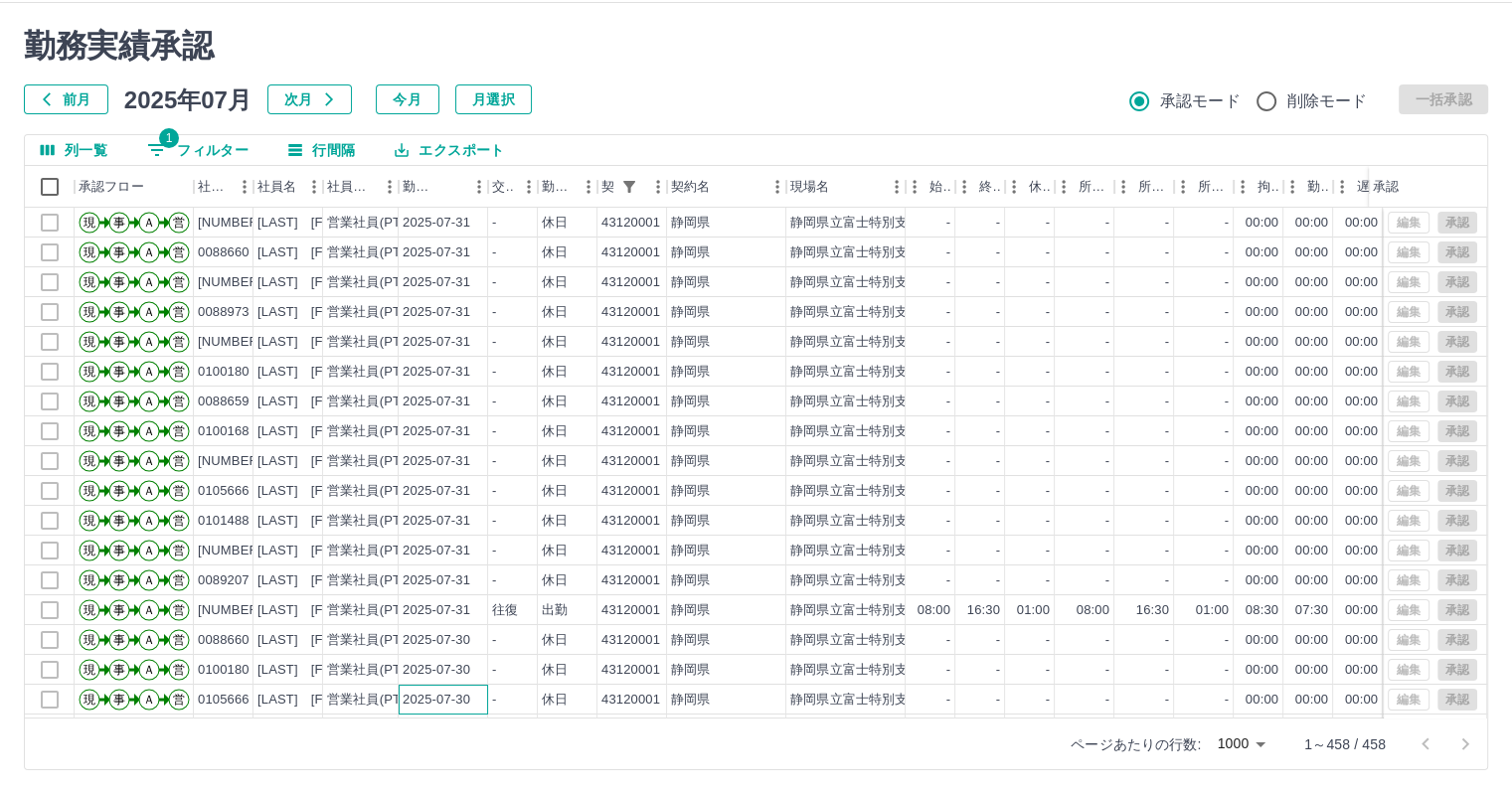 scroll, scrollTop: 12, scrollLeft: 0, axis: vertical 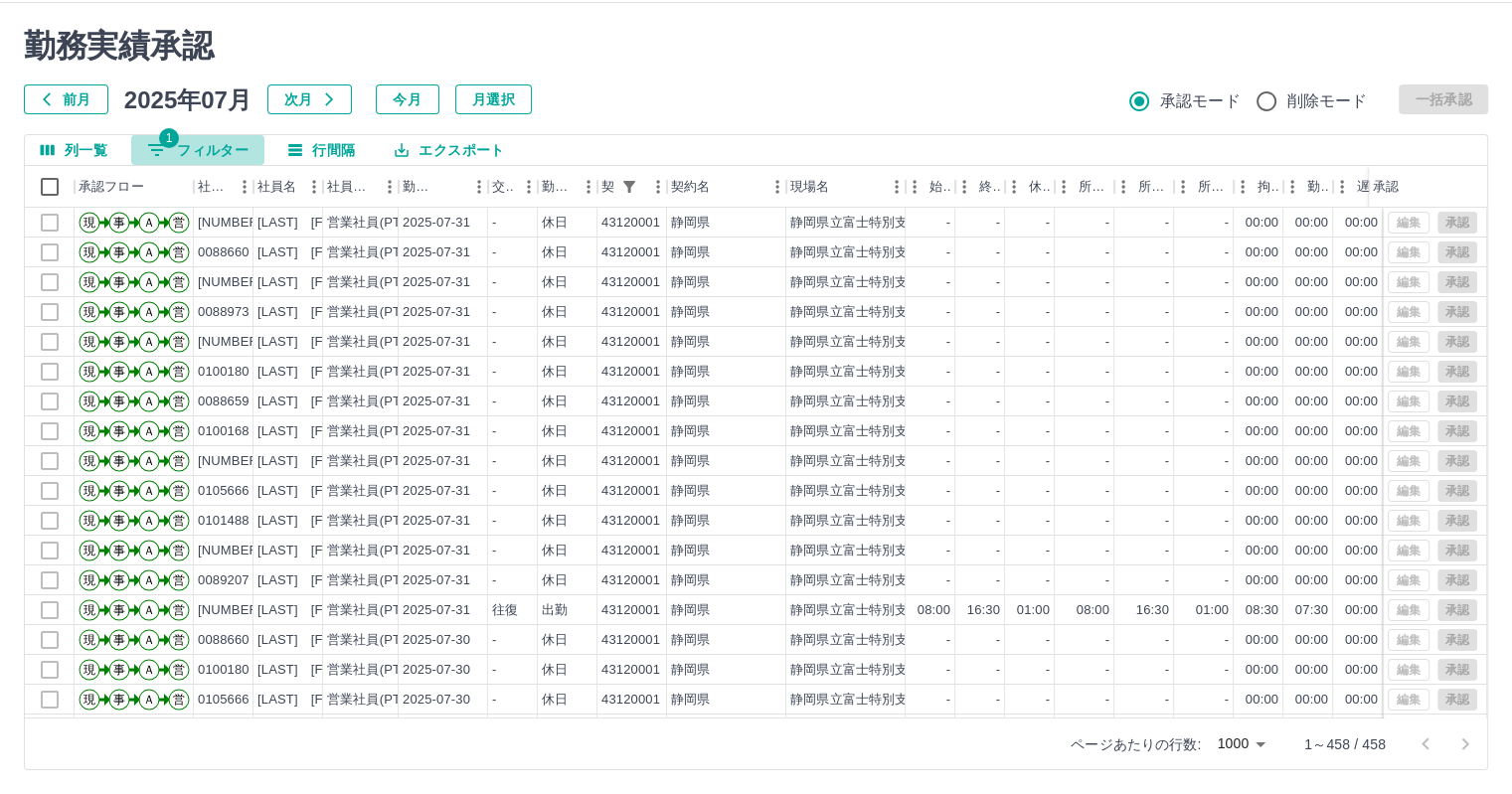 click on "1 フィルター" at bounding box center [198, 150] 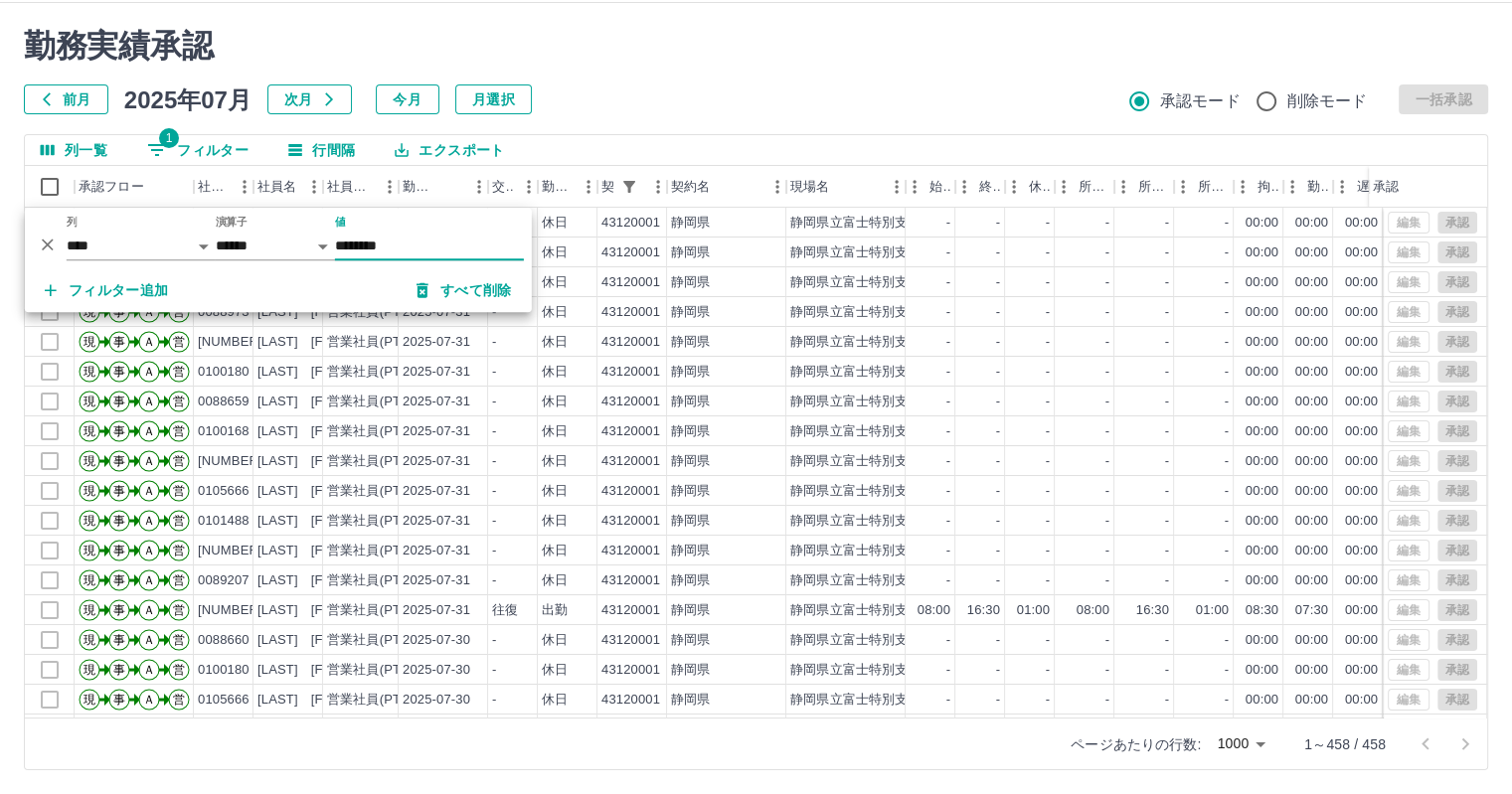 click on "前月 2025年07月 次月 今月 月選択 承認モード 削除モード 一括承認" at bounding box center (756, 99) 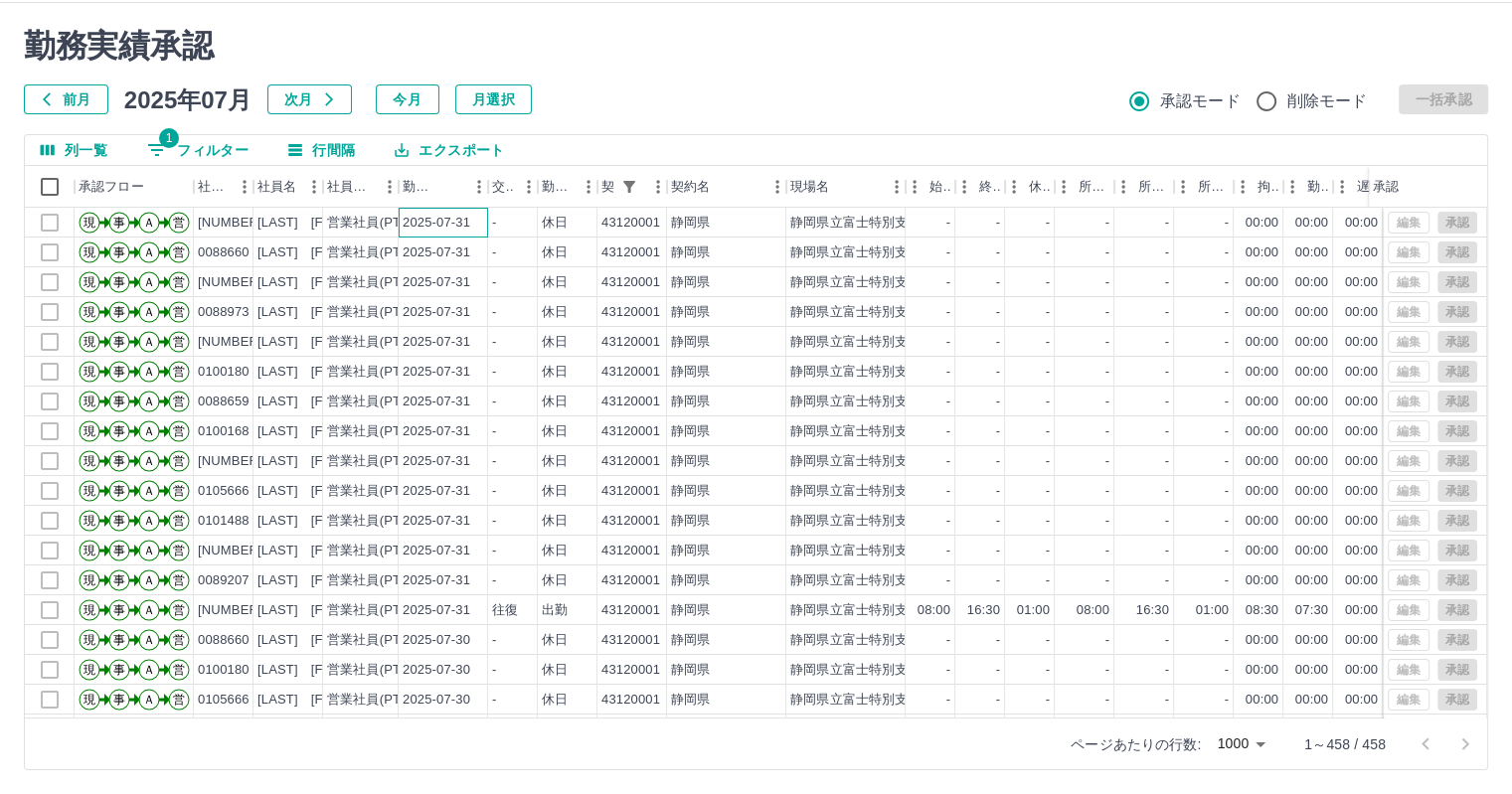 click on "2025-07-31" at bounding box center [436, 223] 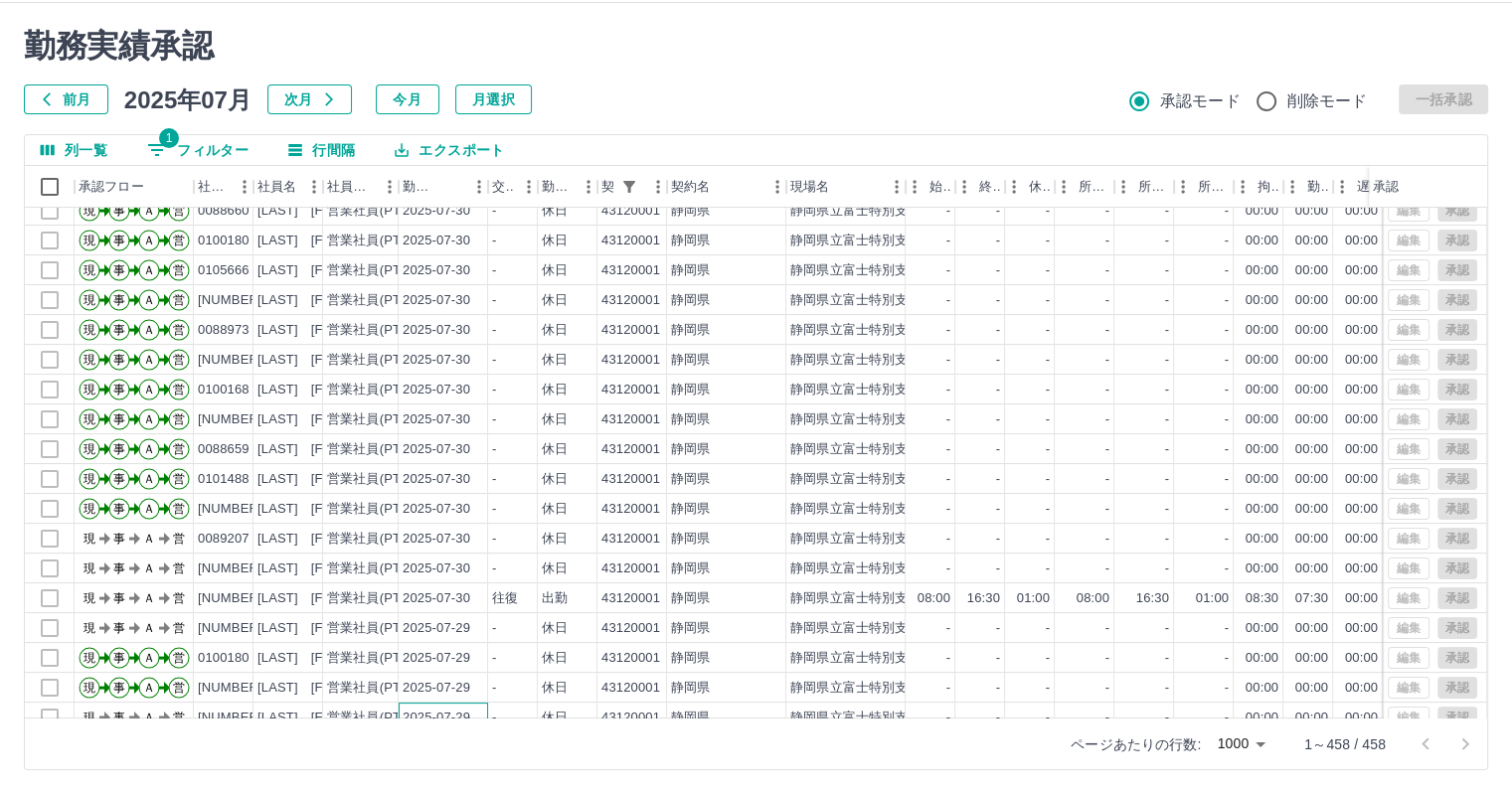 scroll, scrollTop: 458, scrollLeft: 0, axis: vertical 